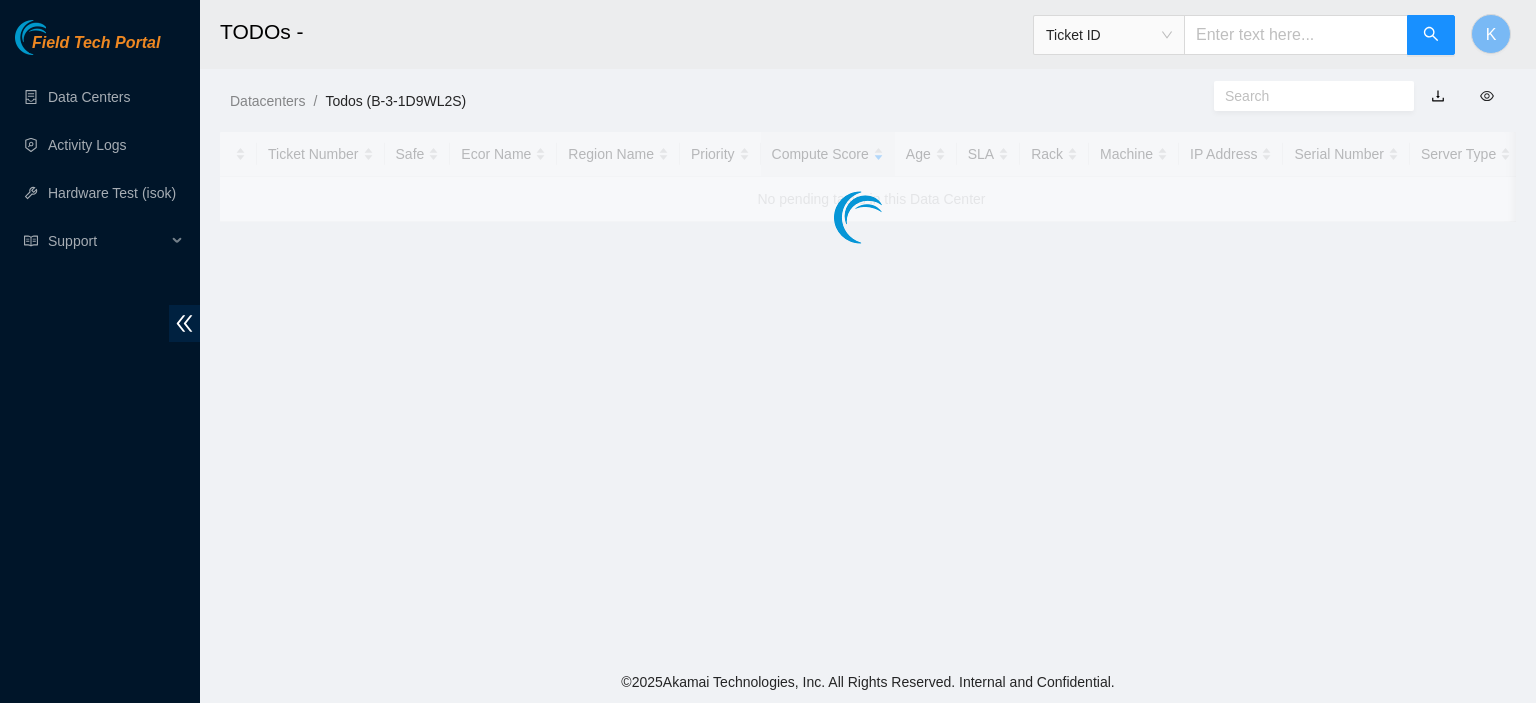 scroll, scrollTop: 0, scrollLeft: 0, axis: both 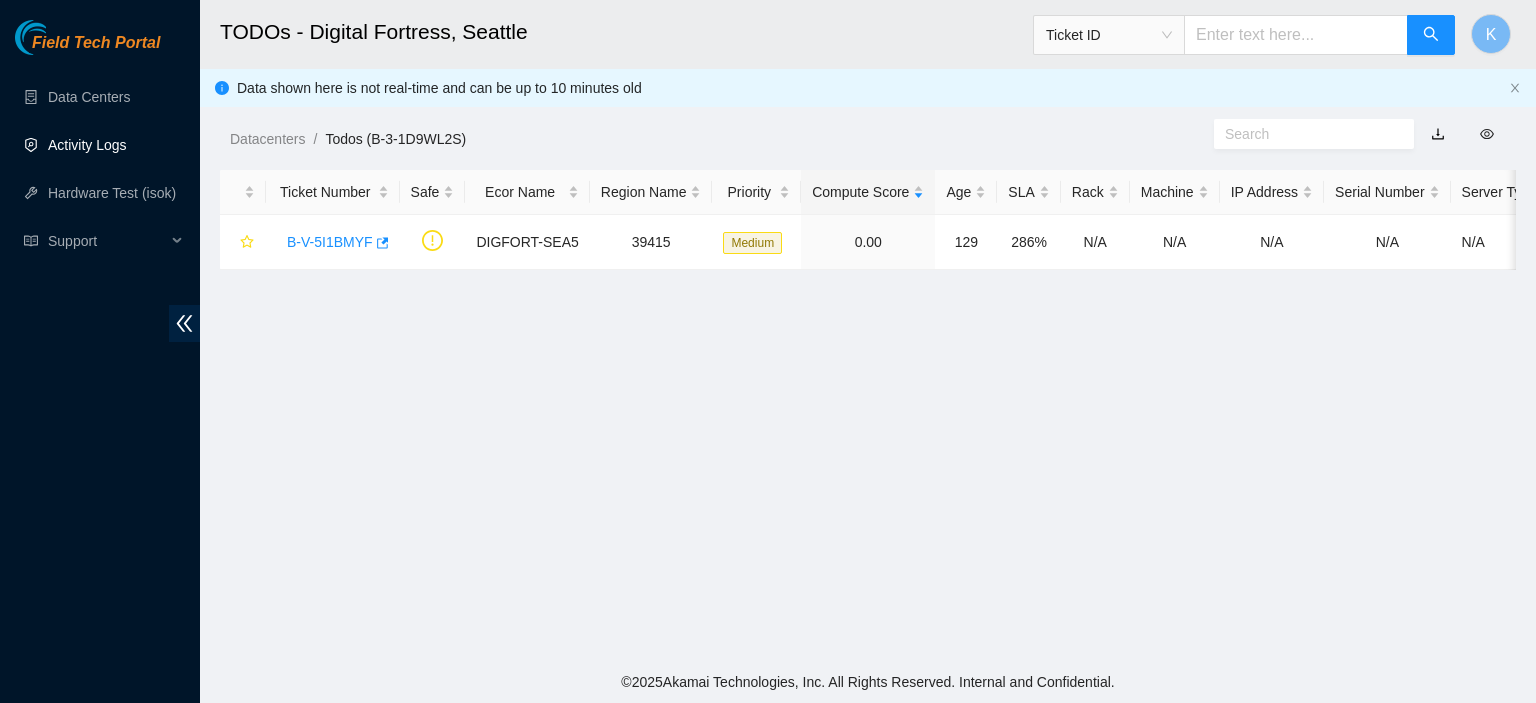 click on "Activity Logs" at bounding box center (87, 145) 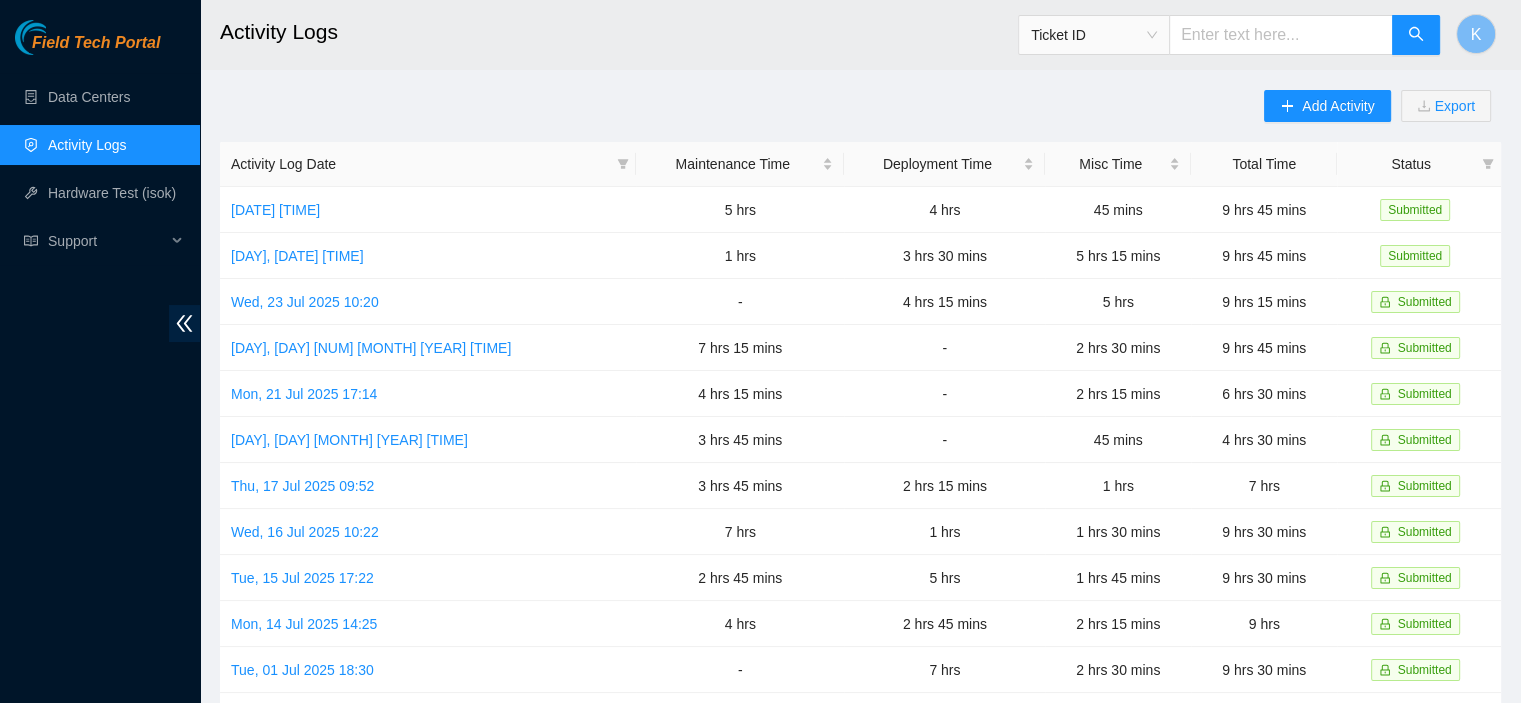 click on "Activity Logs" at bounding box center (87, 145) 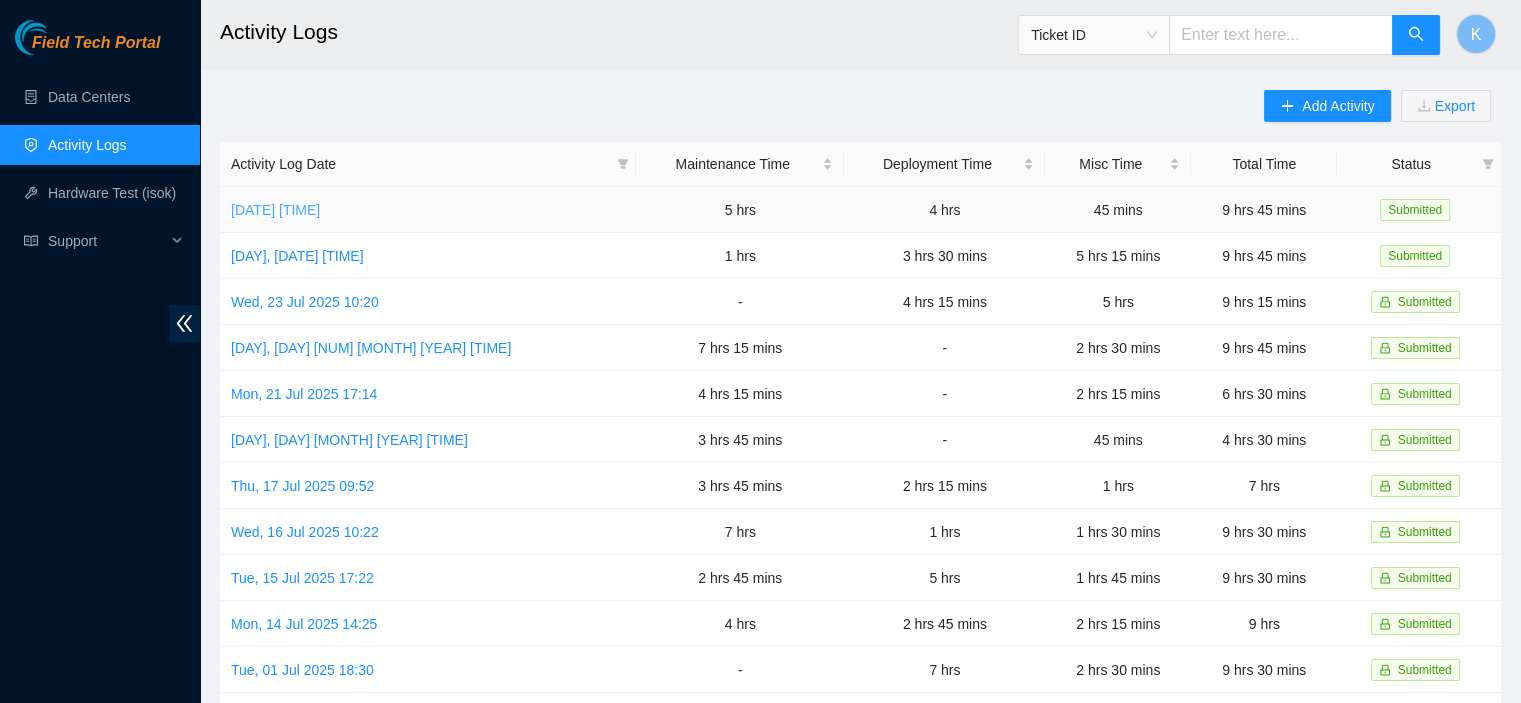 click on "[DATE] [TIME]" at bounding box center [275, 210] 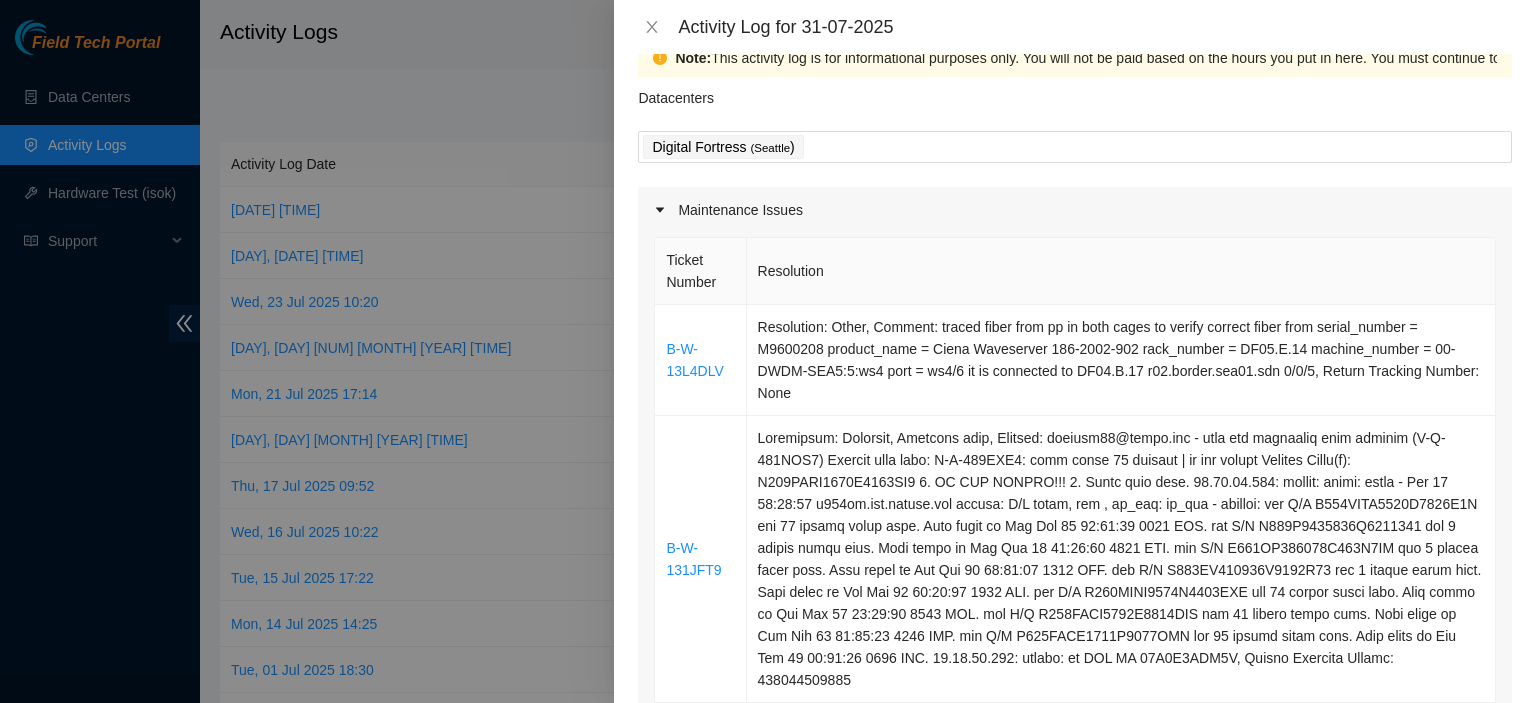 scroll, scrollTop: 34, scrollLeft: 0, axis: vertical 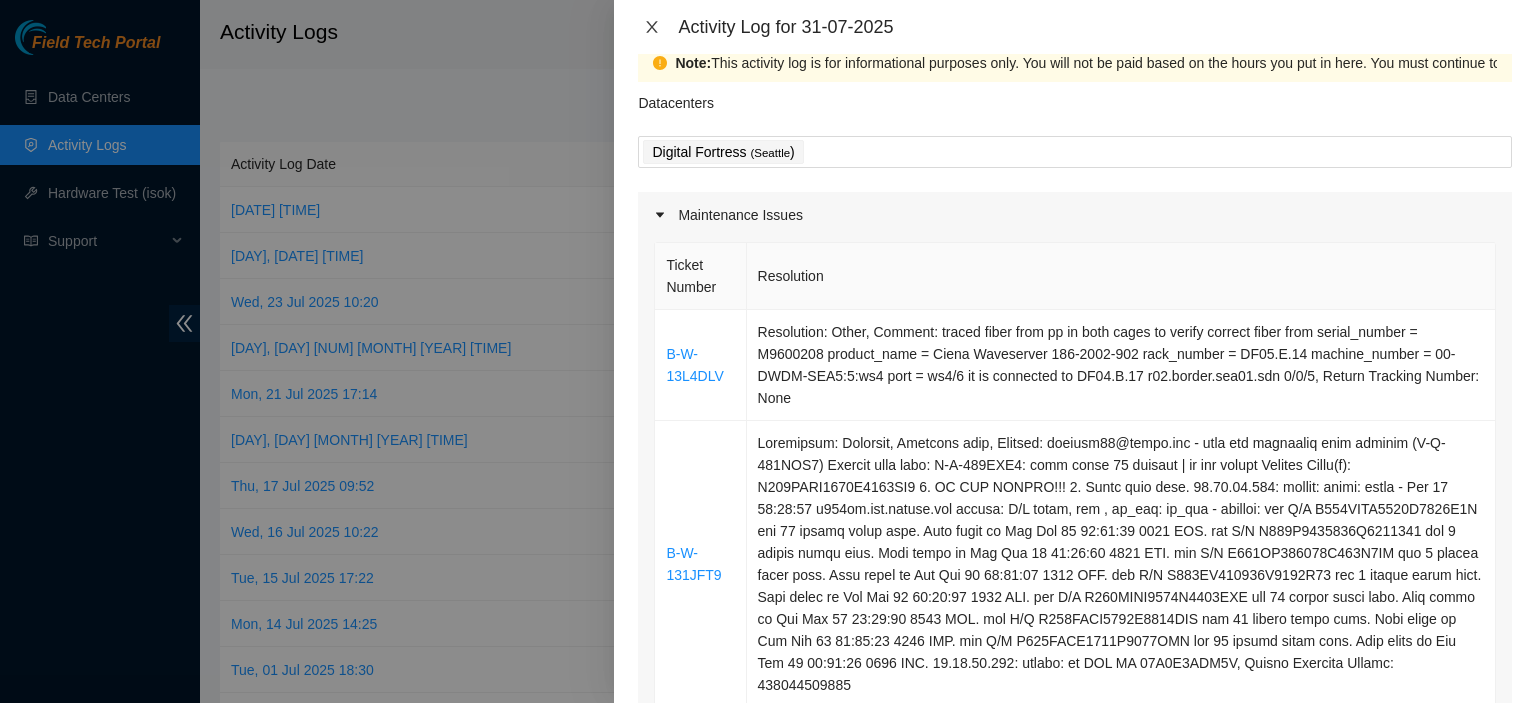 click 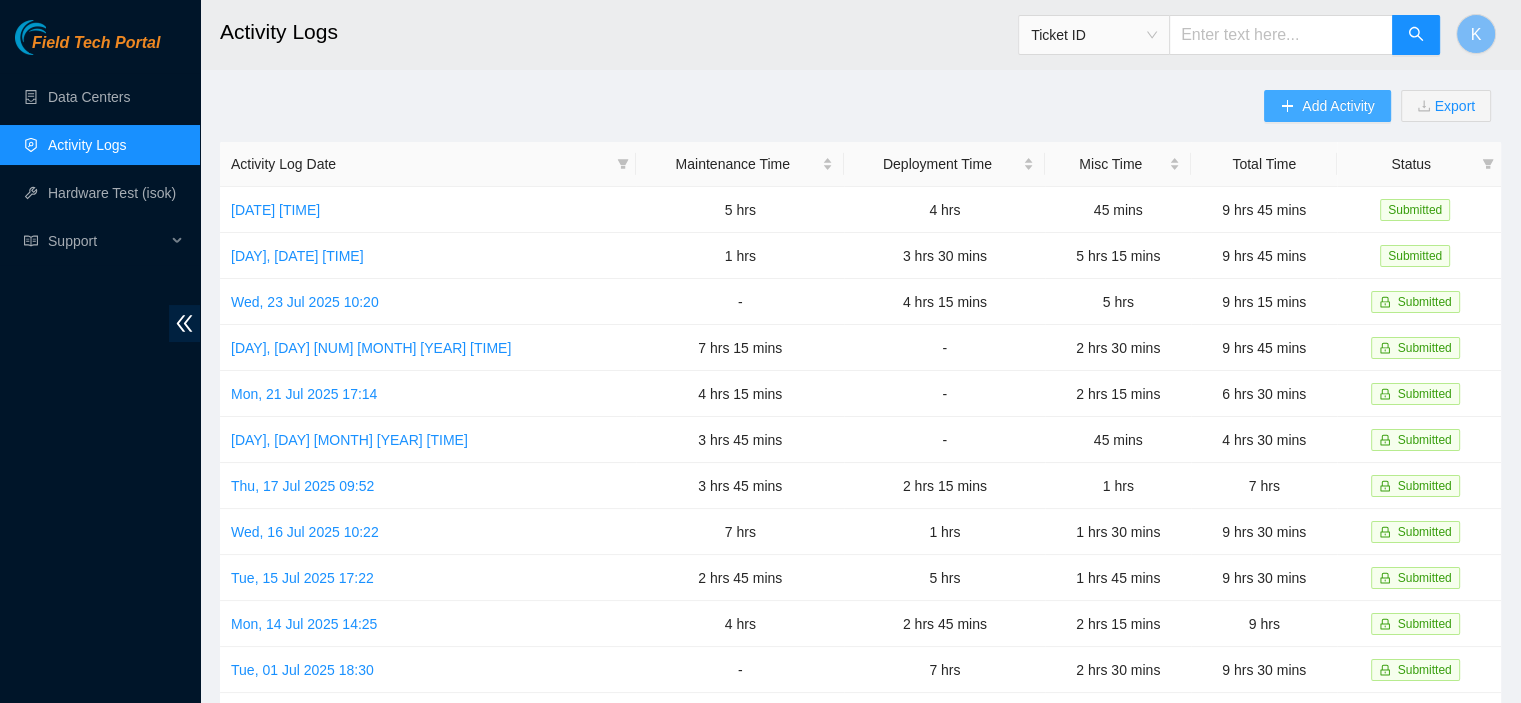 click on "Add Activity" at bounding box center (1338, 106) 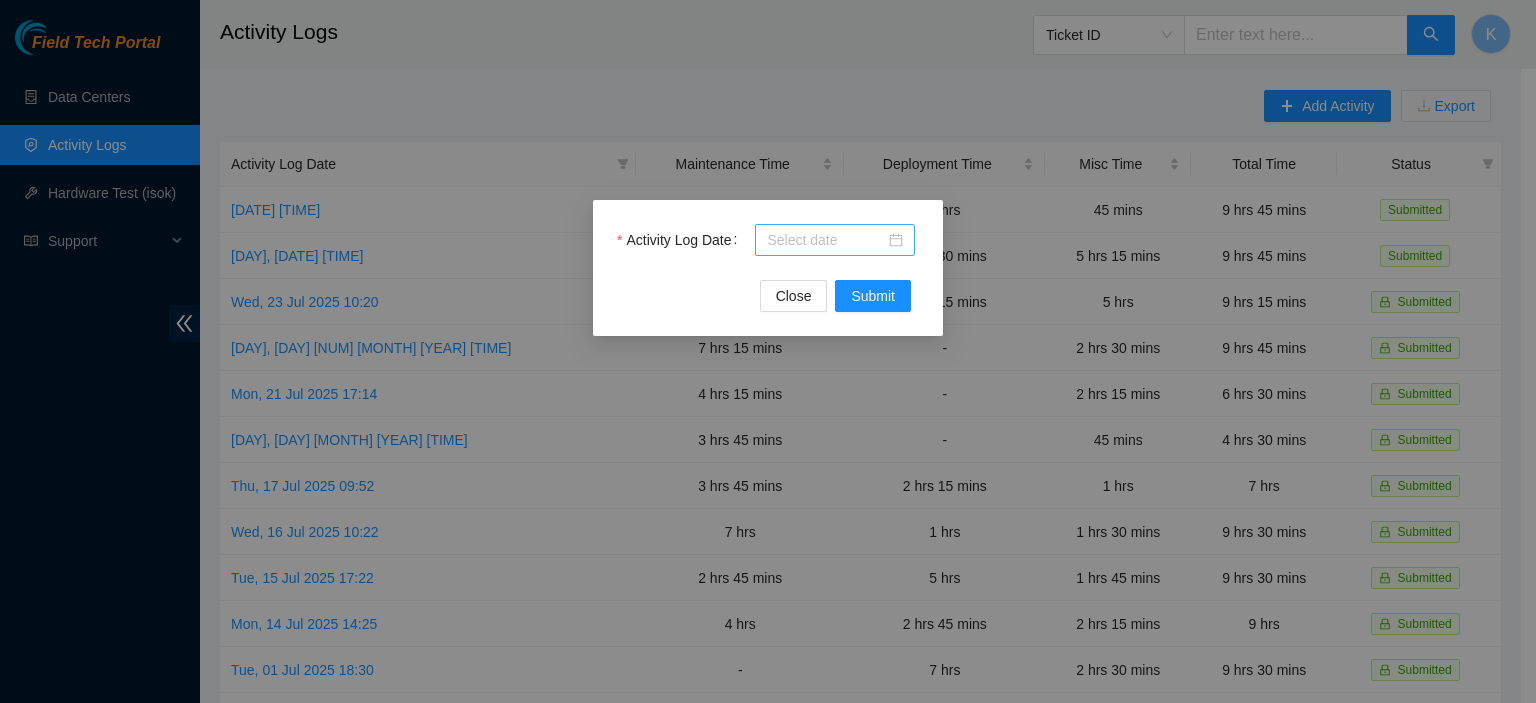 click on "Activity Log Date" at bounding box center (826, 240) 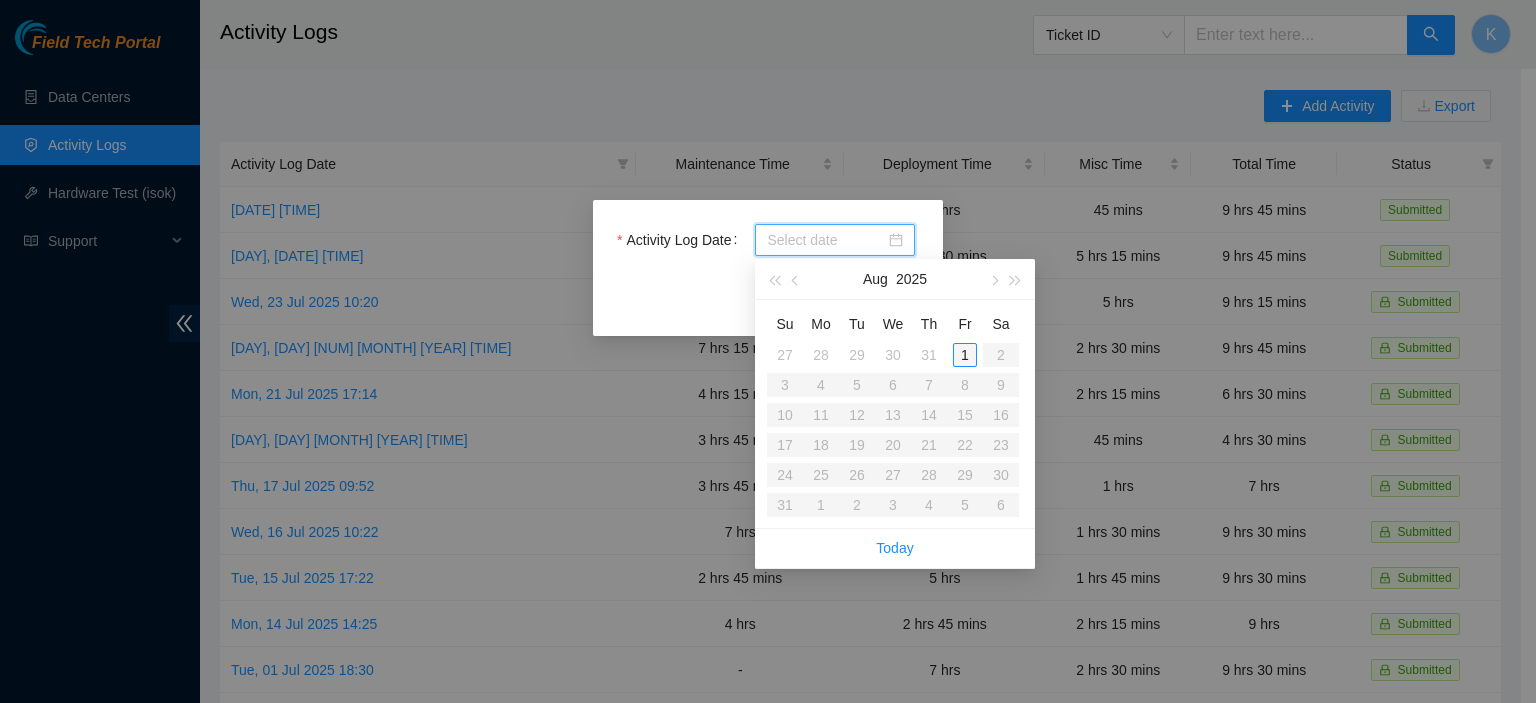 type on "[DATE]" 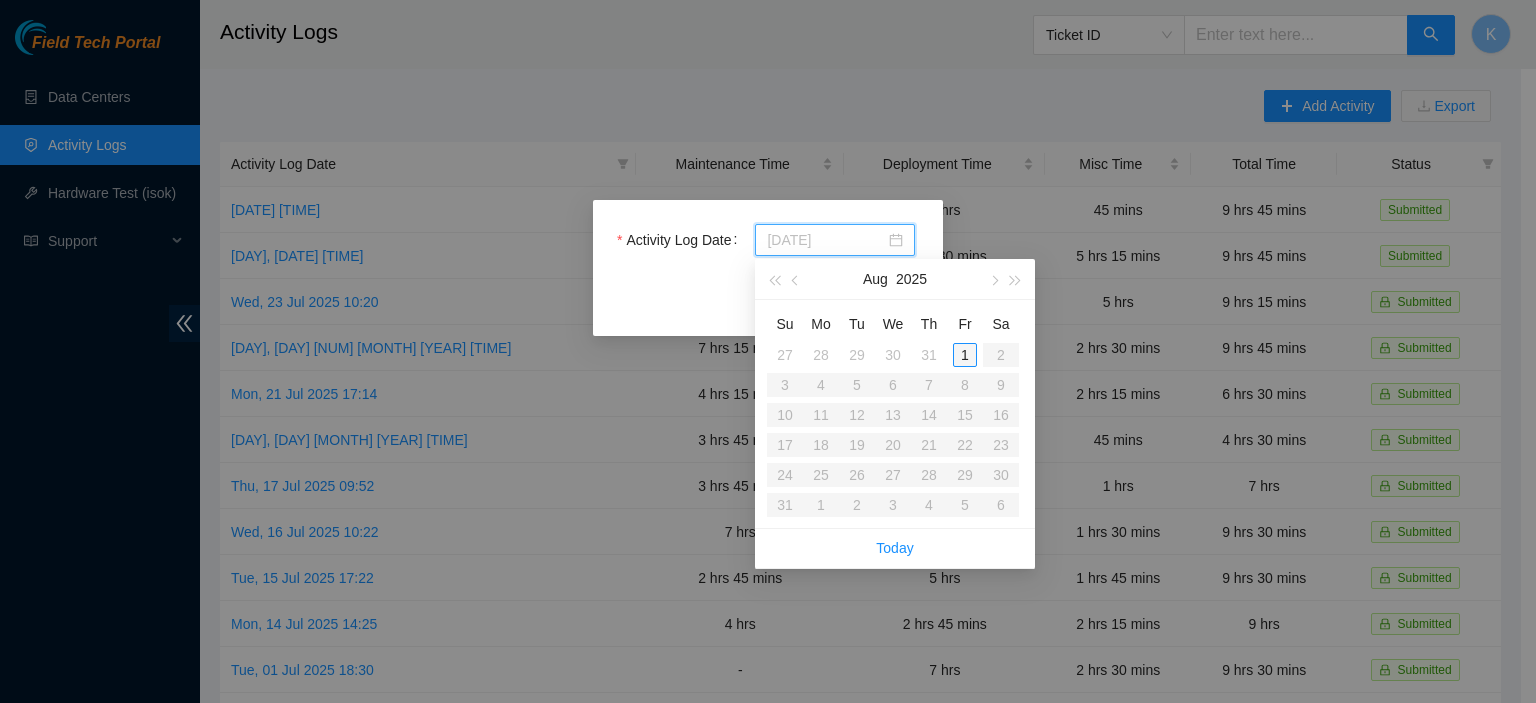 click on "1" at bounding box center [965, 355] 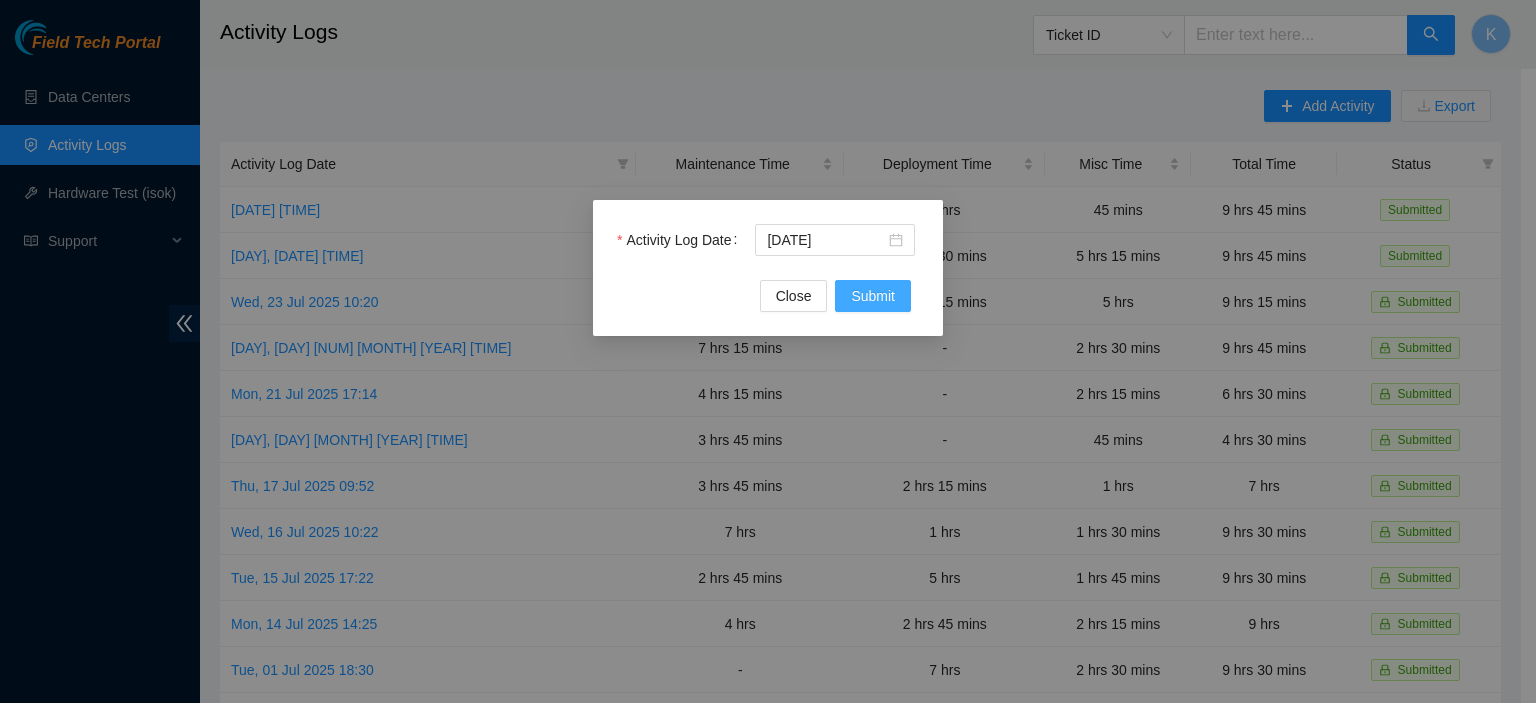 click on "Submit" at bounding box center [873, 296] 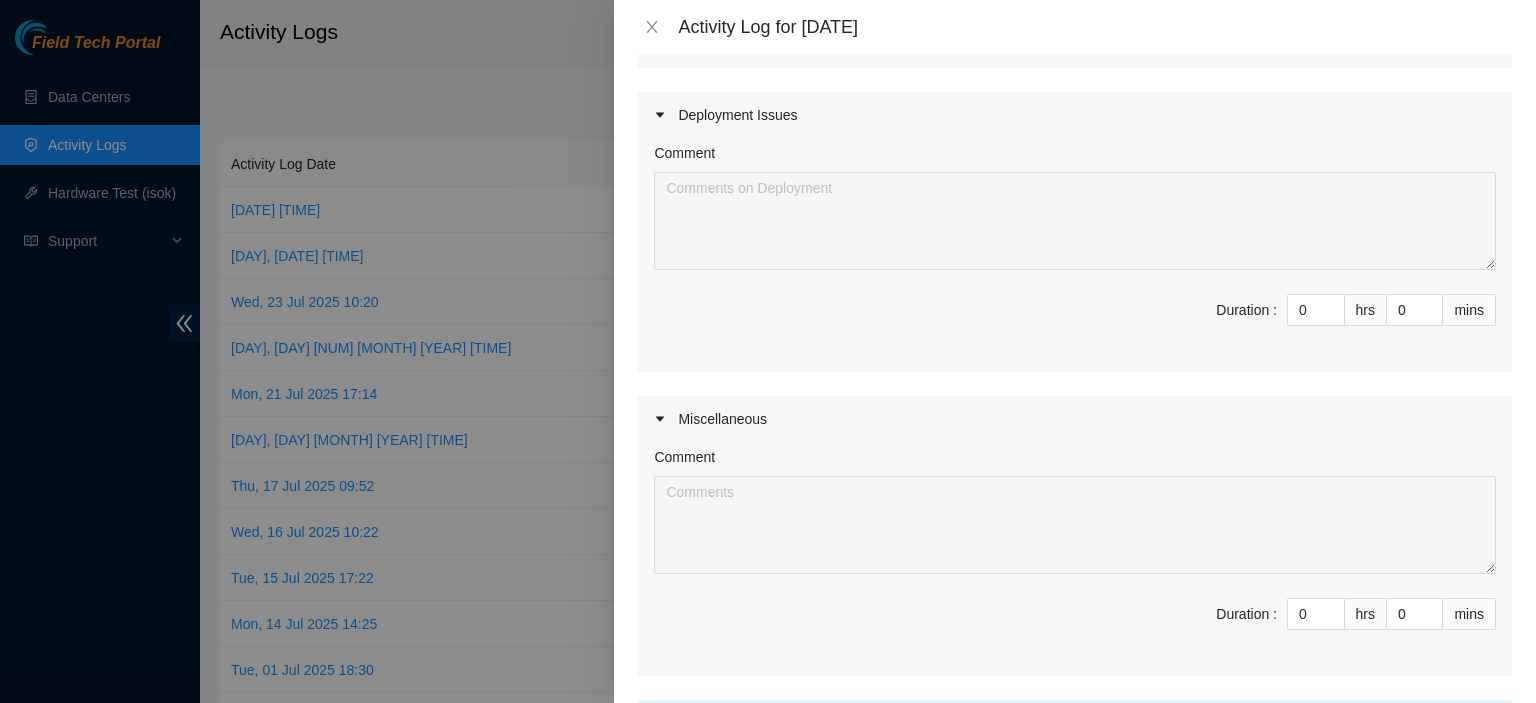 scroll, scrollTop: 635, scrollLeft: 0, axis: vertical 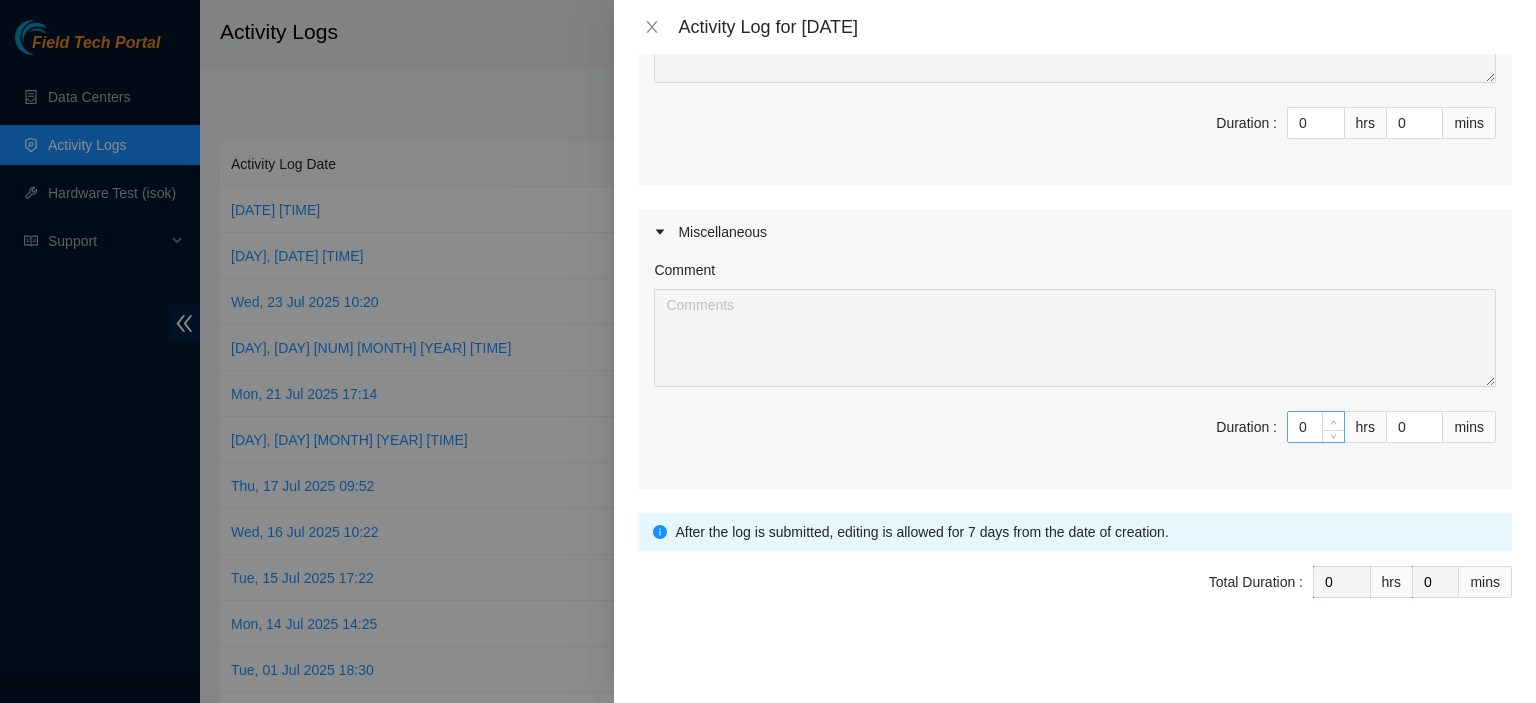 type on "1" 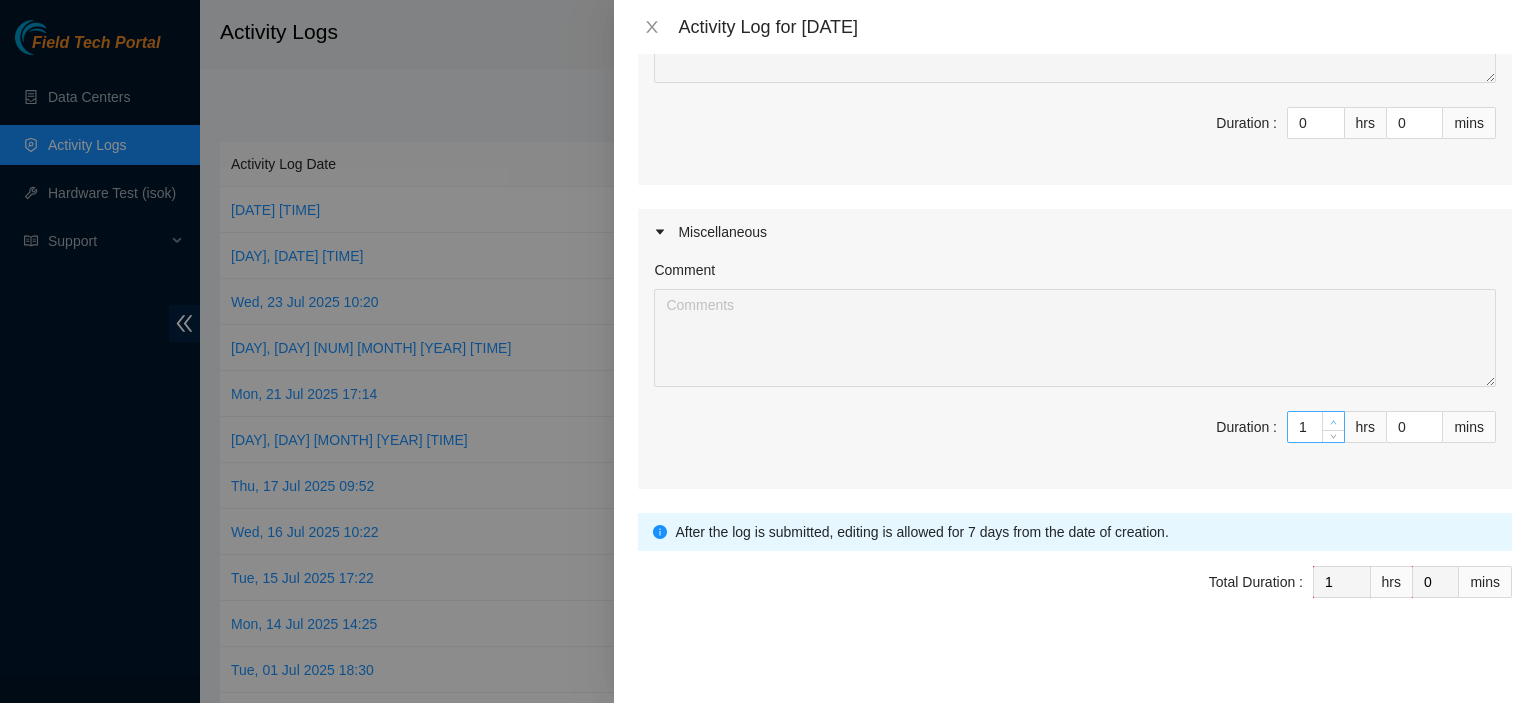 click at bounding box center (1334, 422) 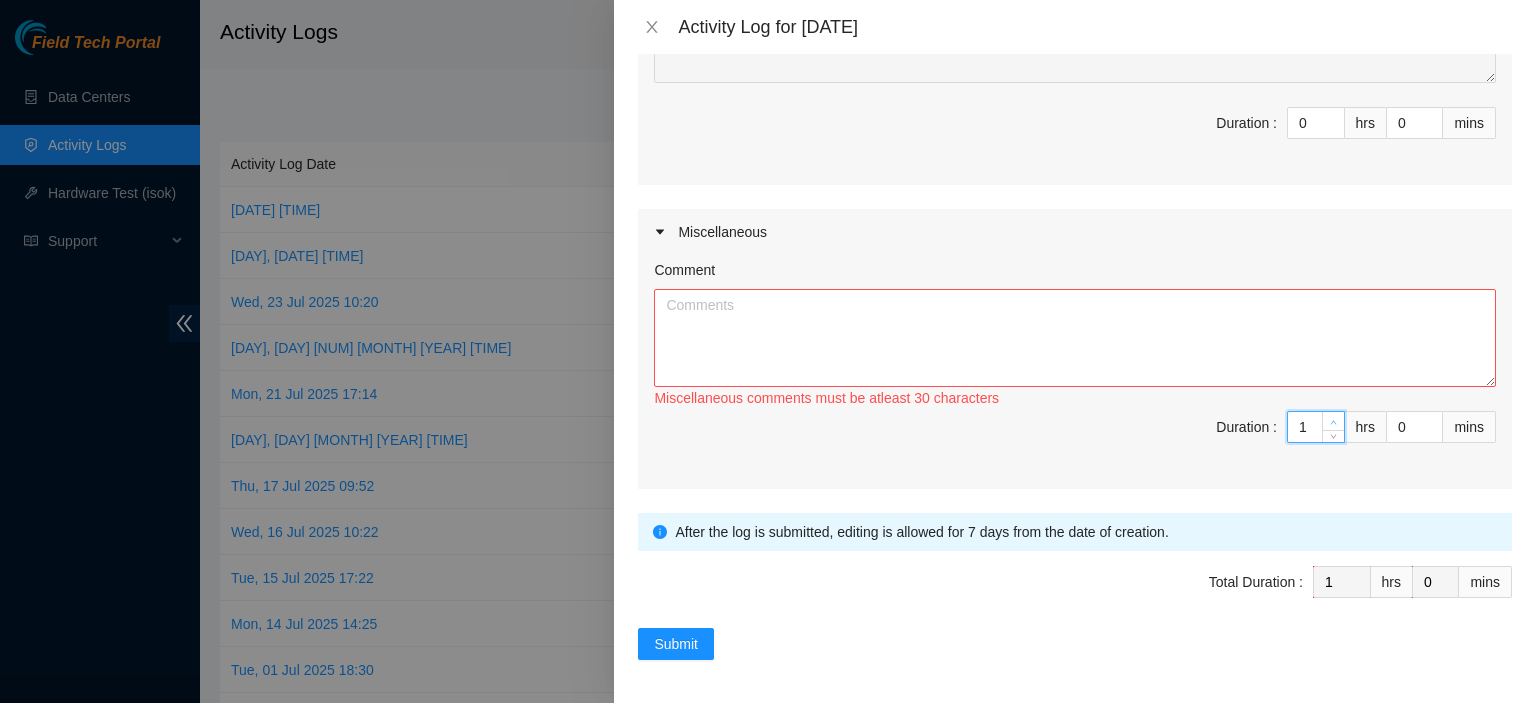 type on "2" 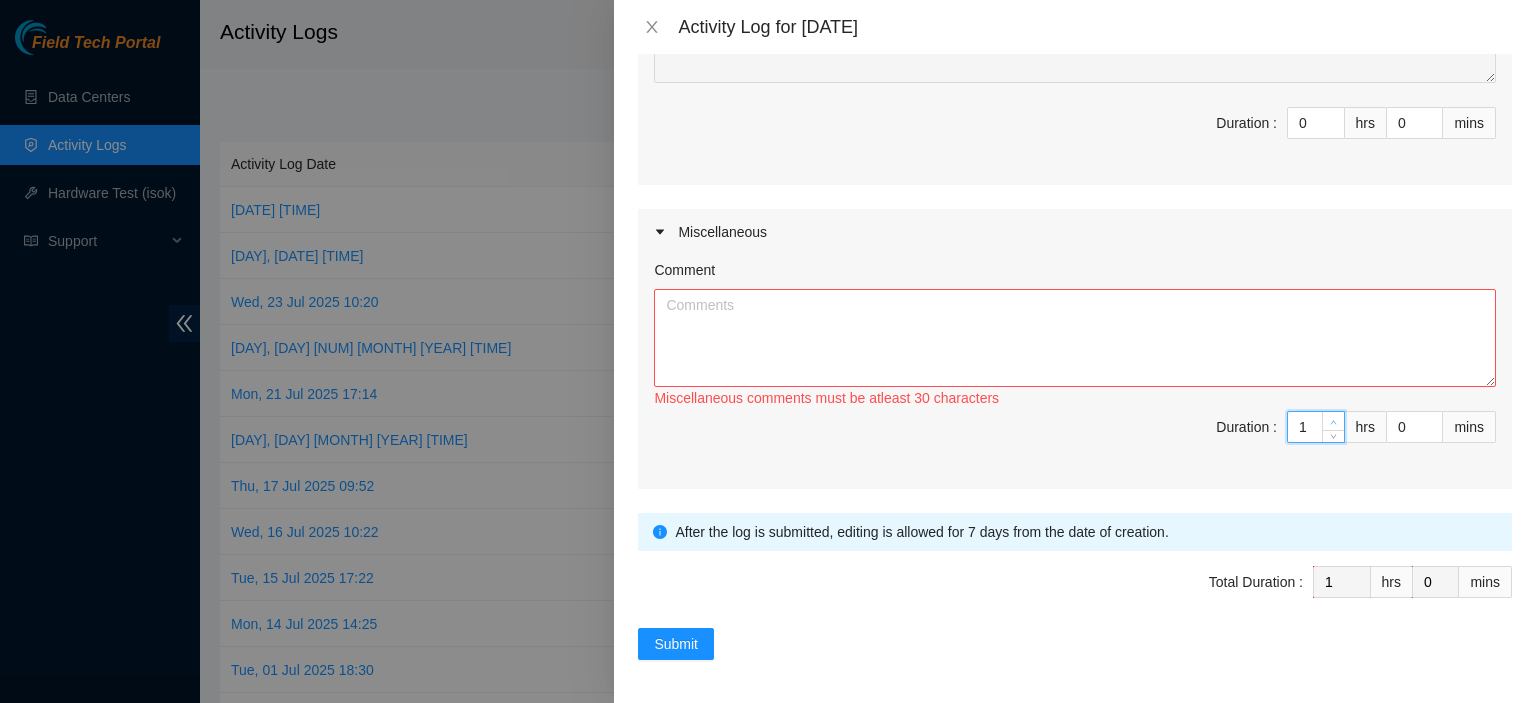 type on "2" 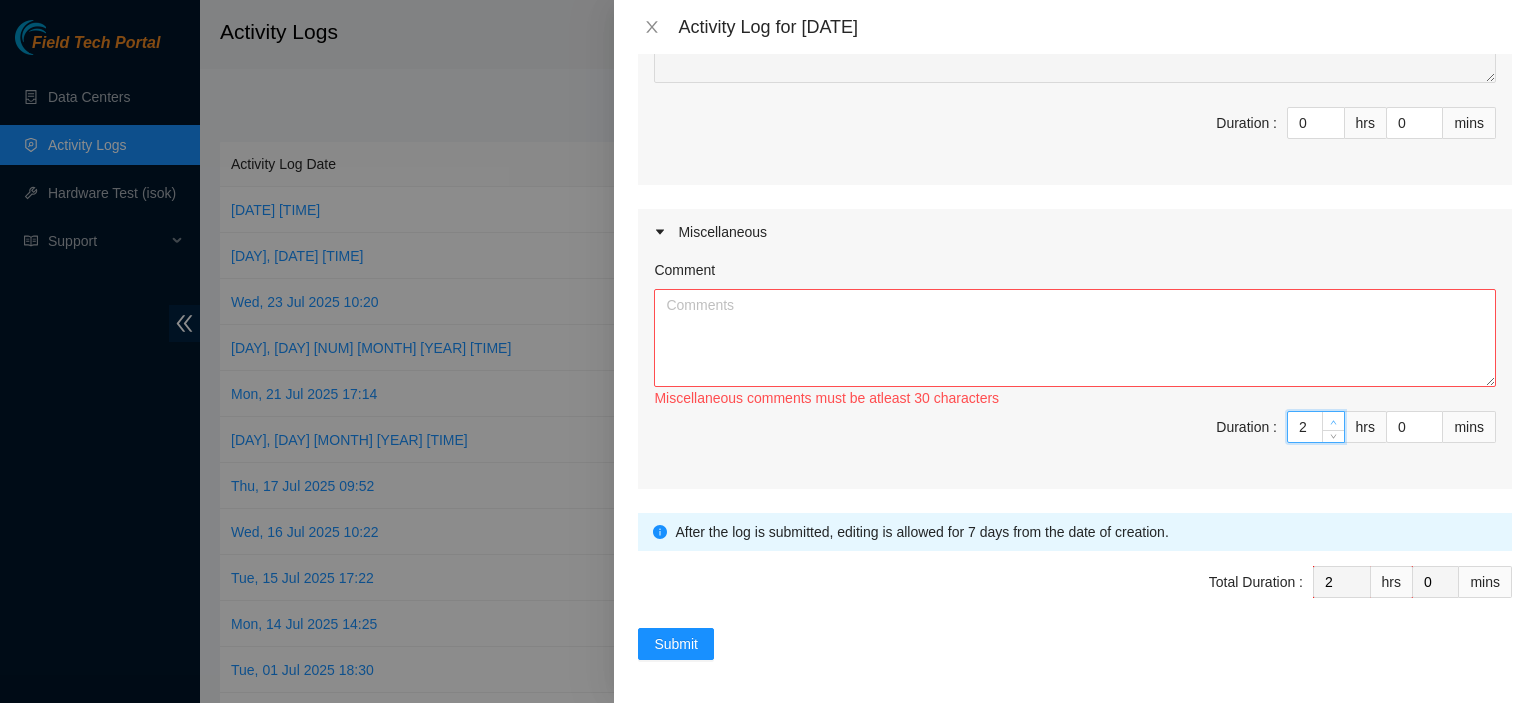 click 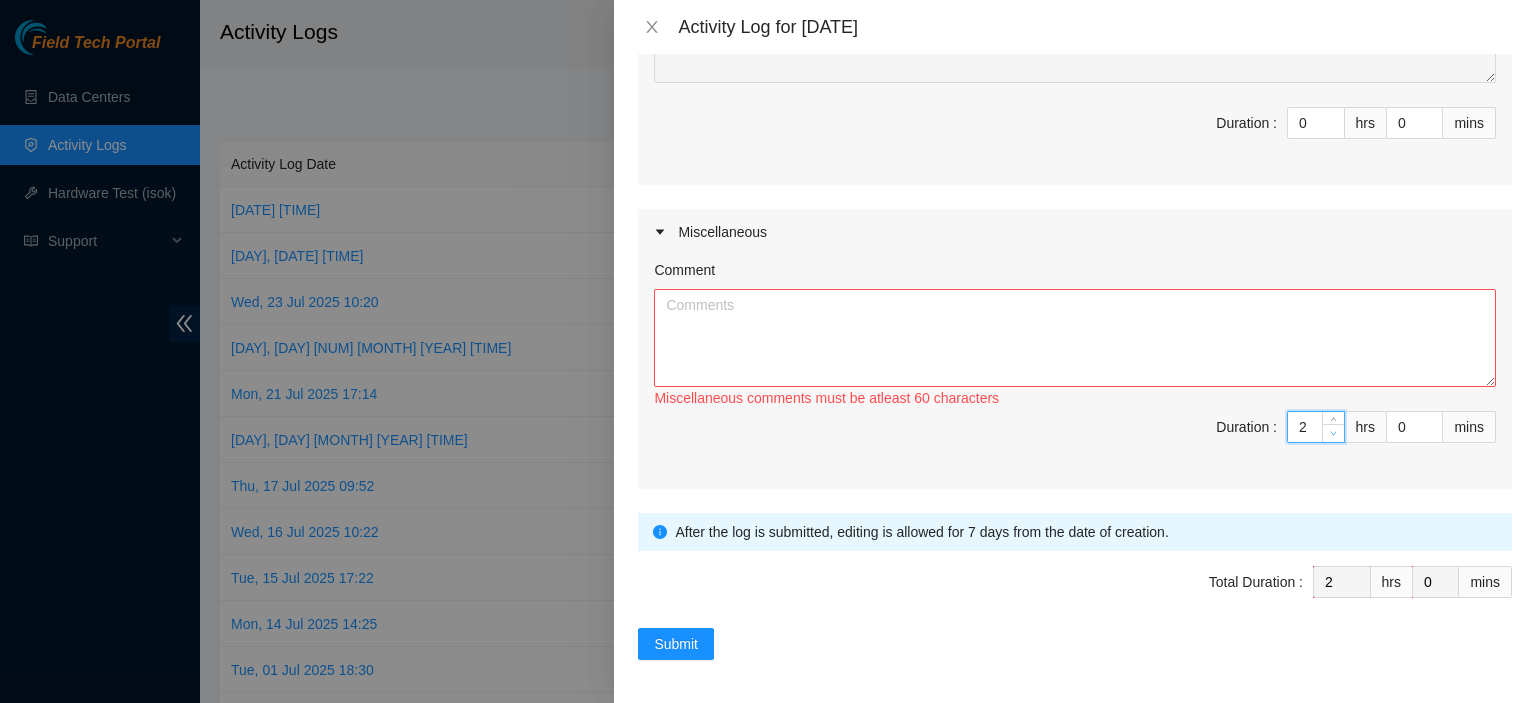 type on "1" 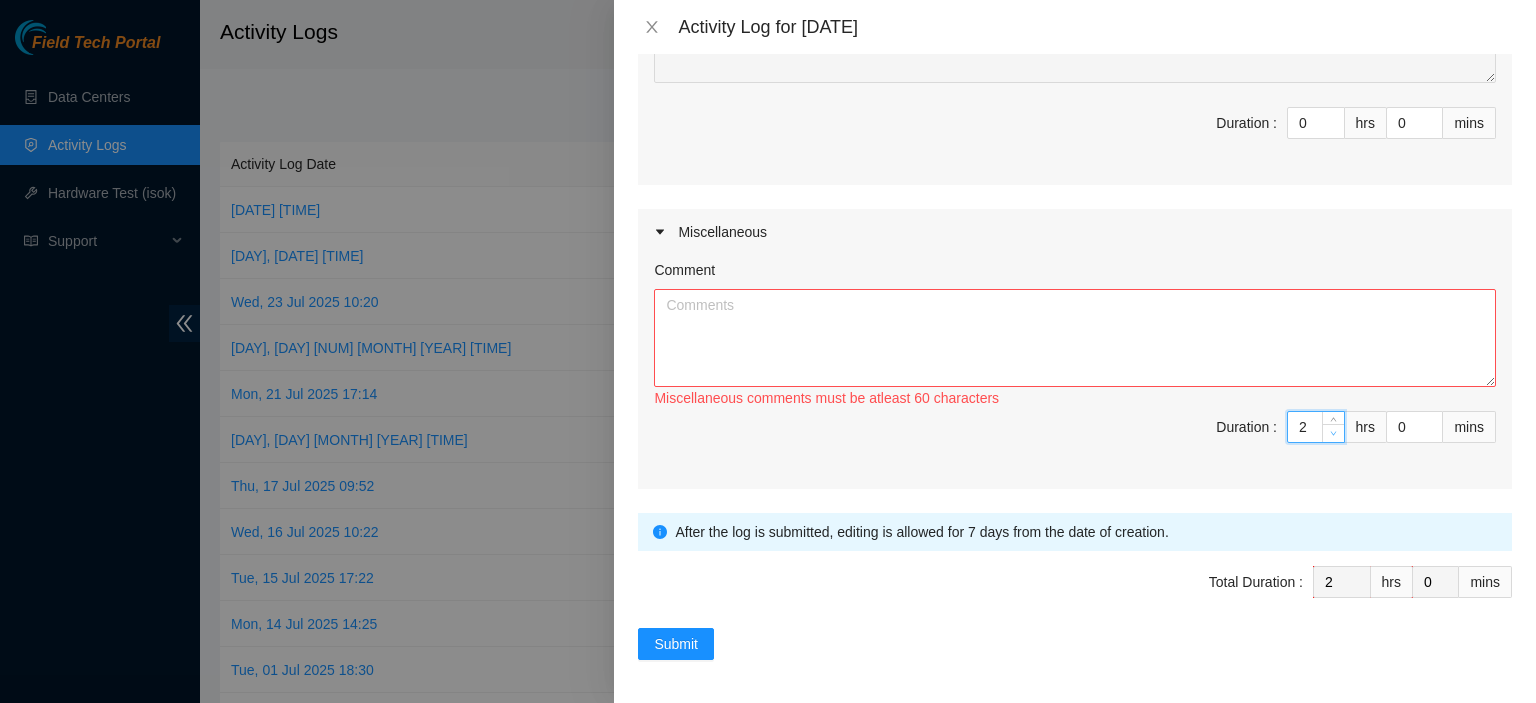 type on "1" 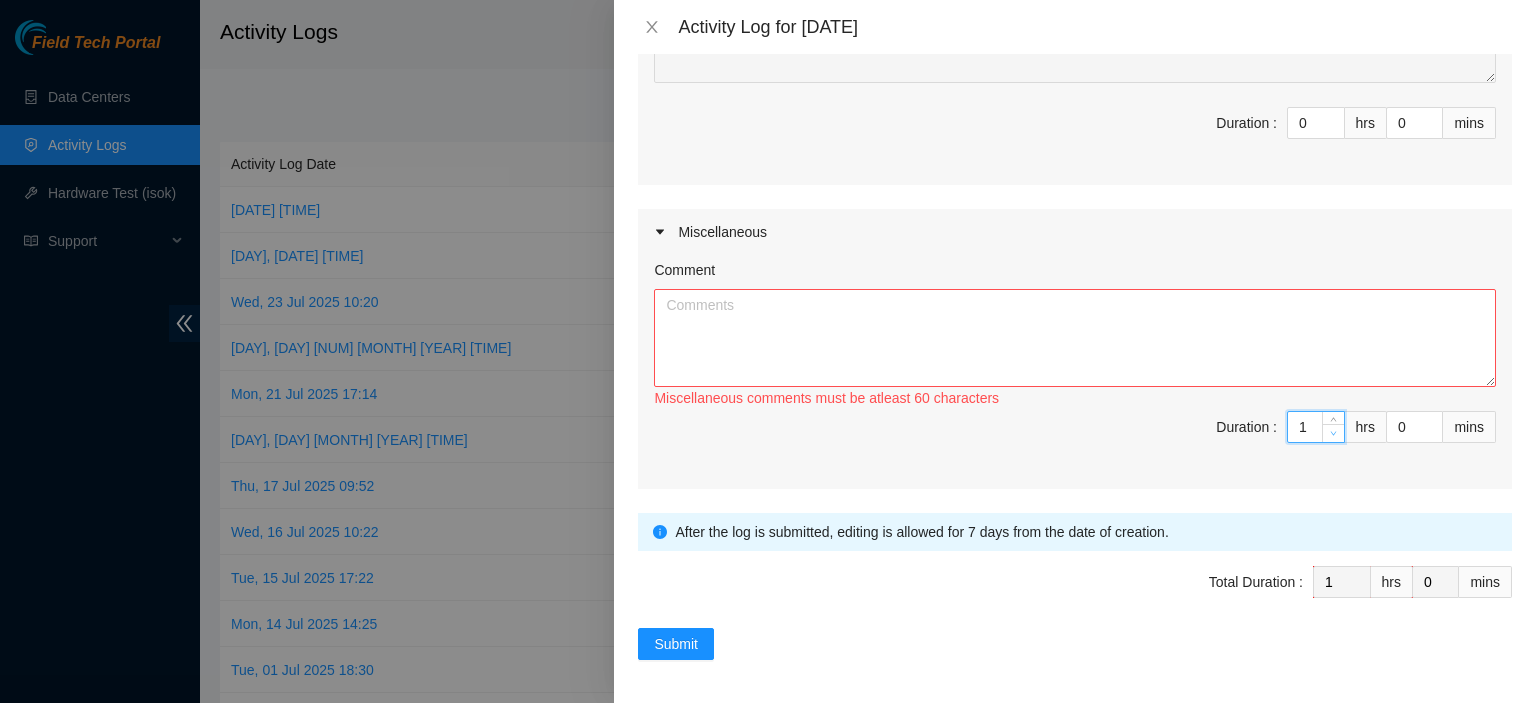 click 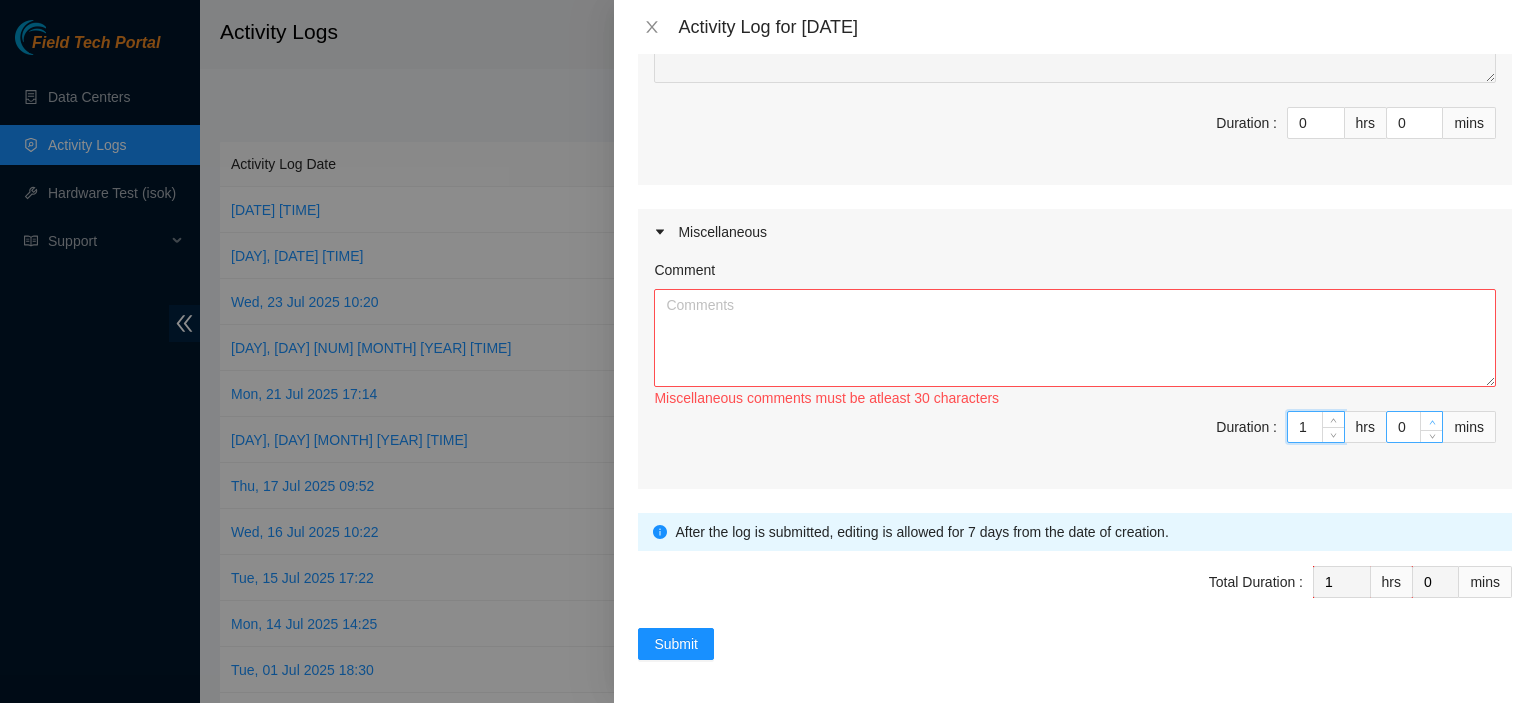 type on "1" 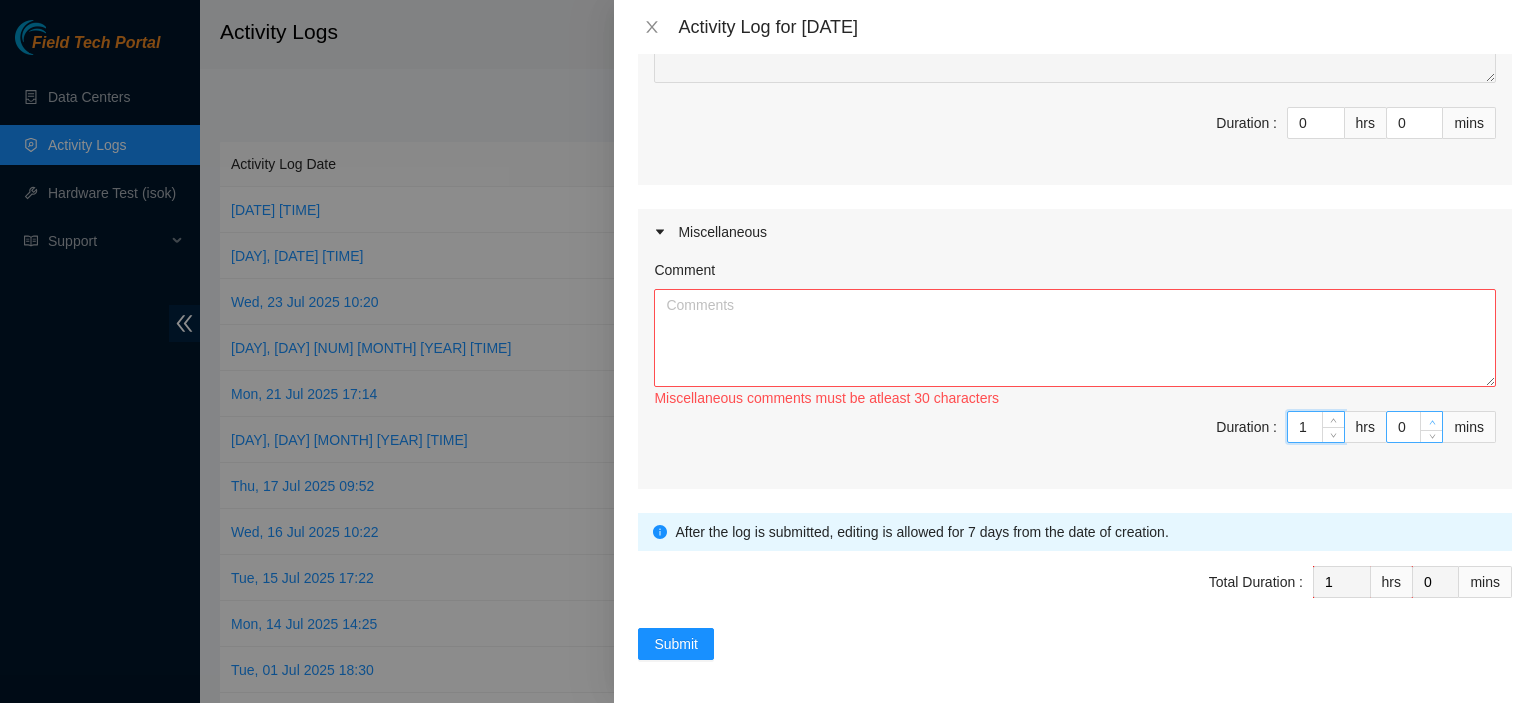 type on "1" 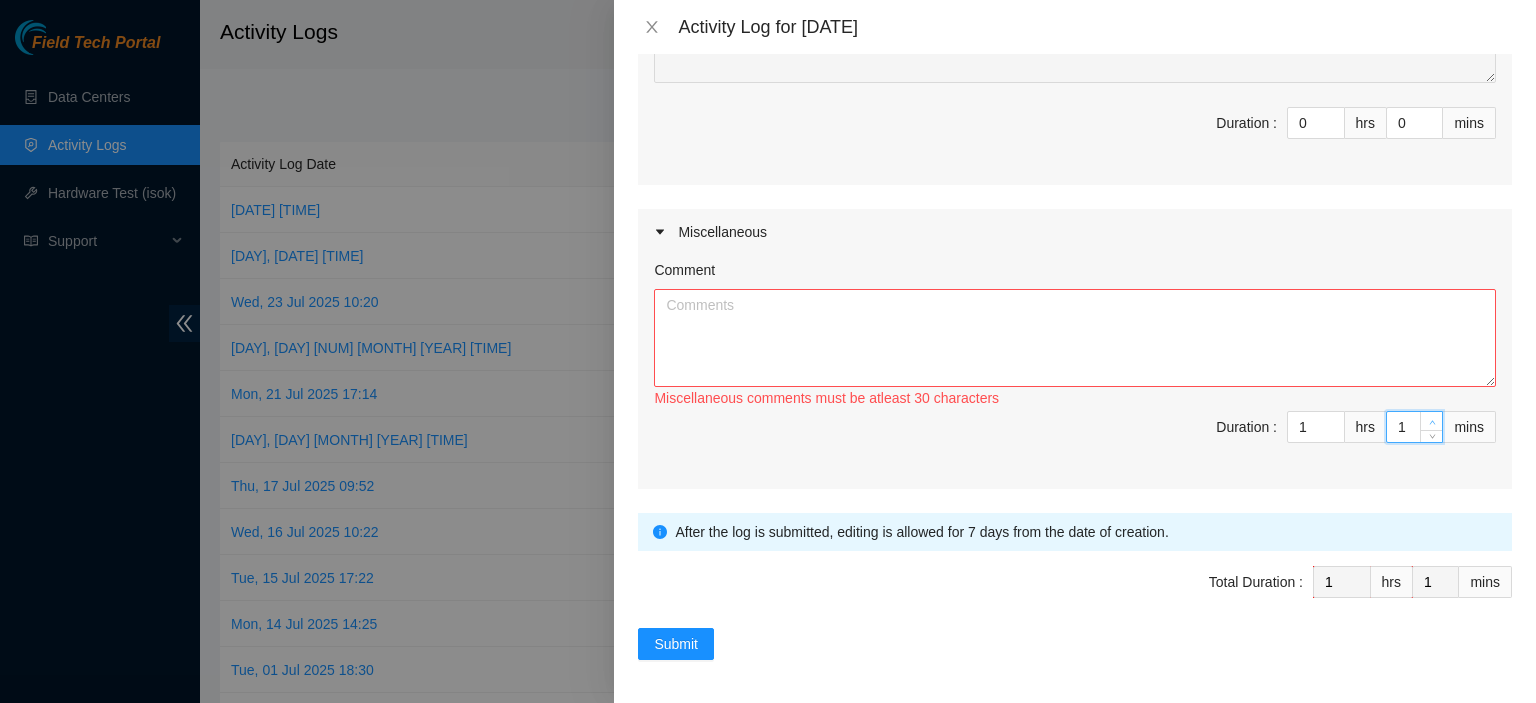 click 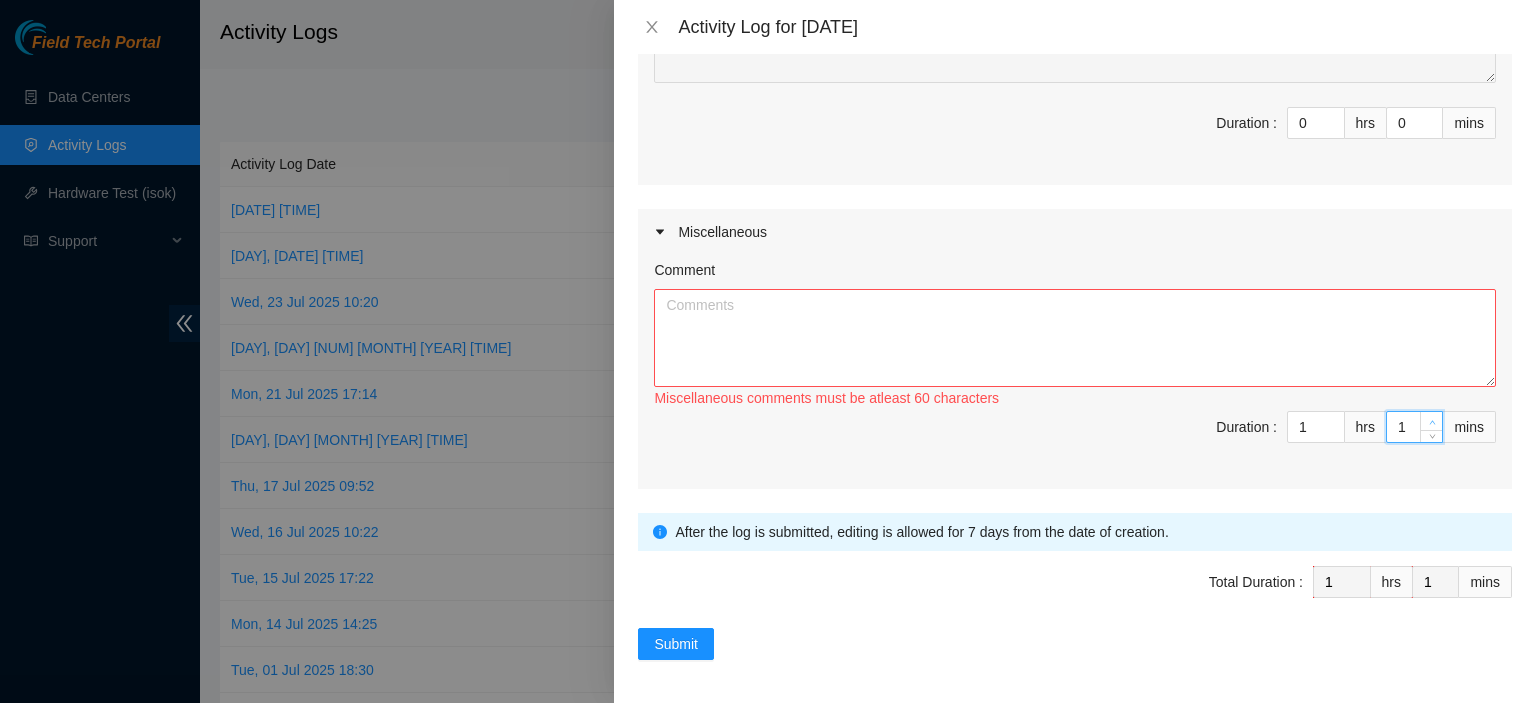 type on "2" 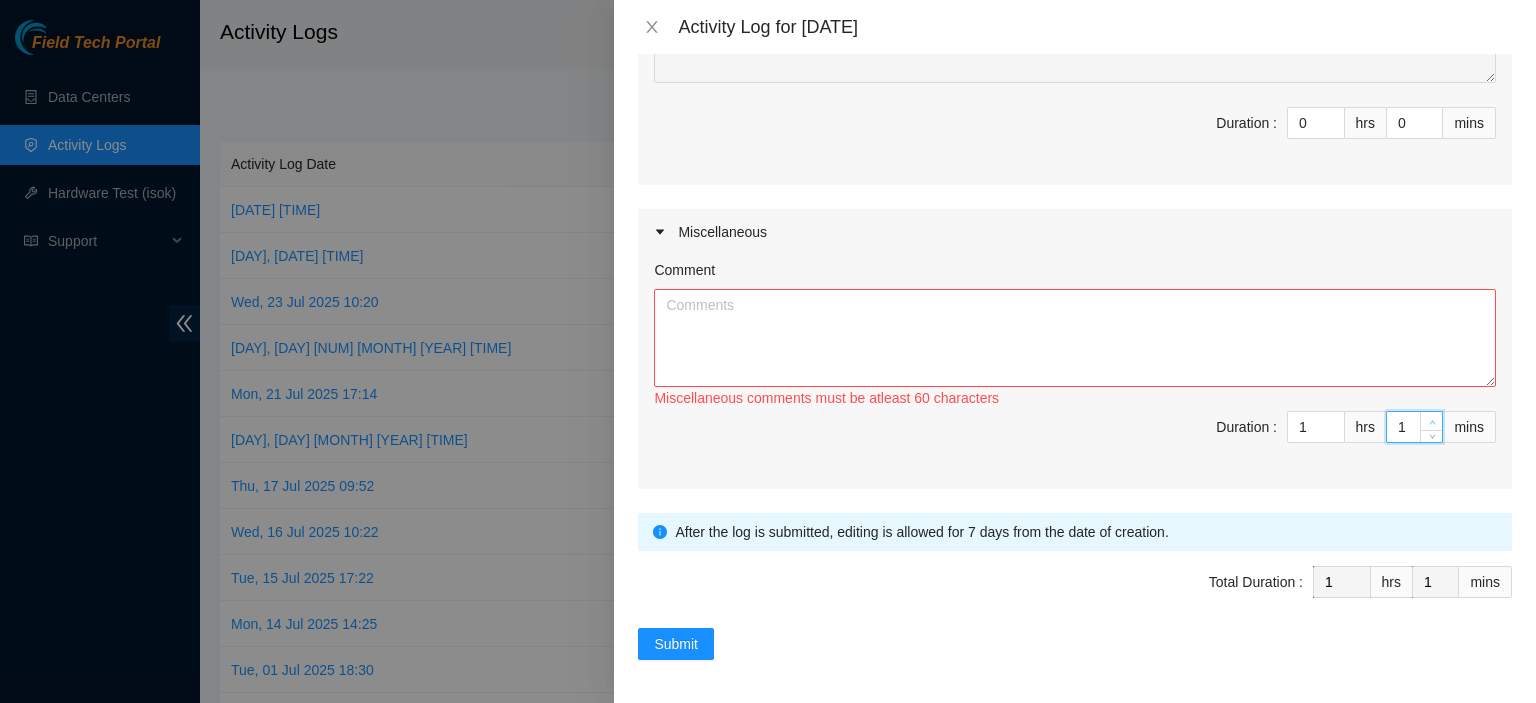 type on "2" 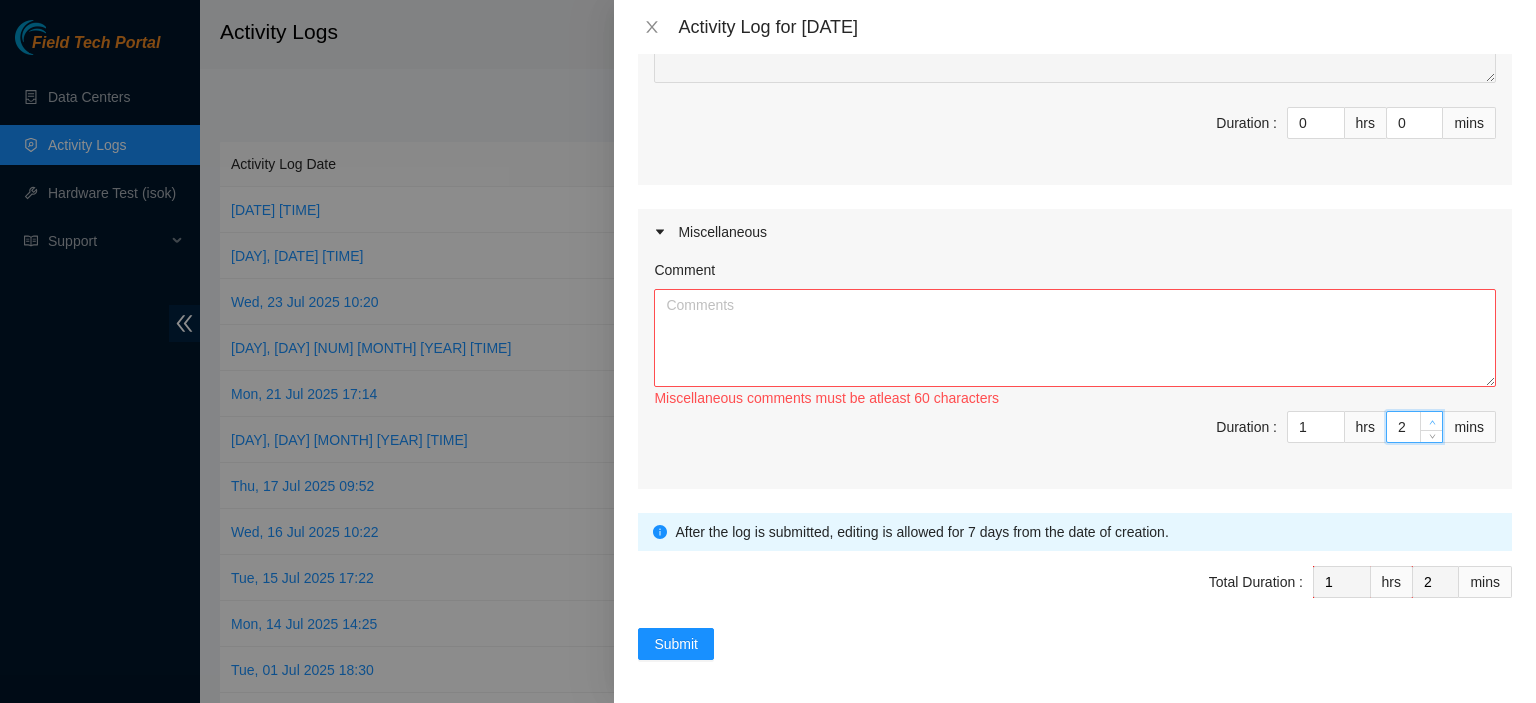 click 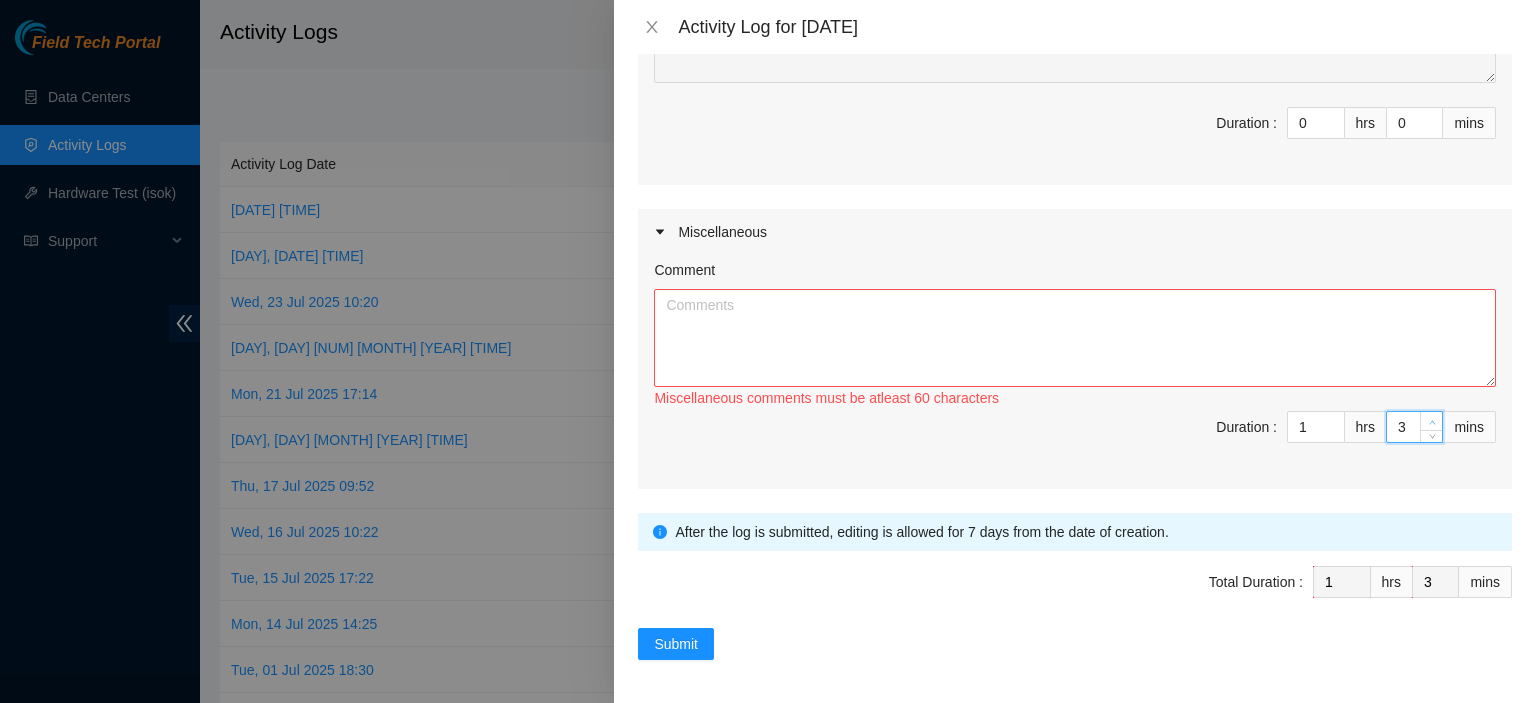 click 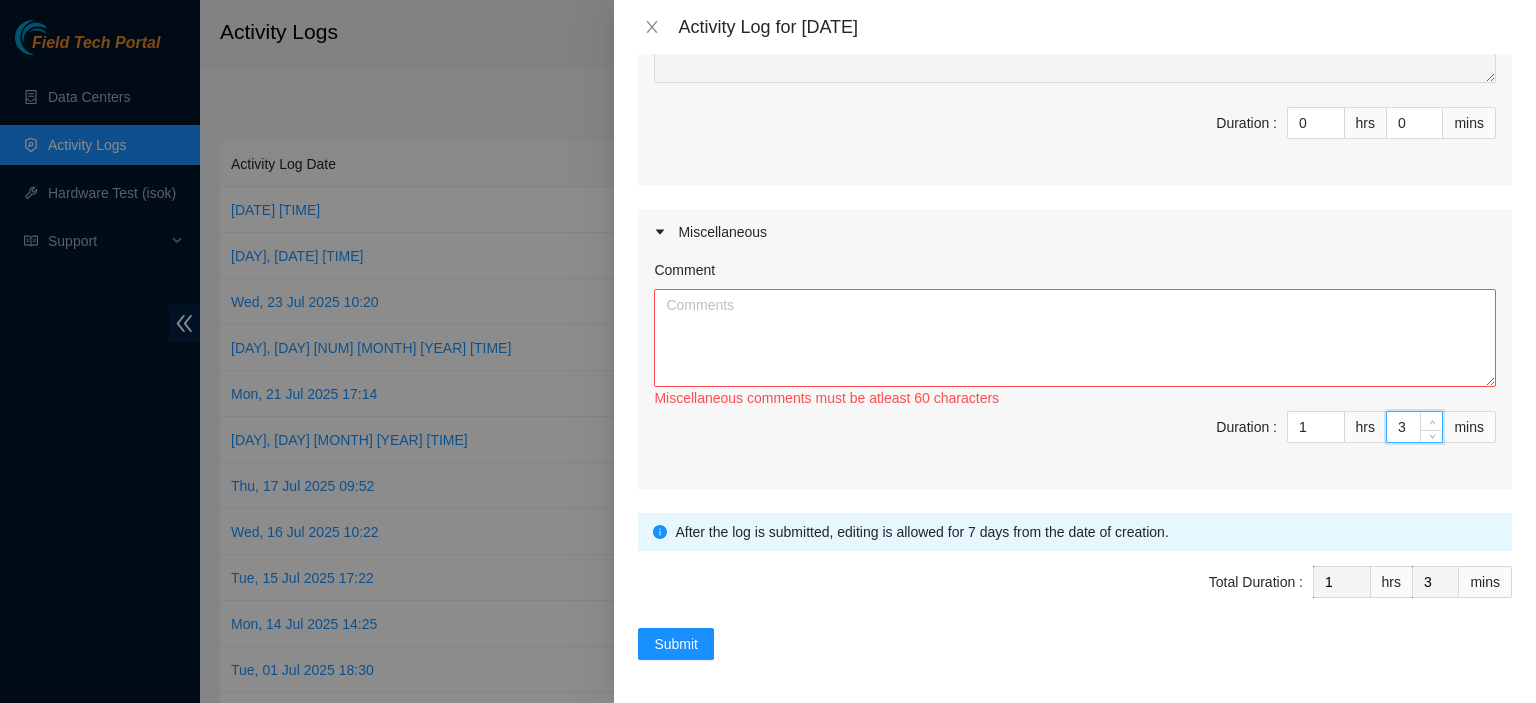 click 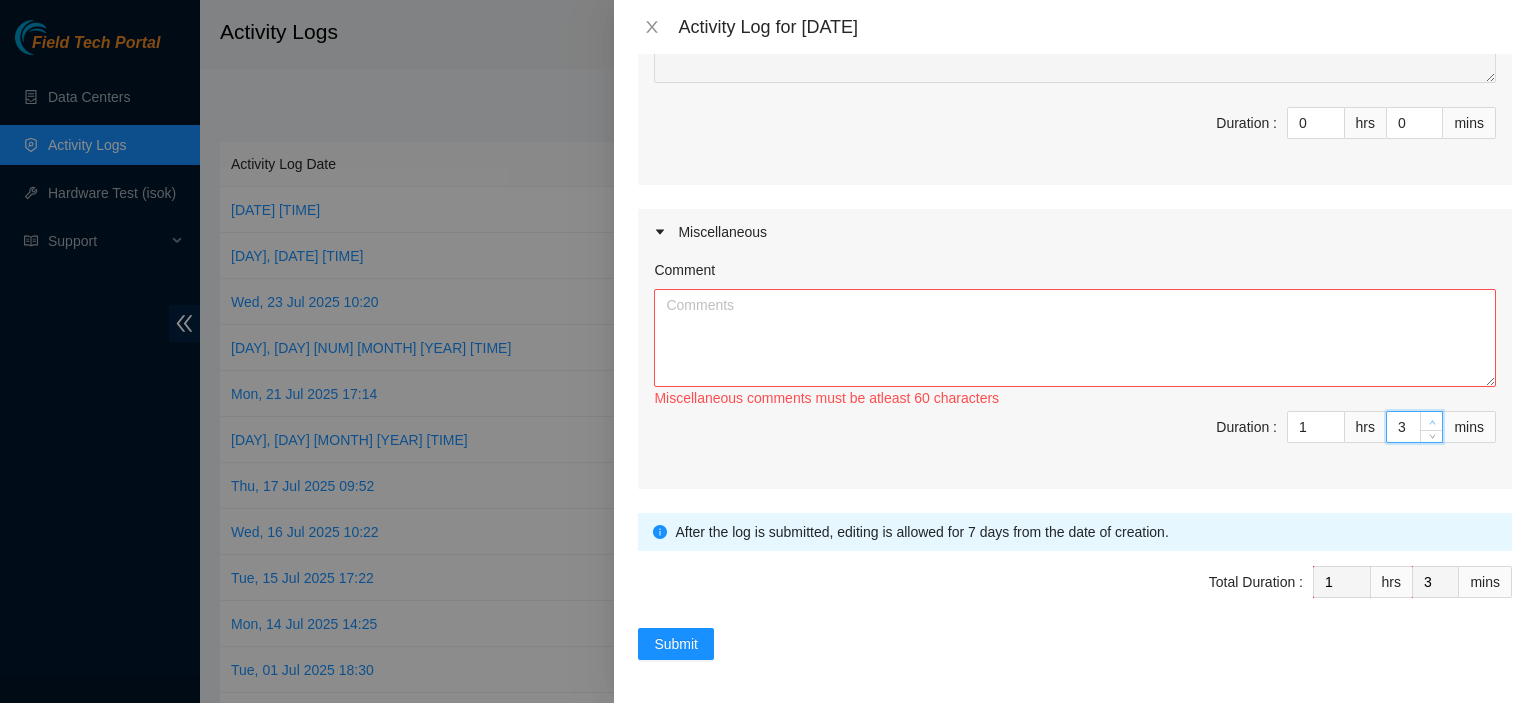type on "4" 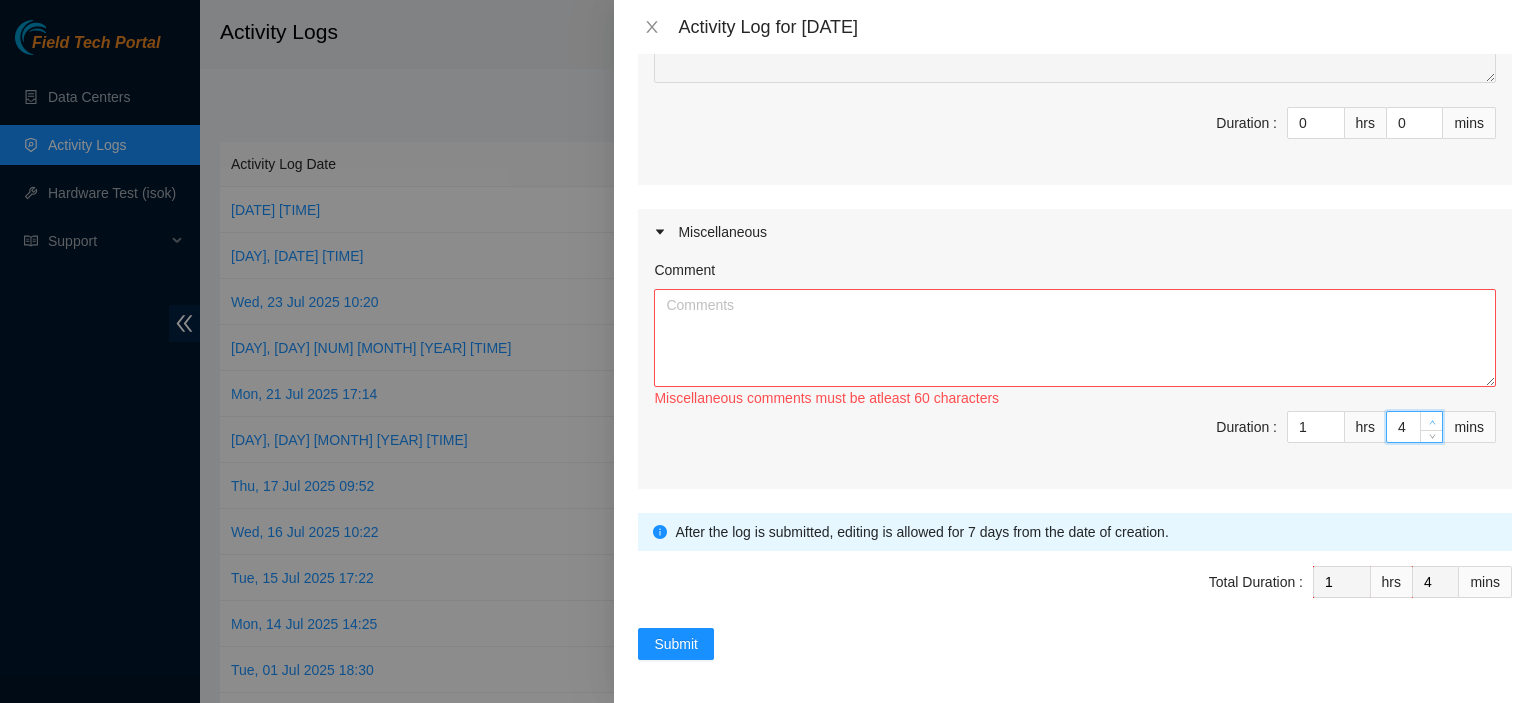 type on "5" 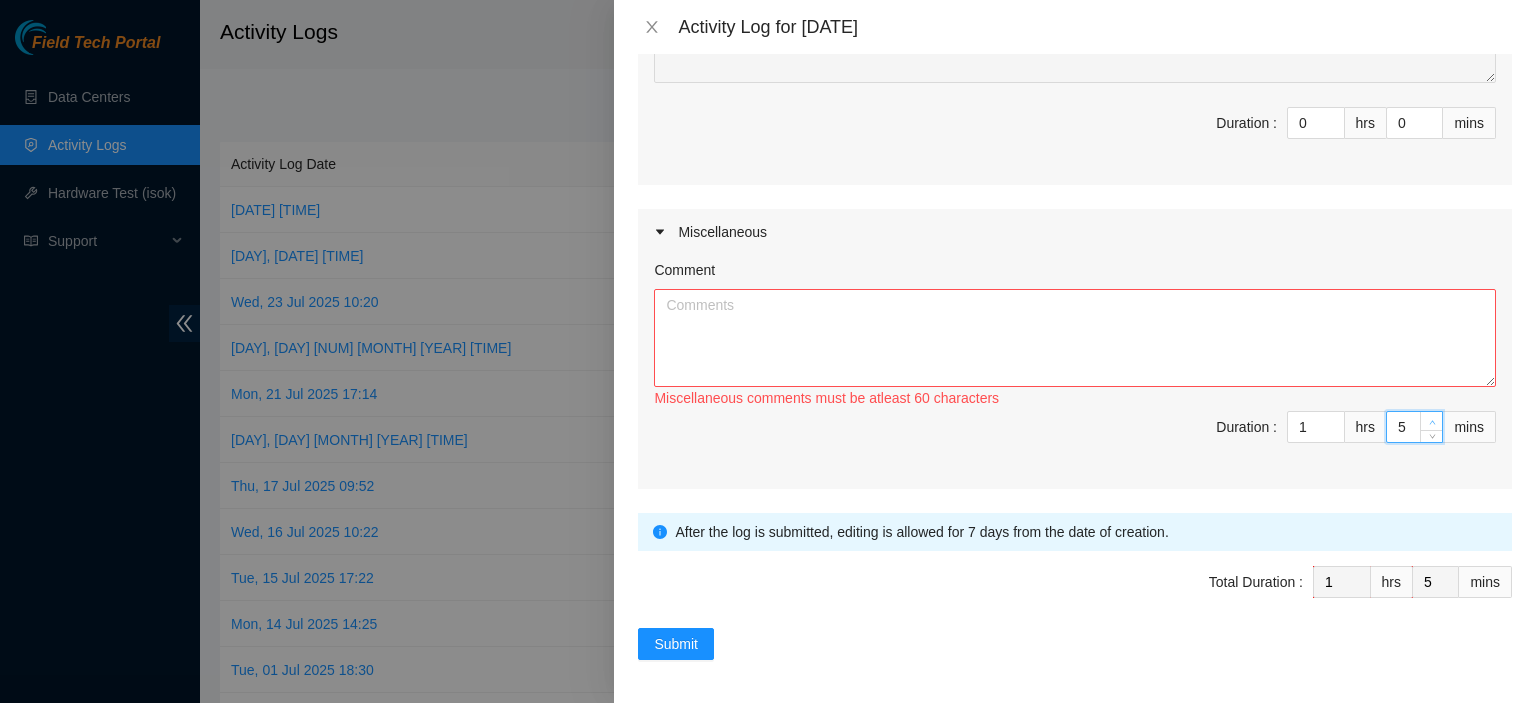 click 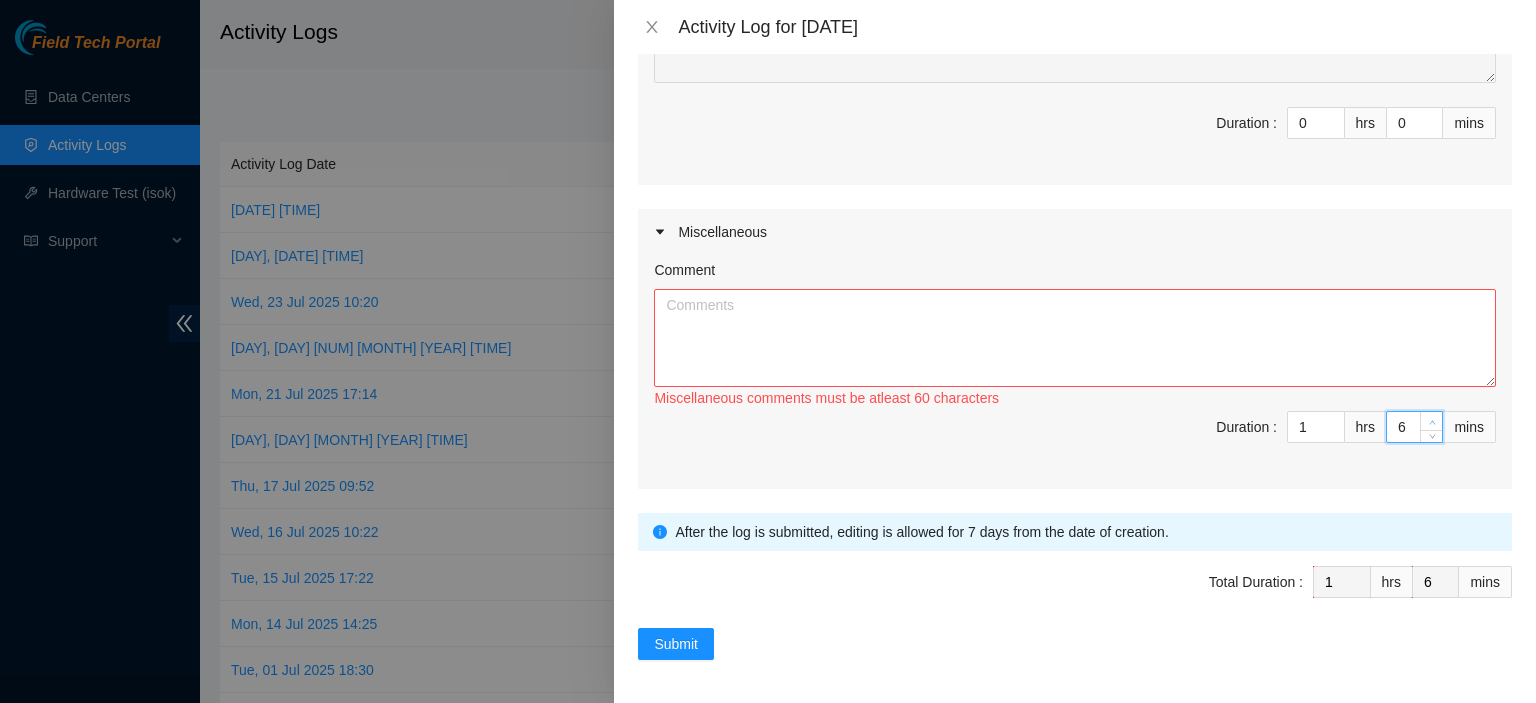 click 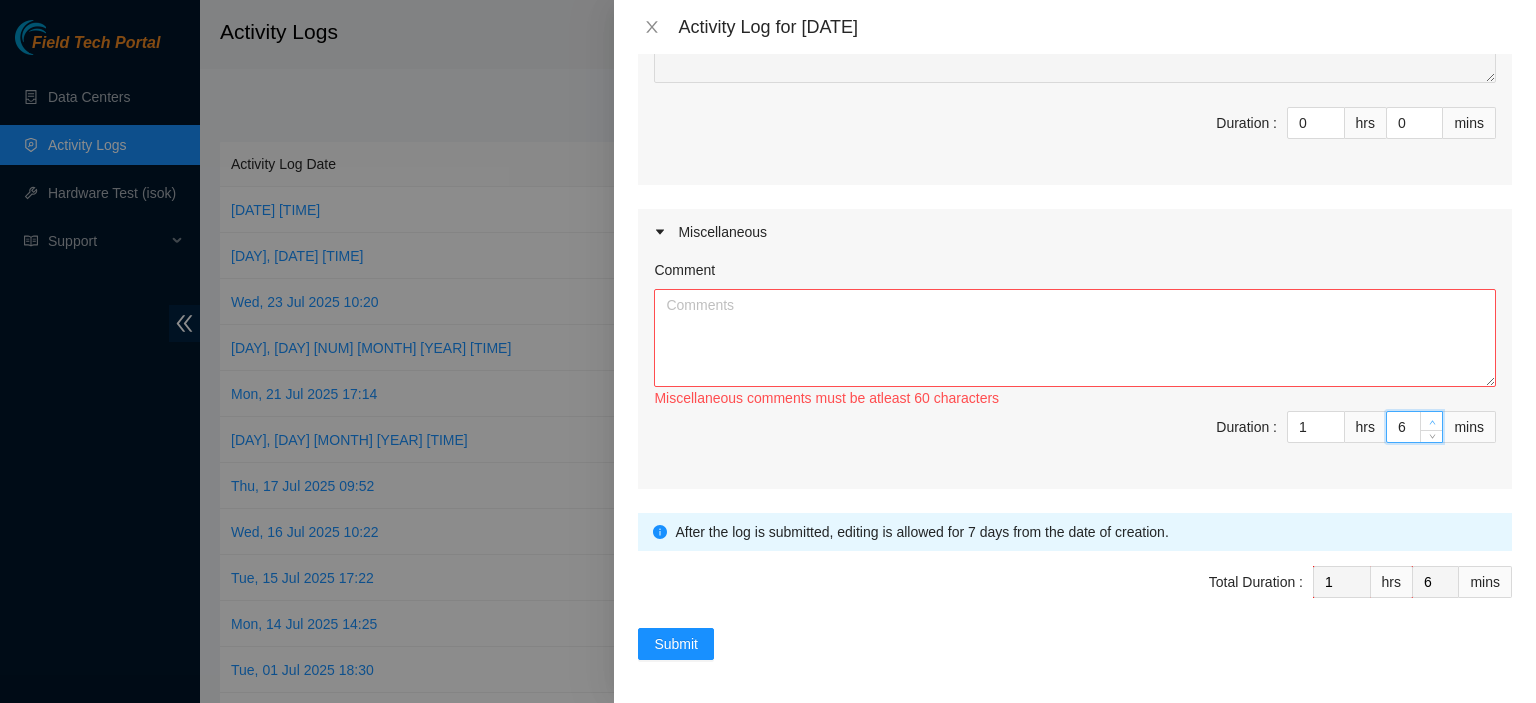 type on "7" 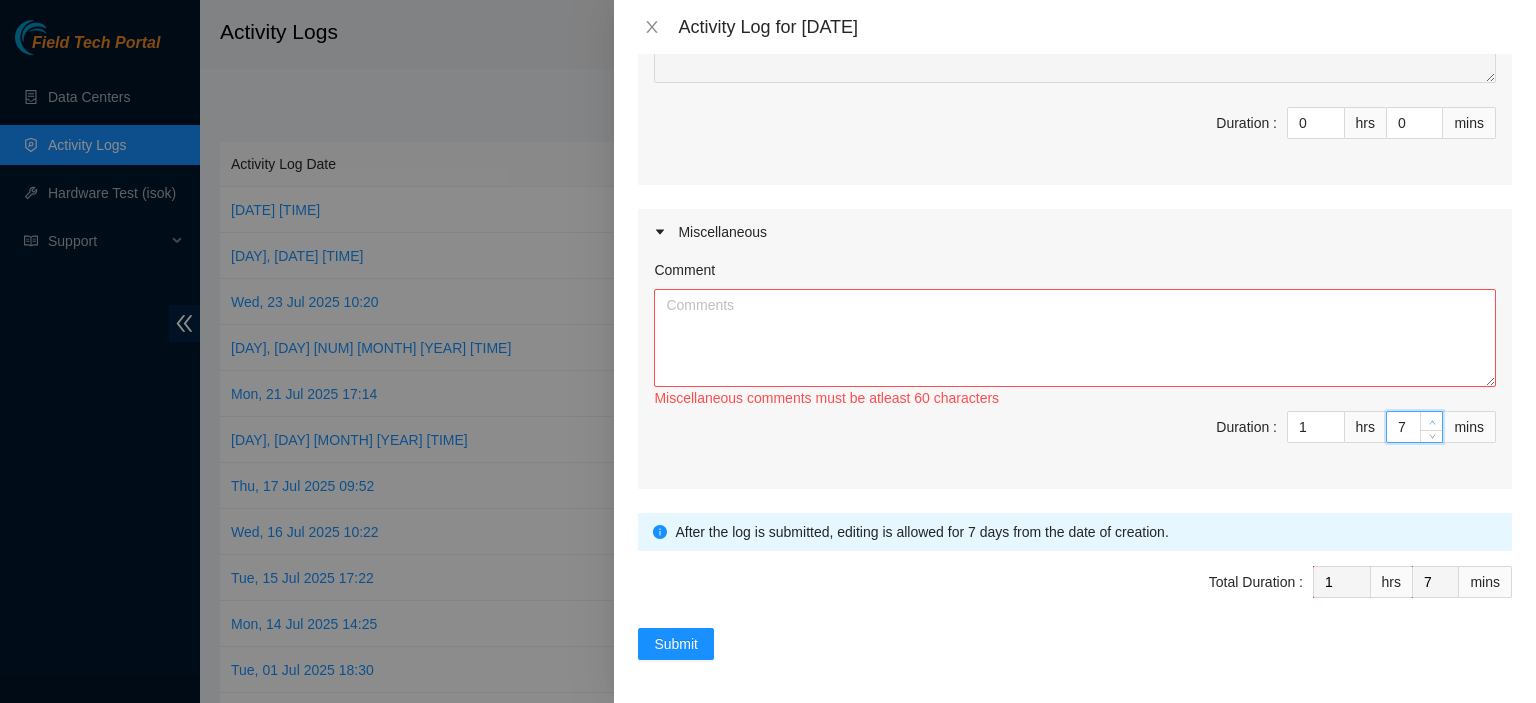 click 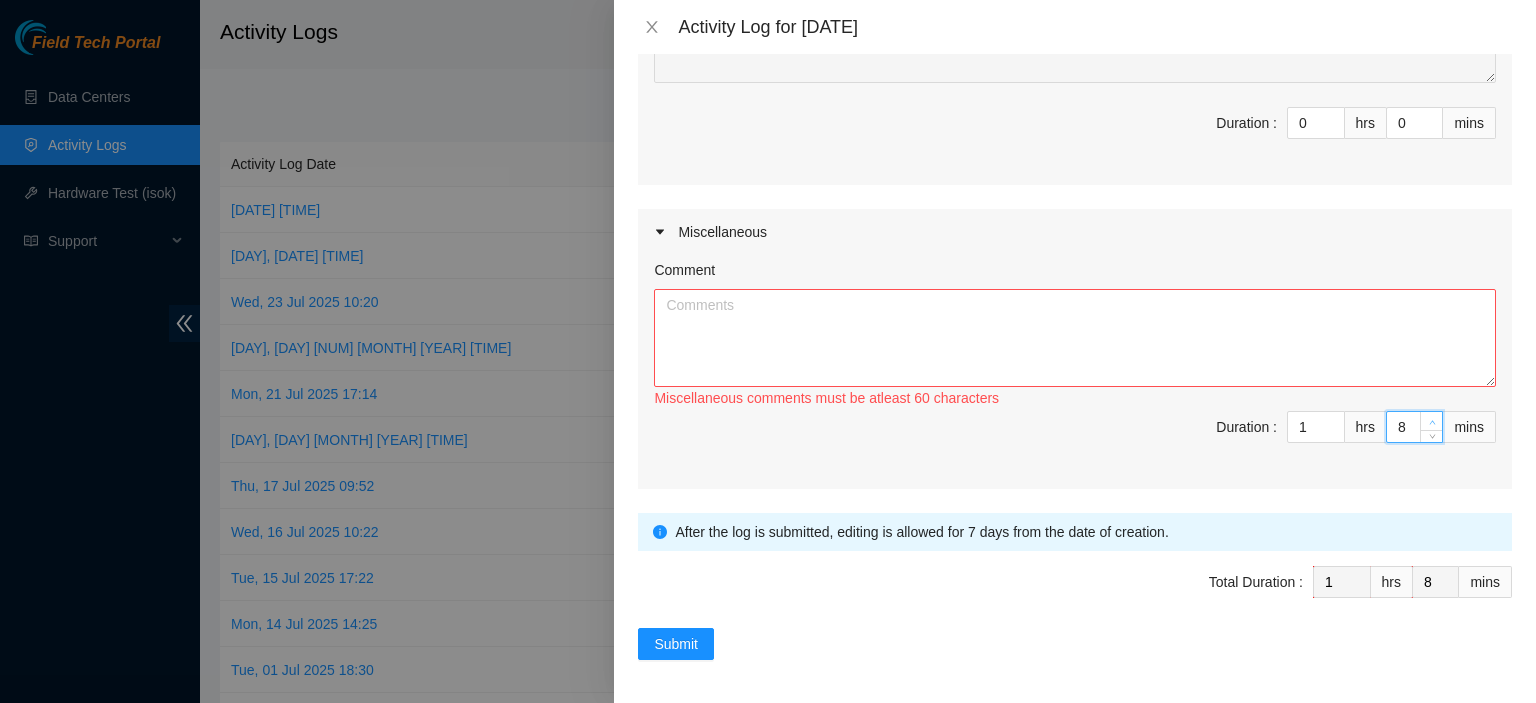 click 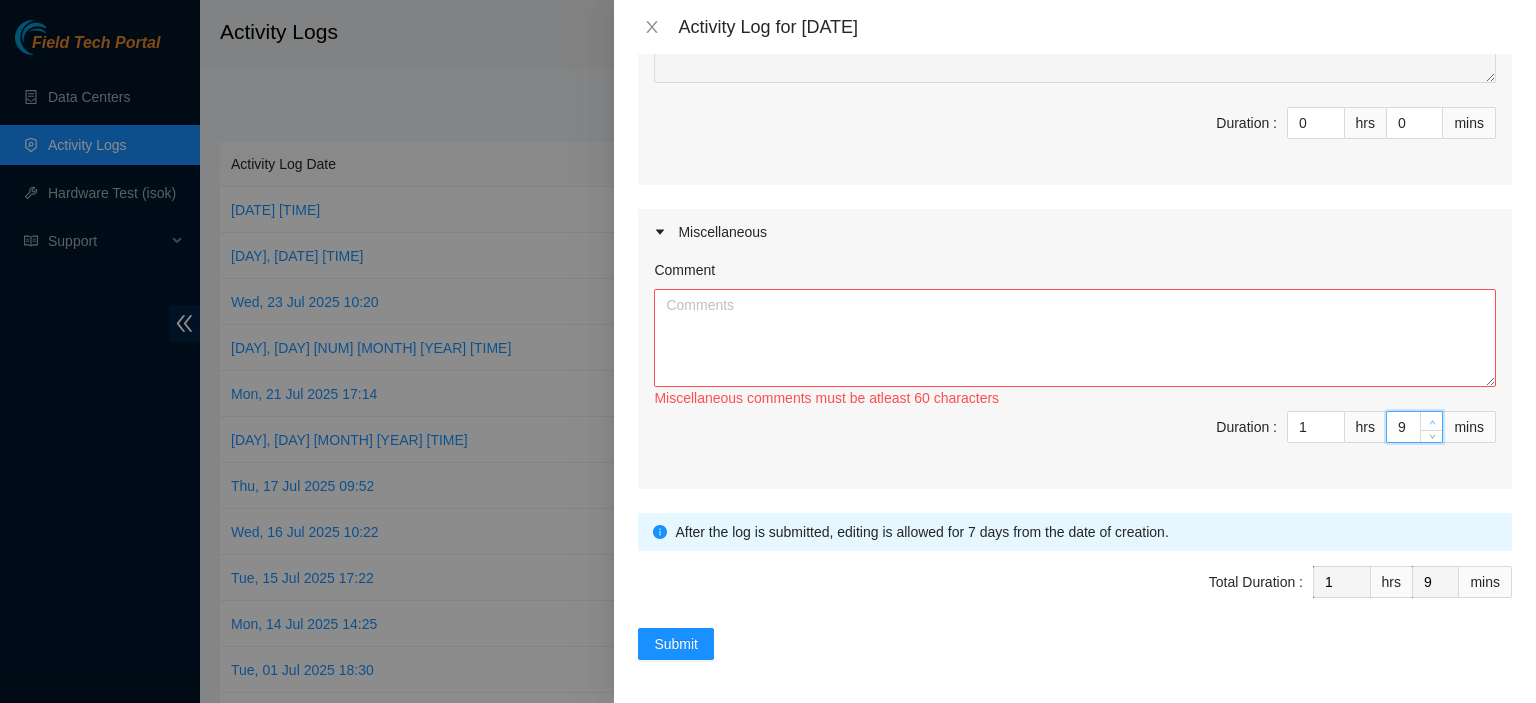 type on "10" 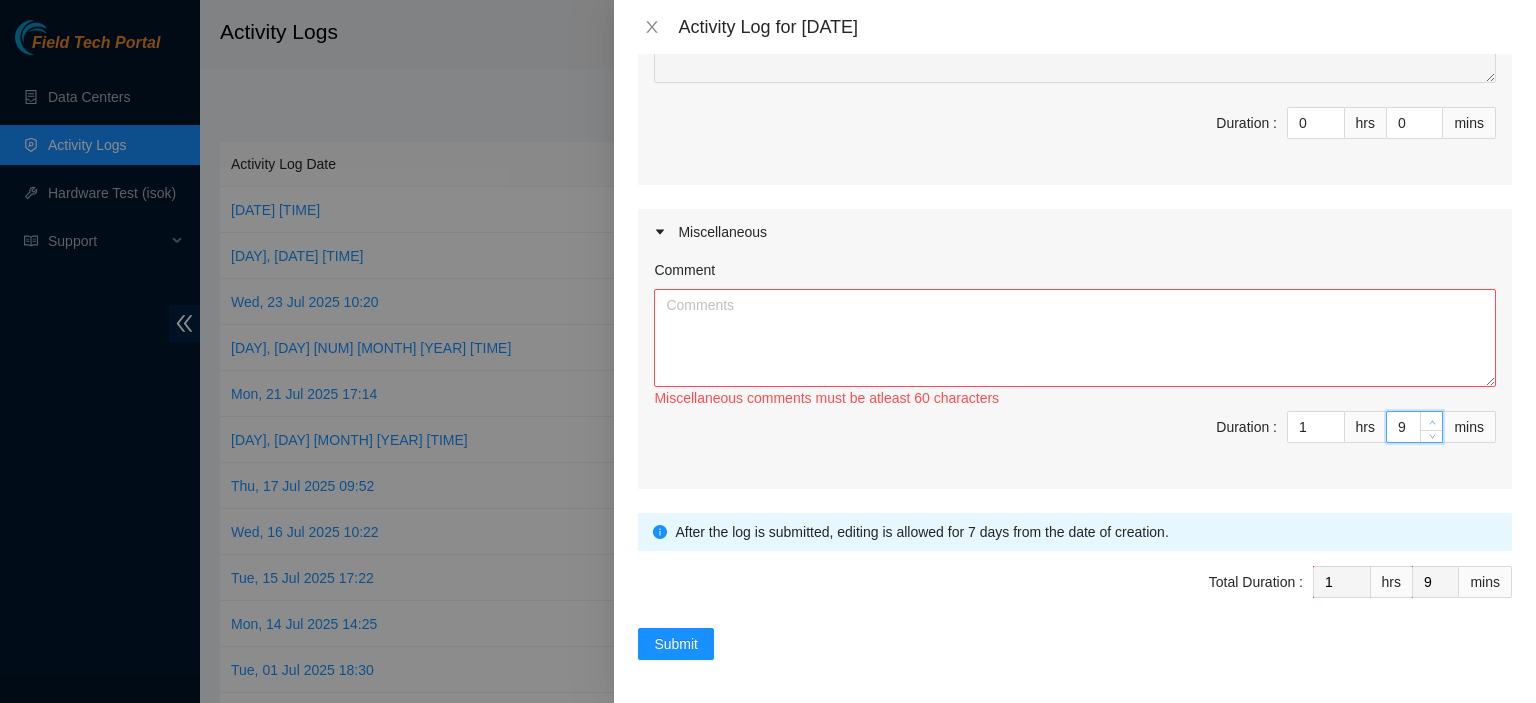 type on "10" 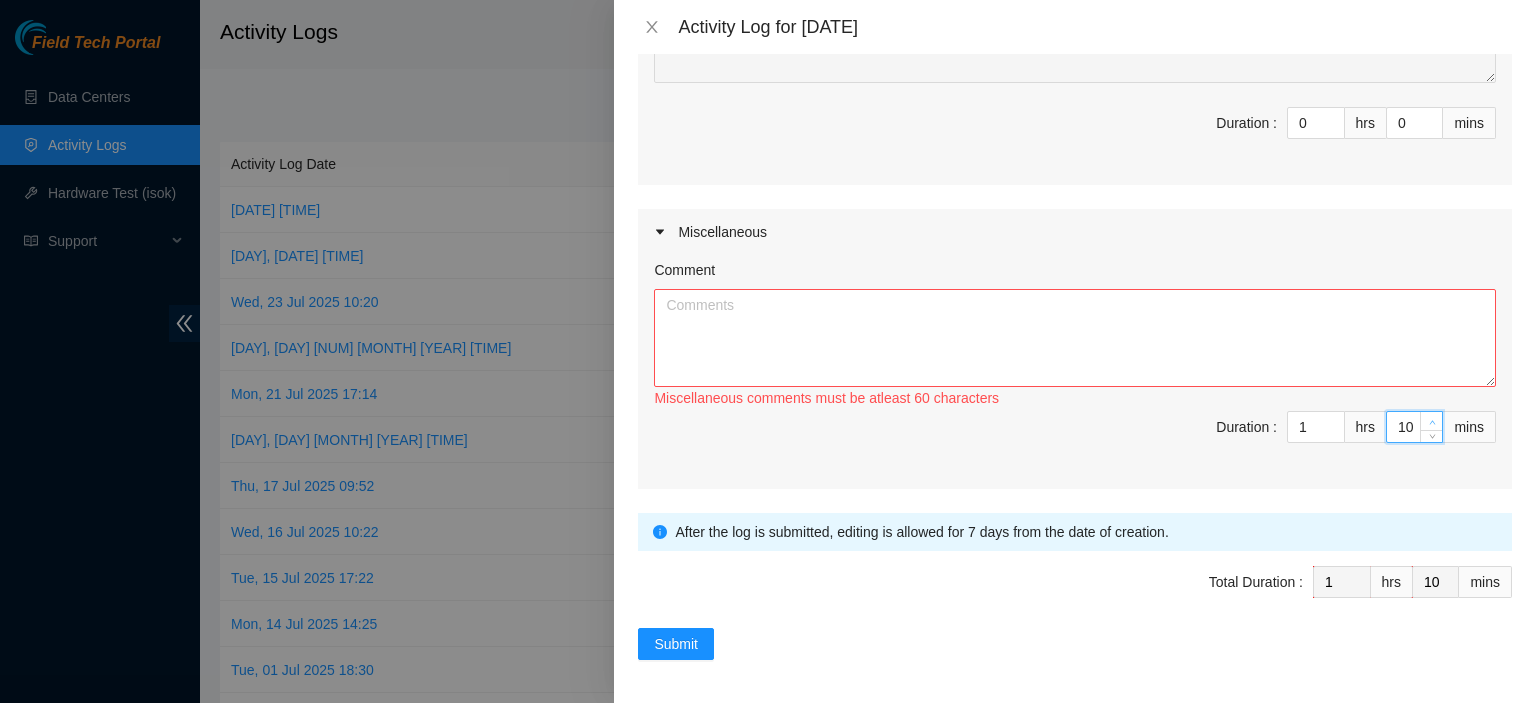 click 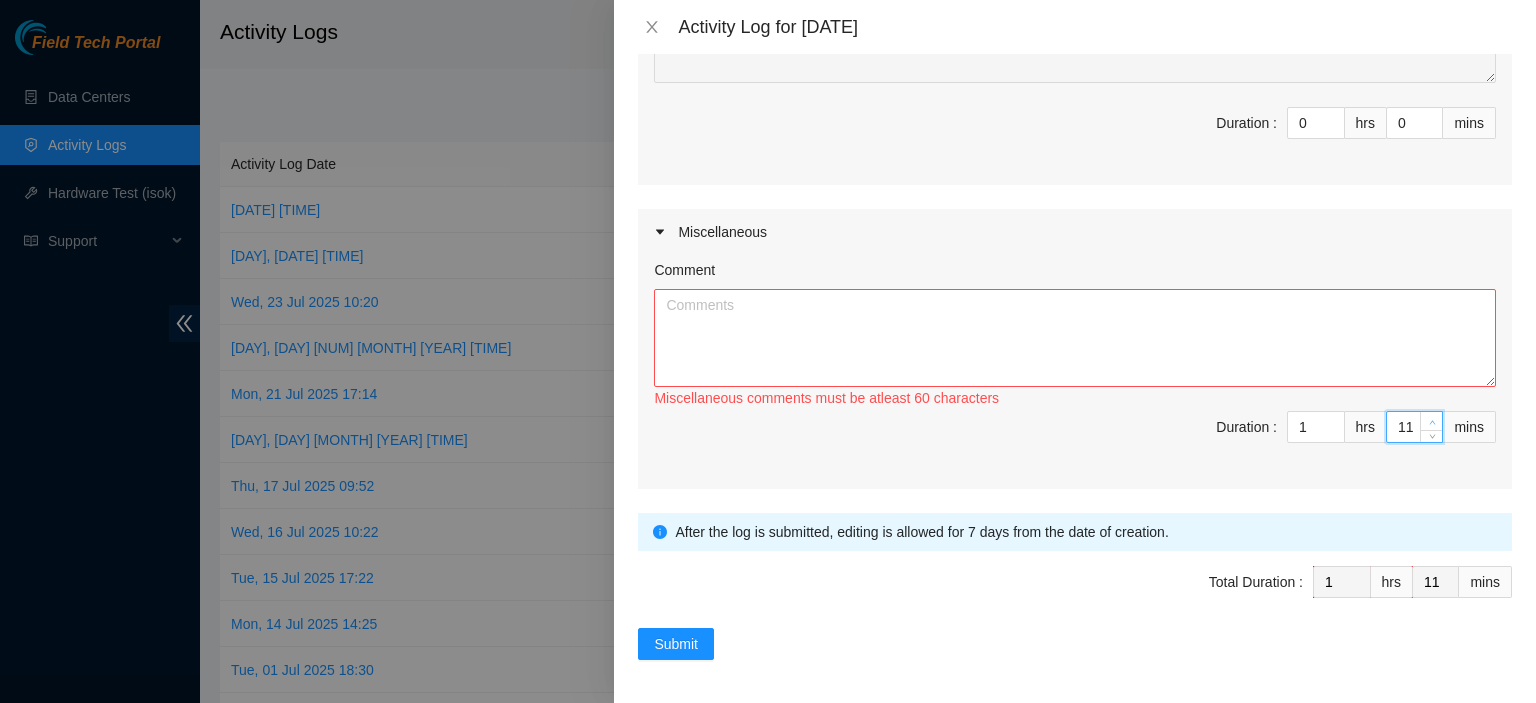 click 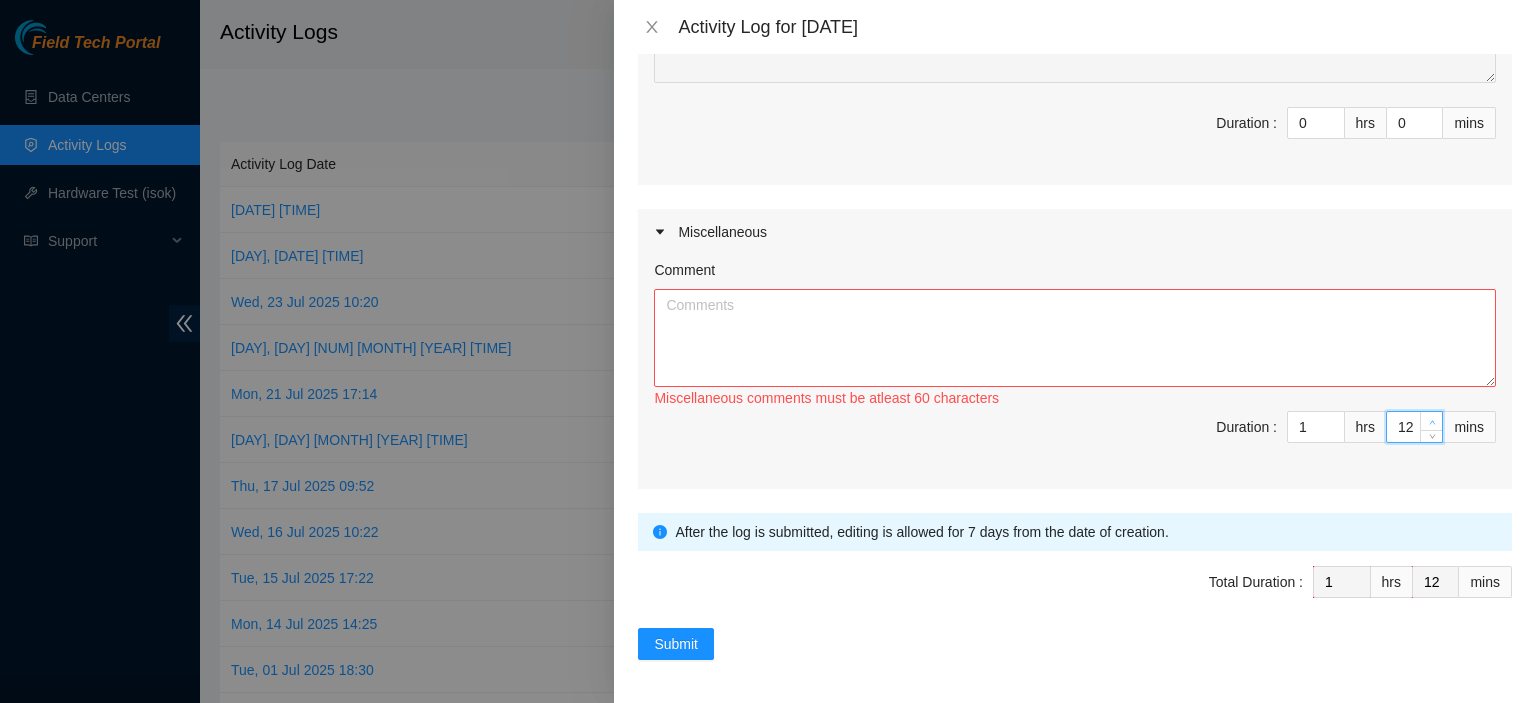 click 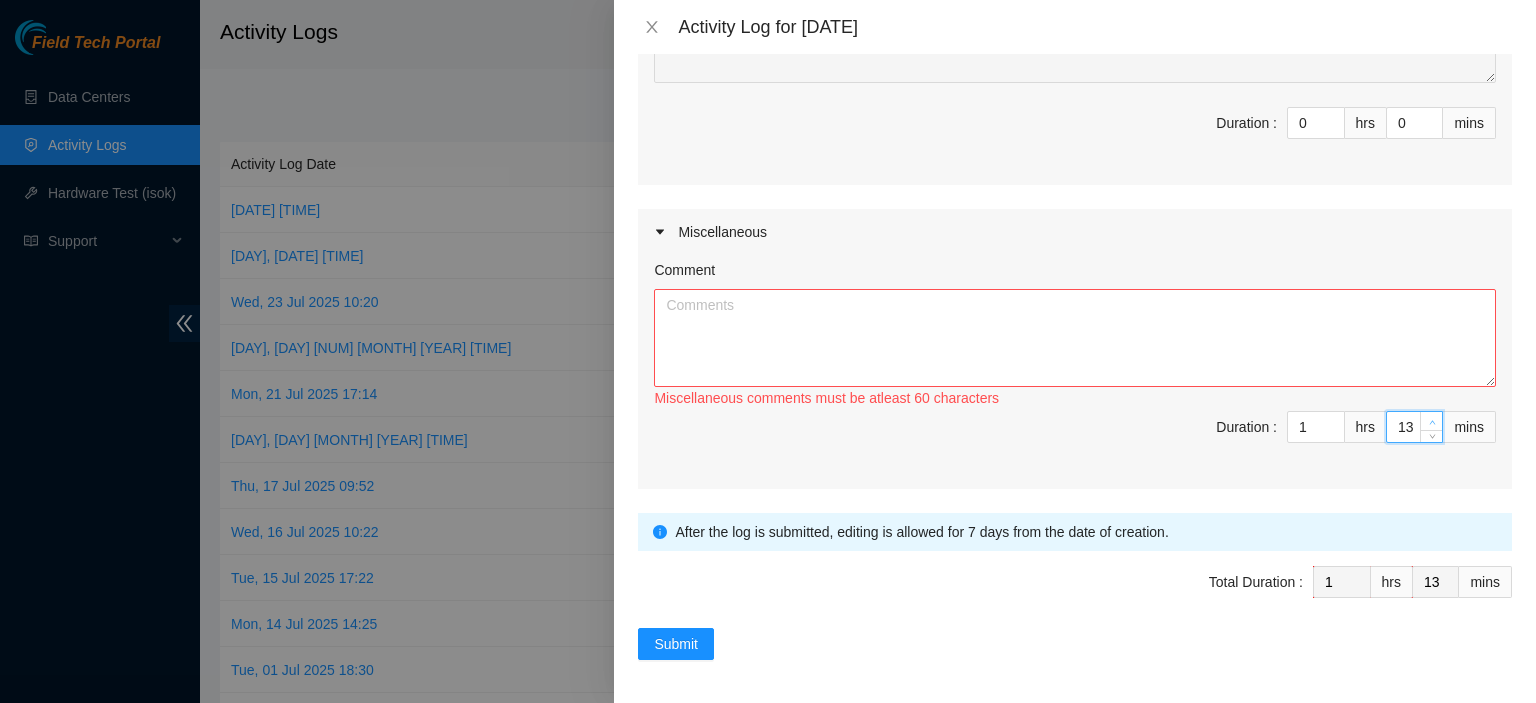click 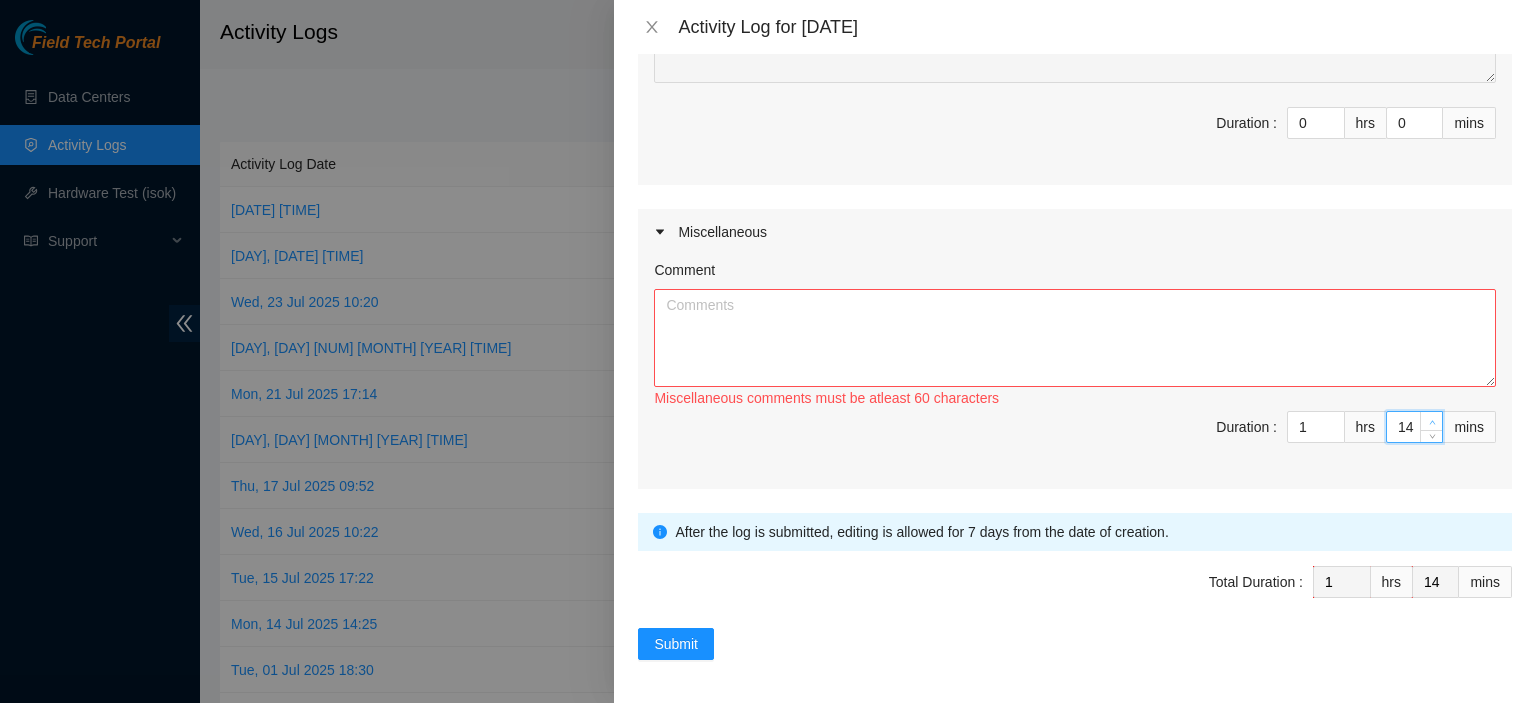 click 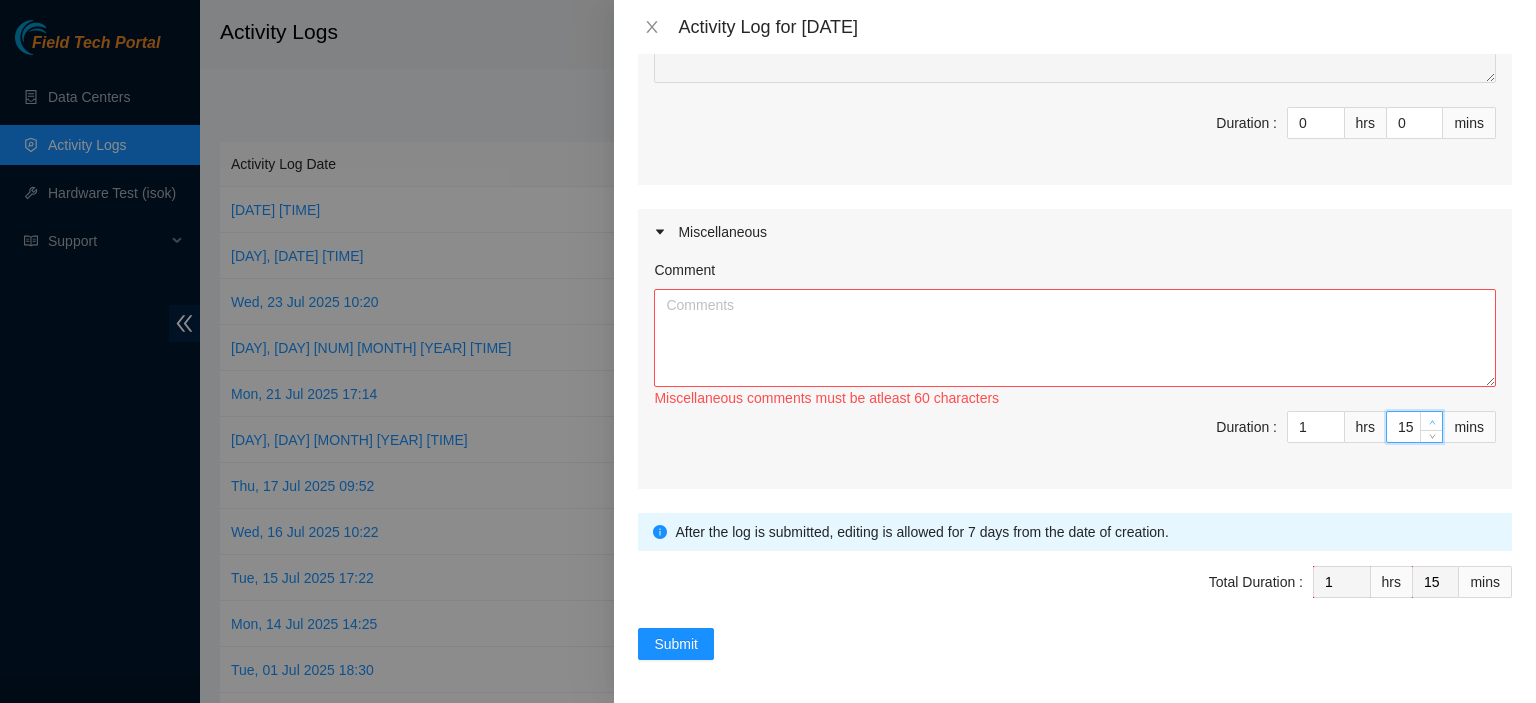 type on "16" 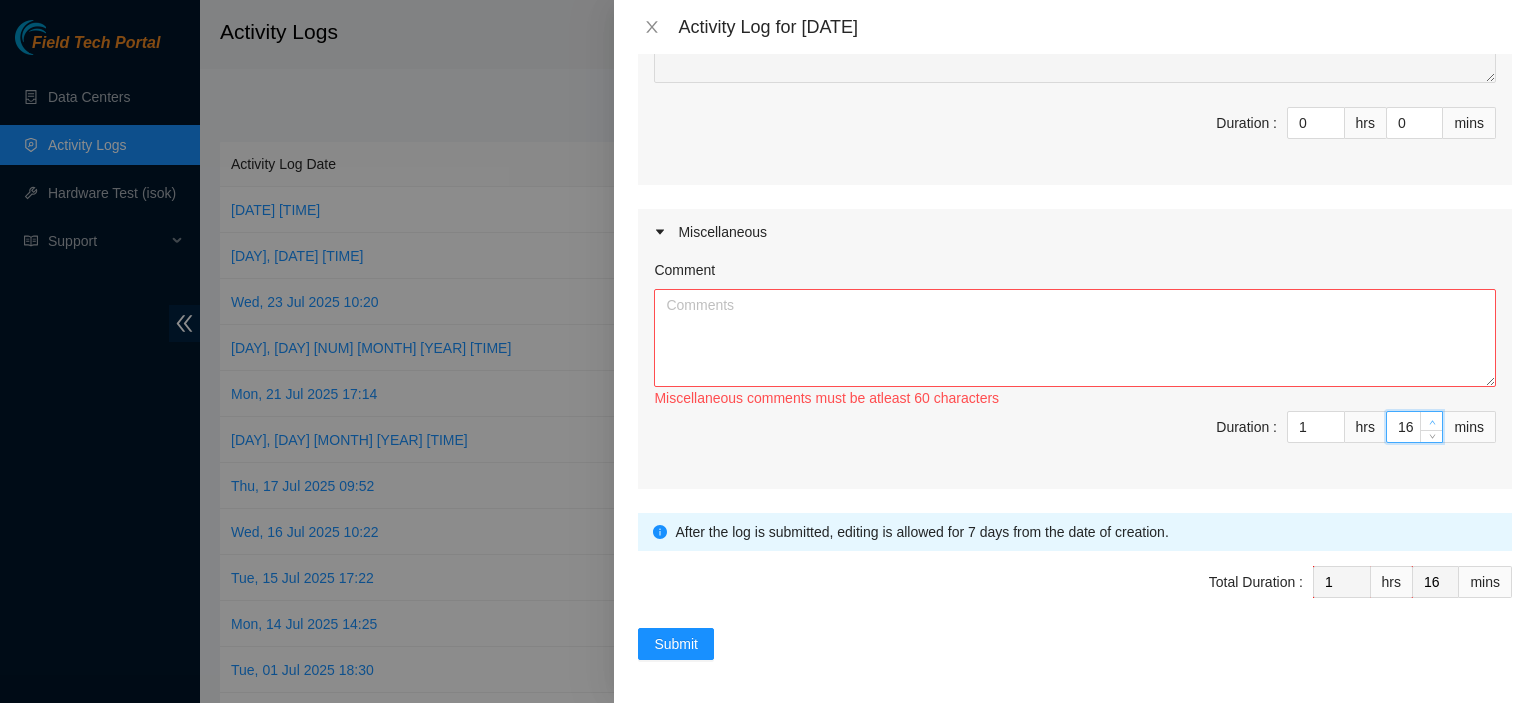 click 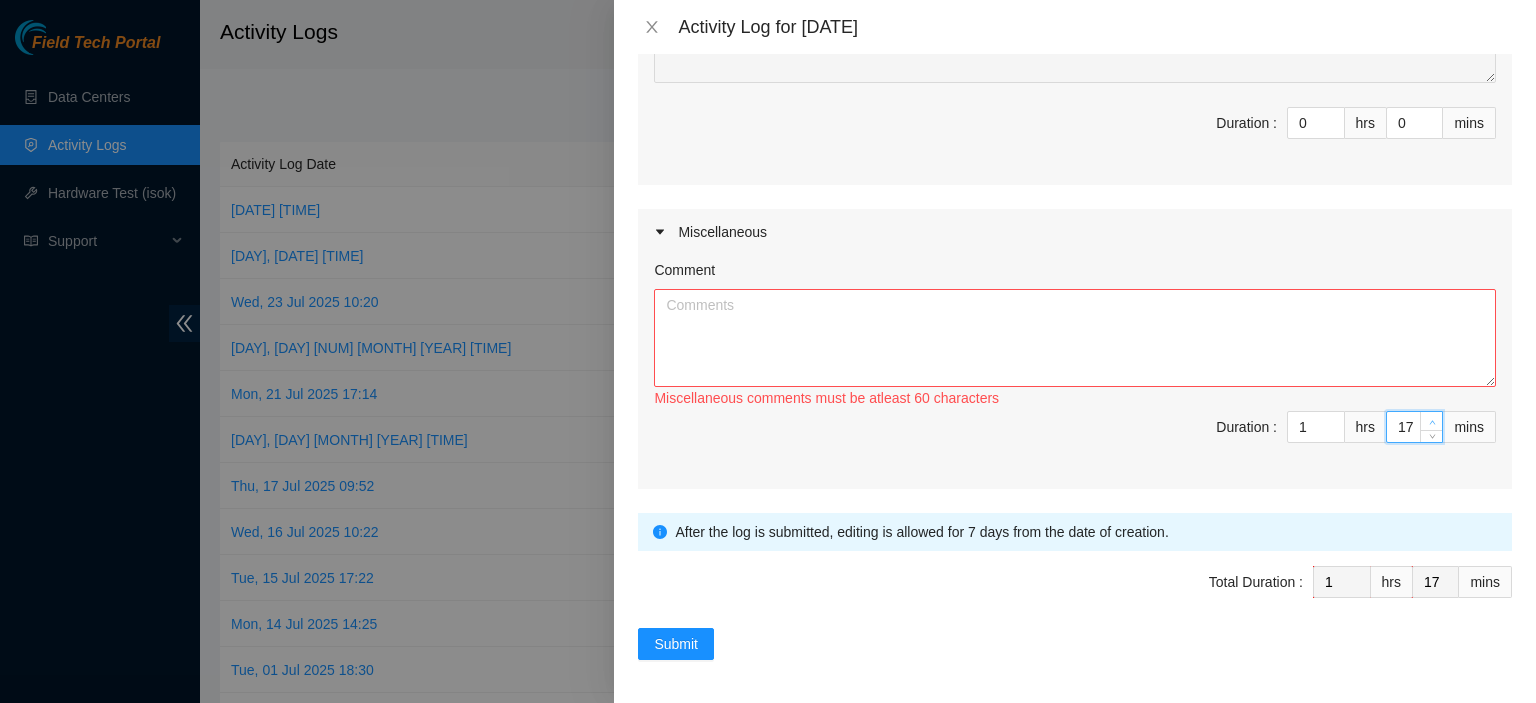 type on "18" 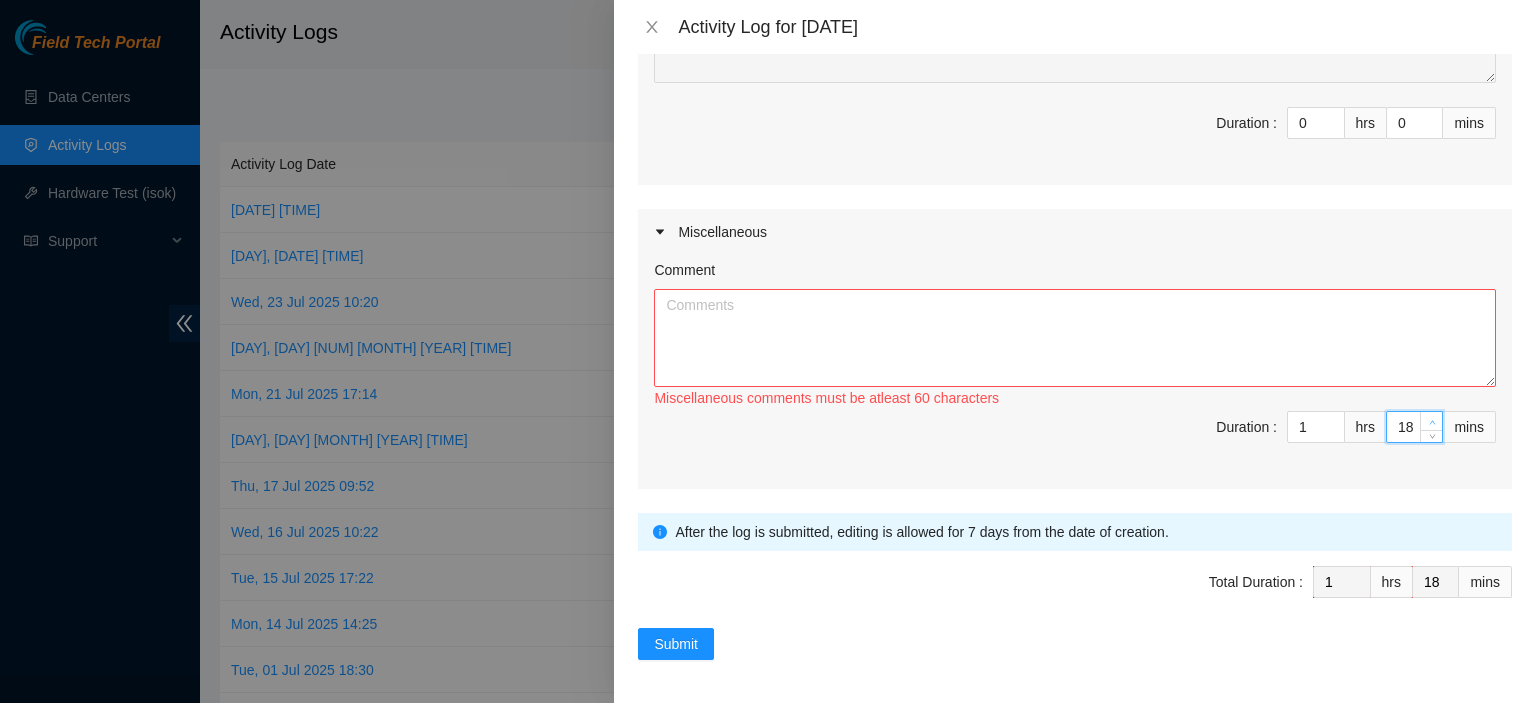 click 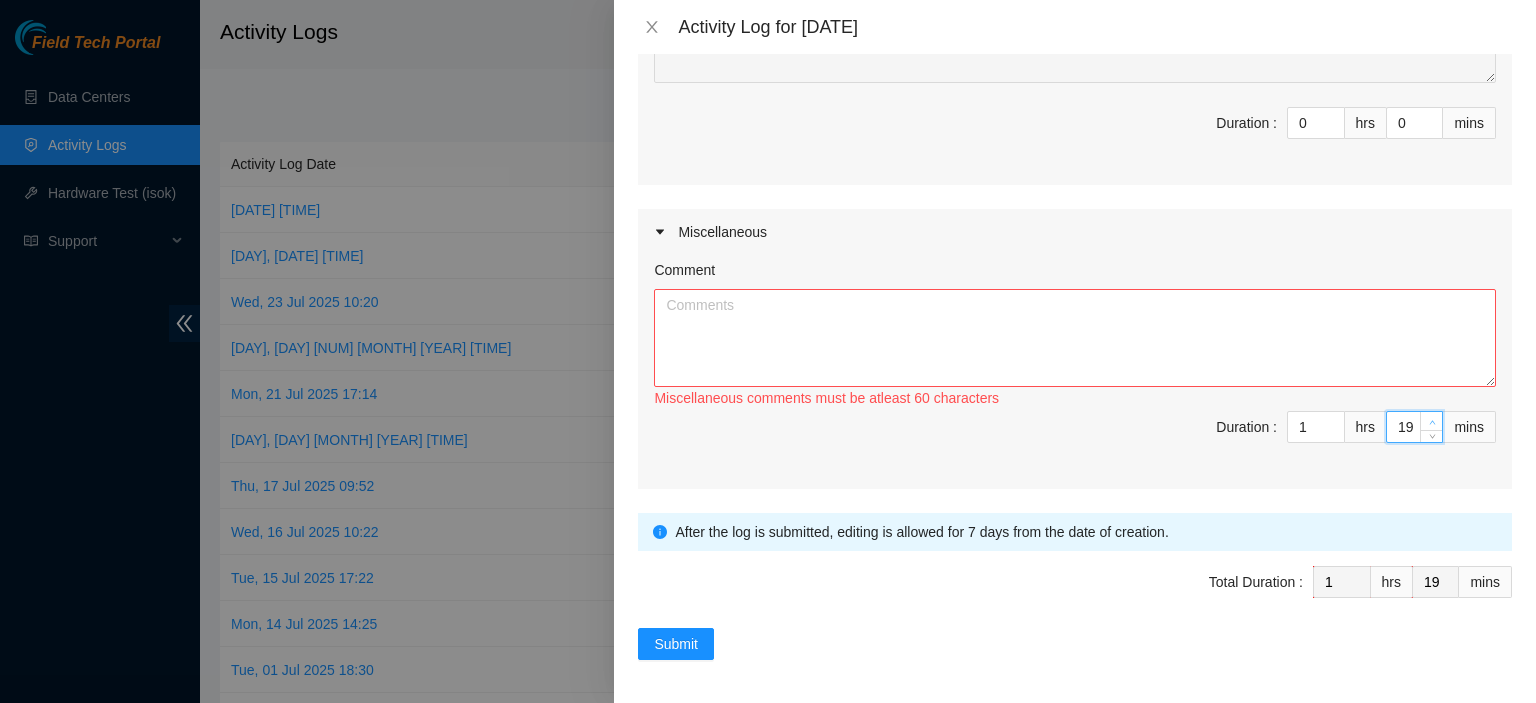 click 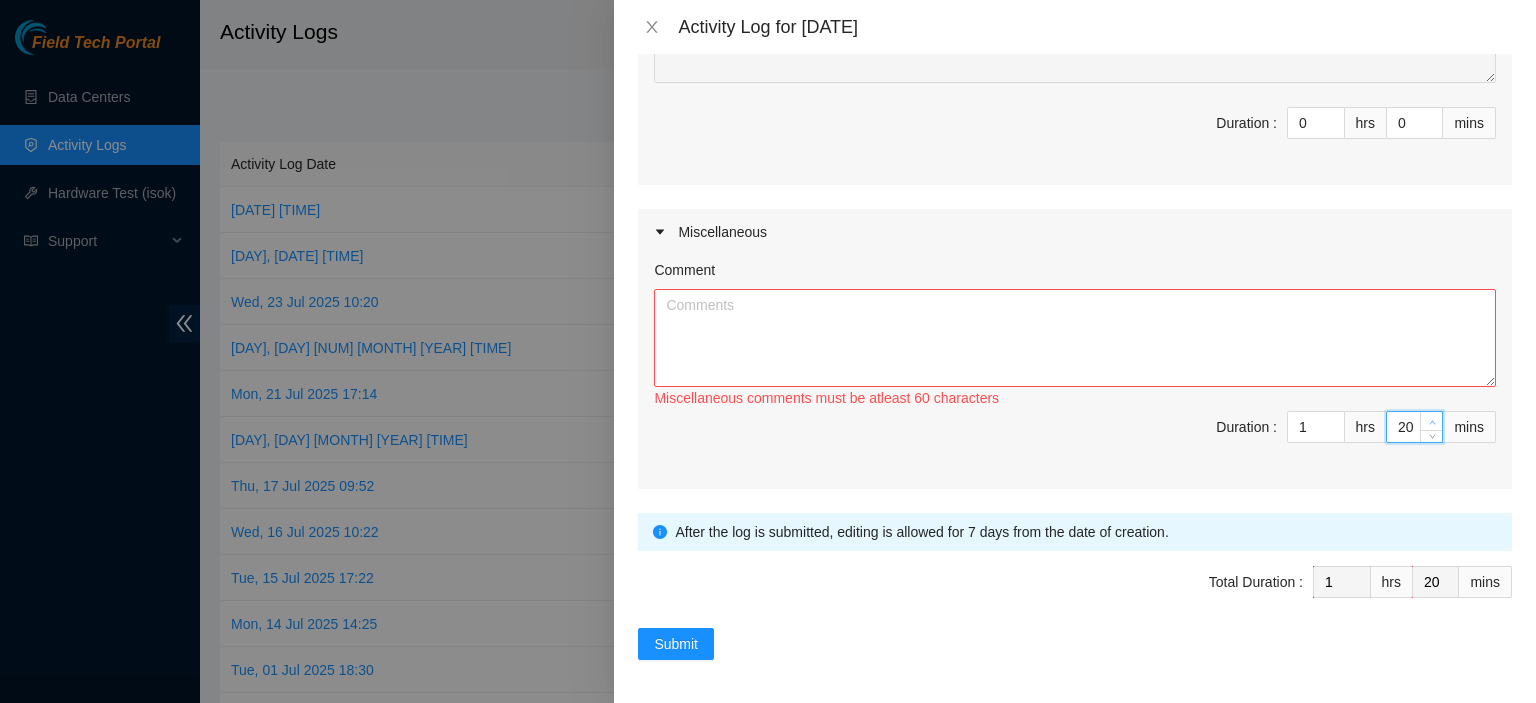 click 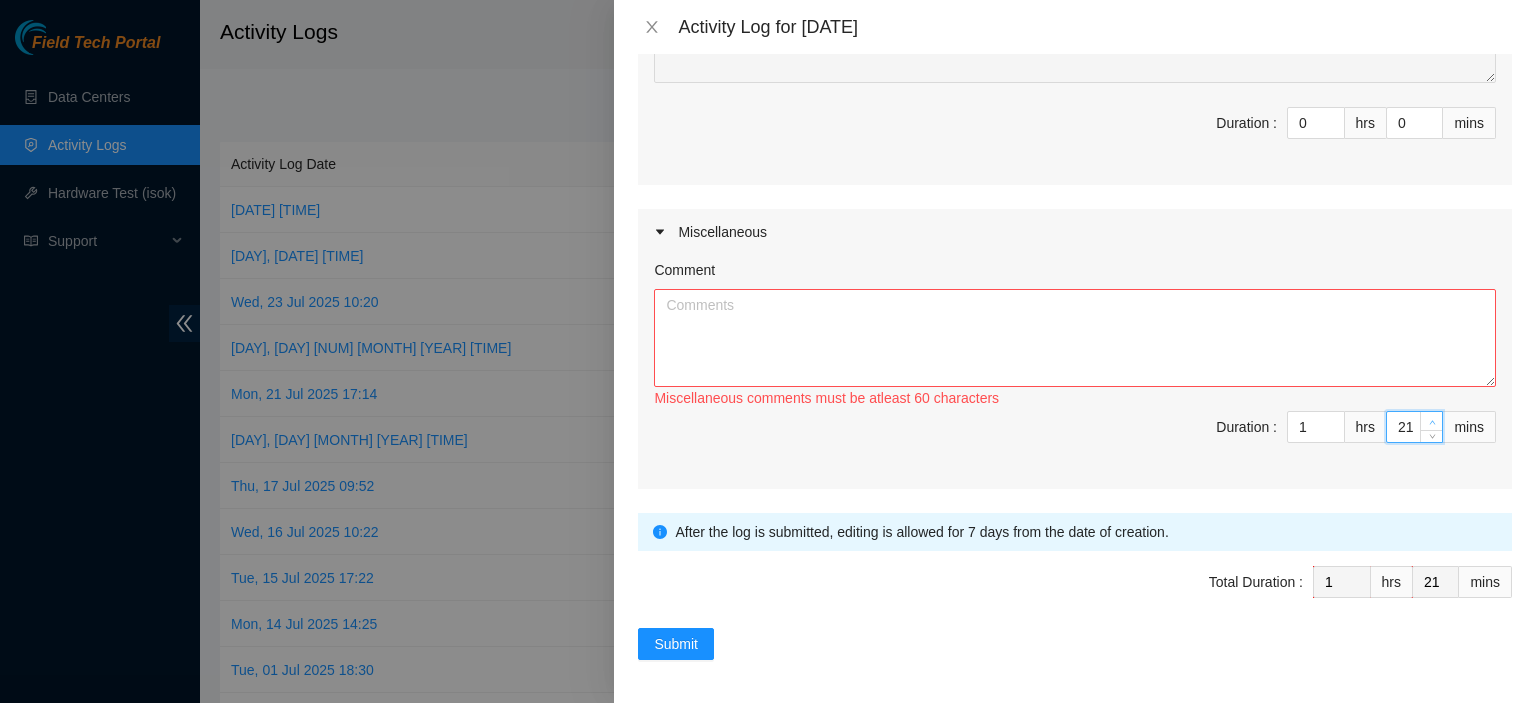type on "22" 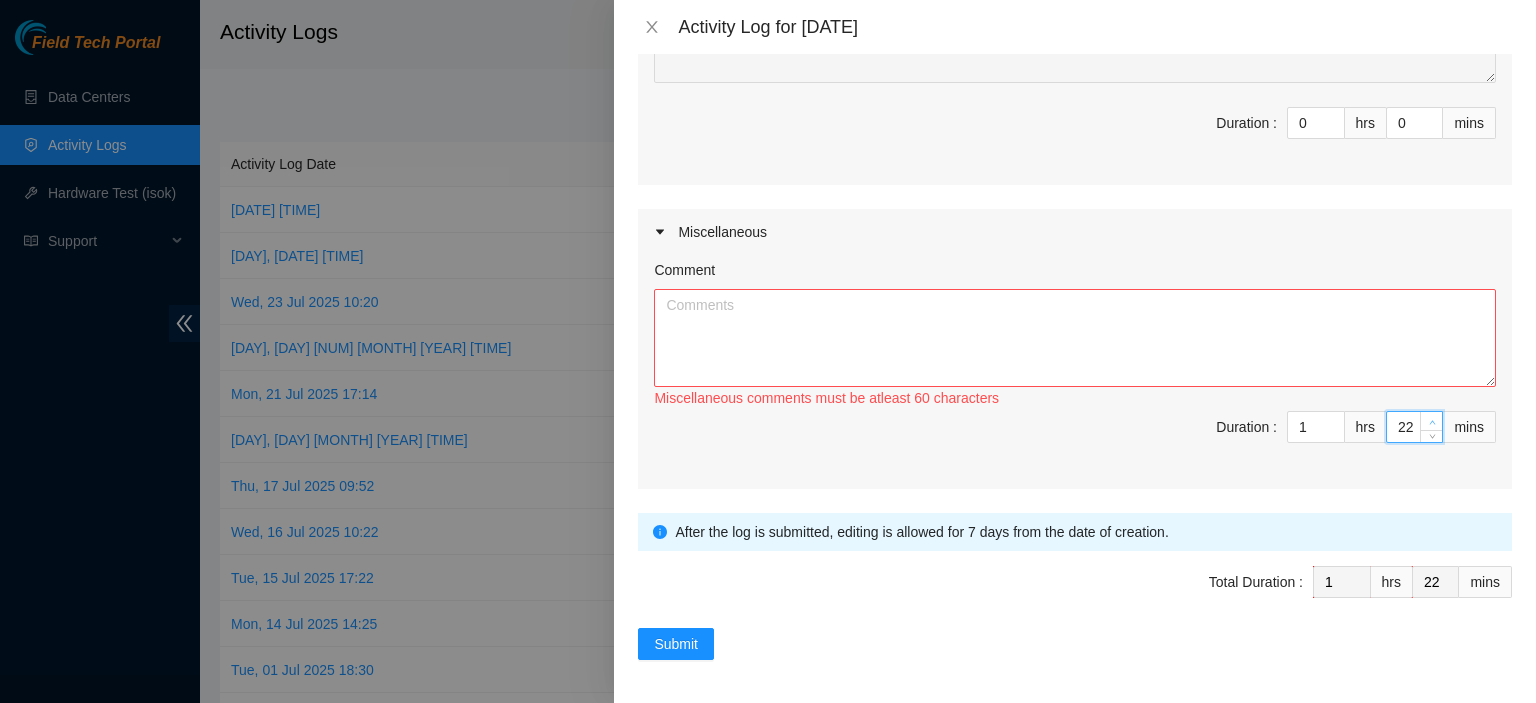 click 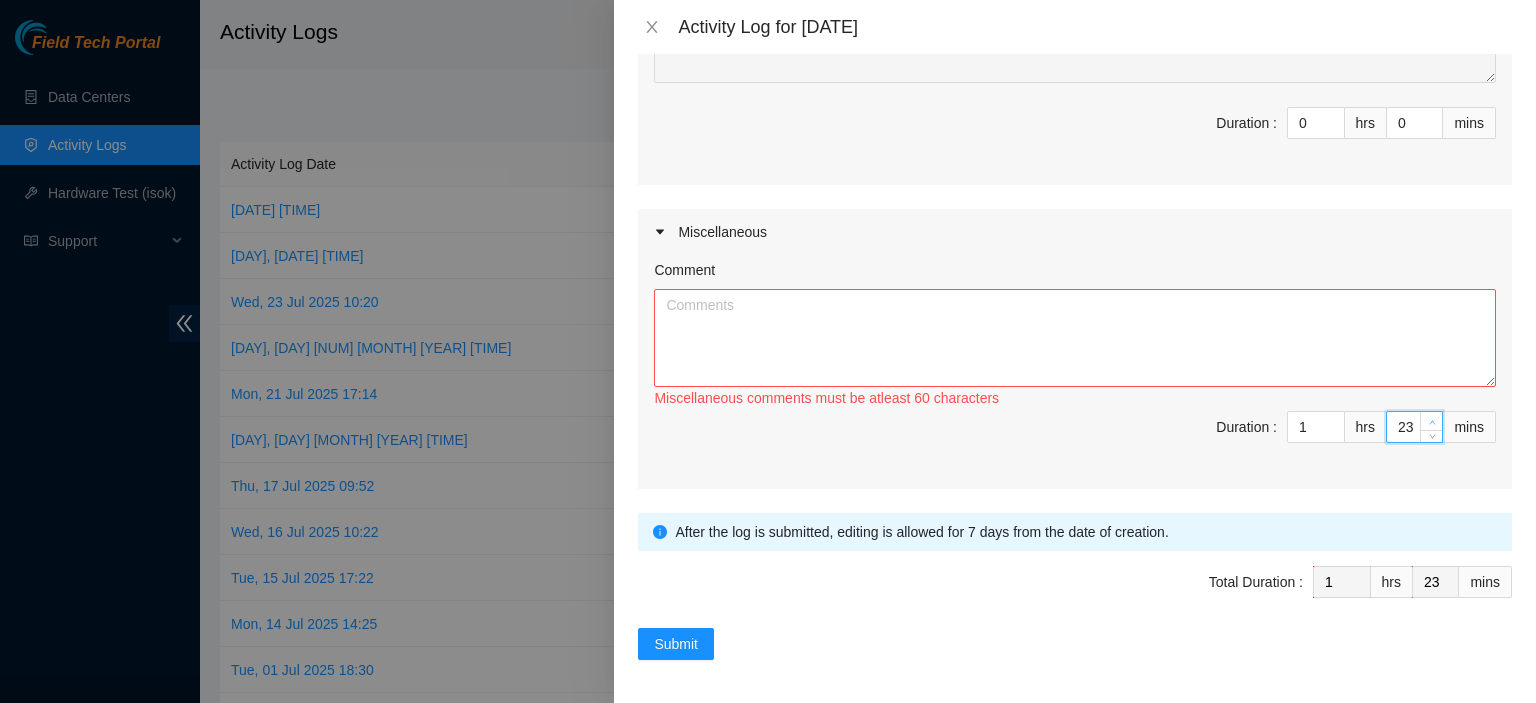 click 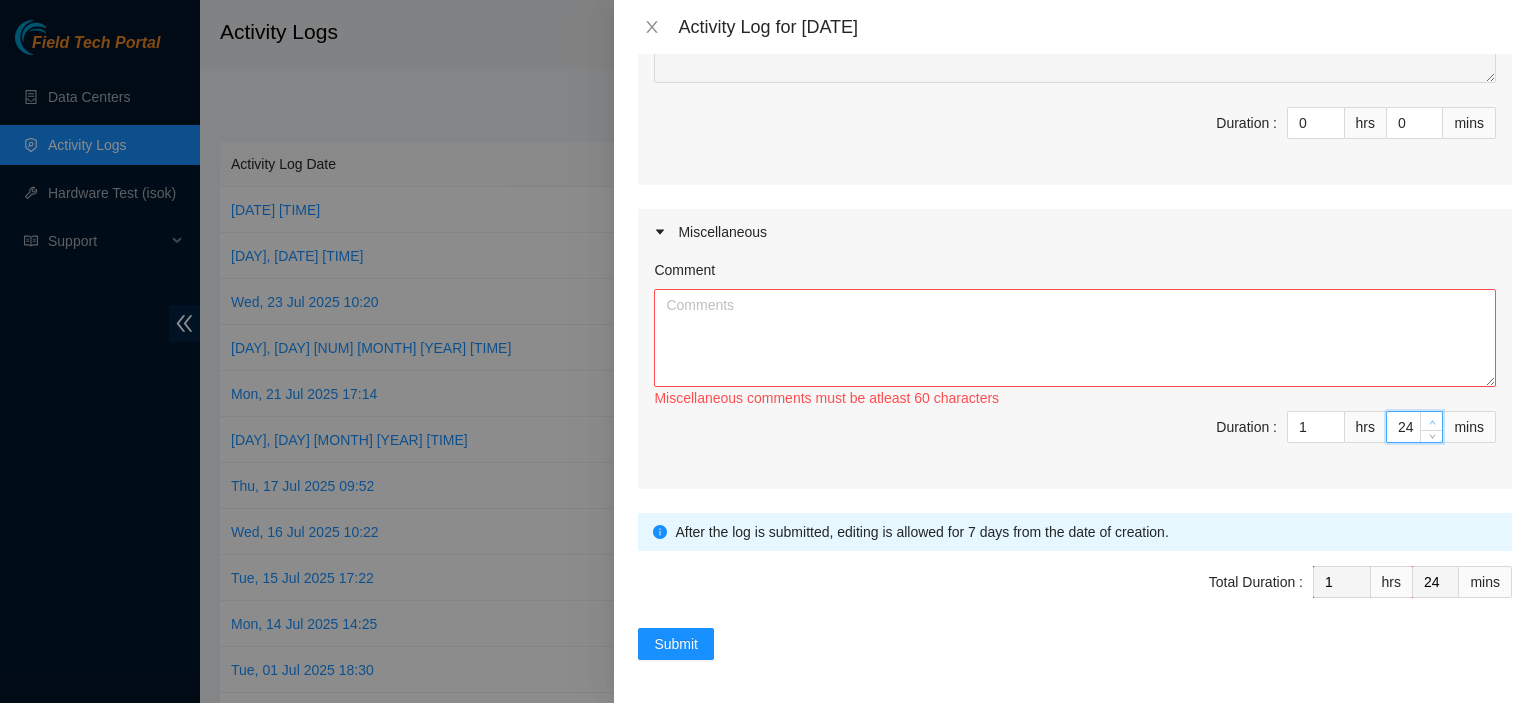 click 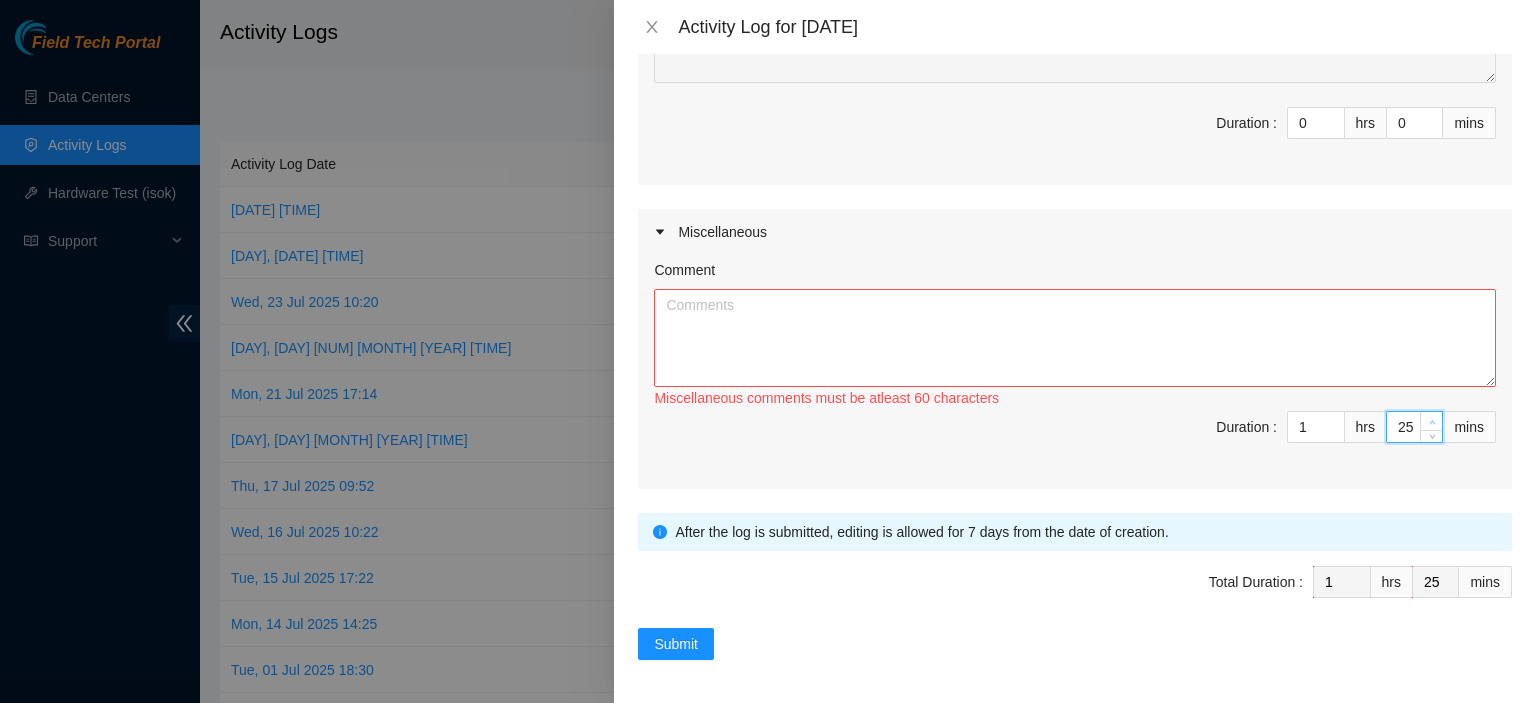 click 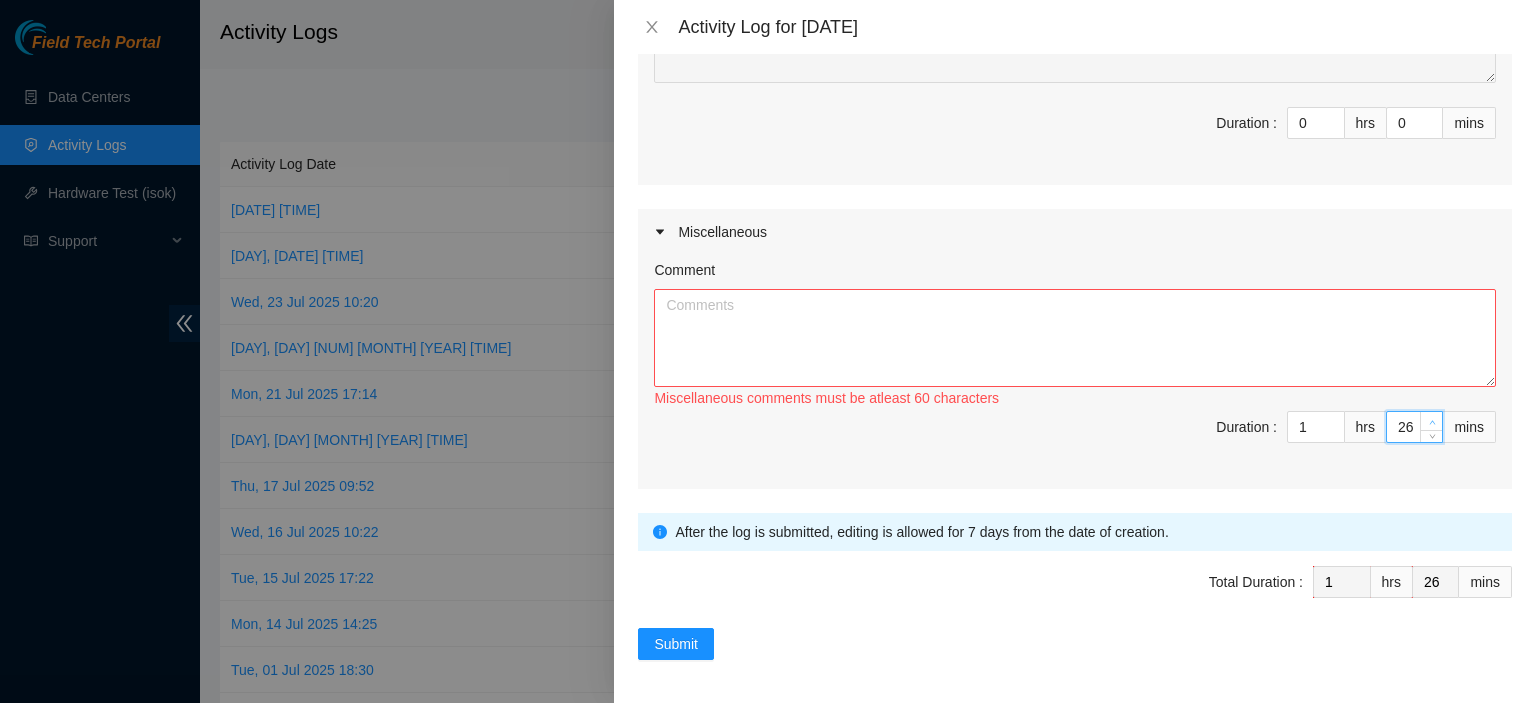 click 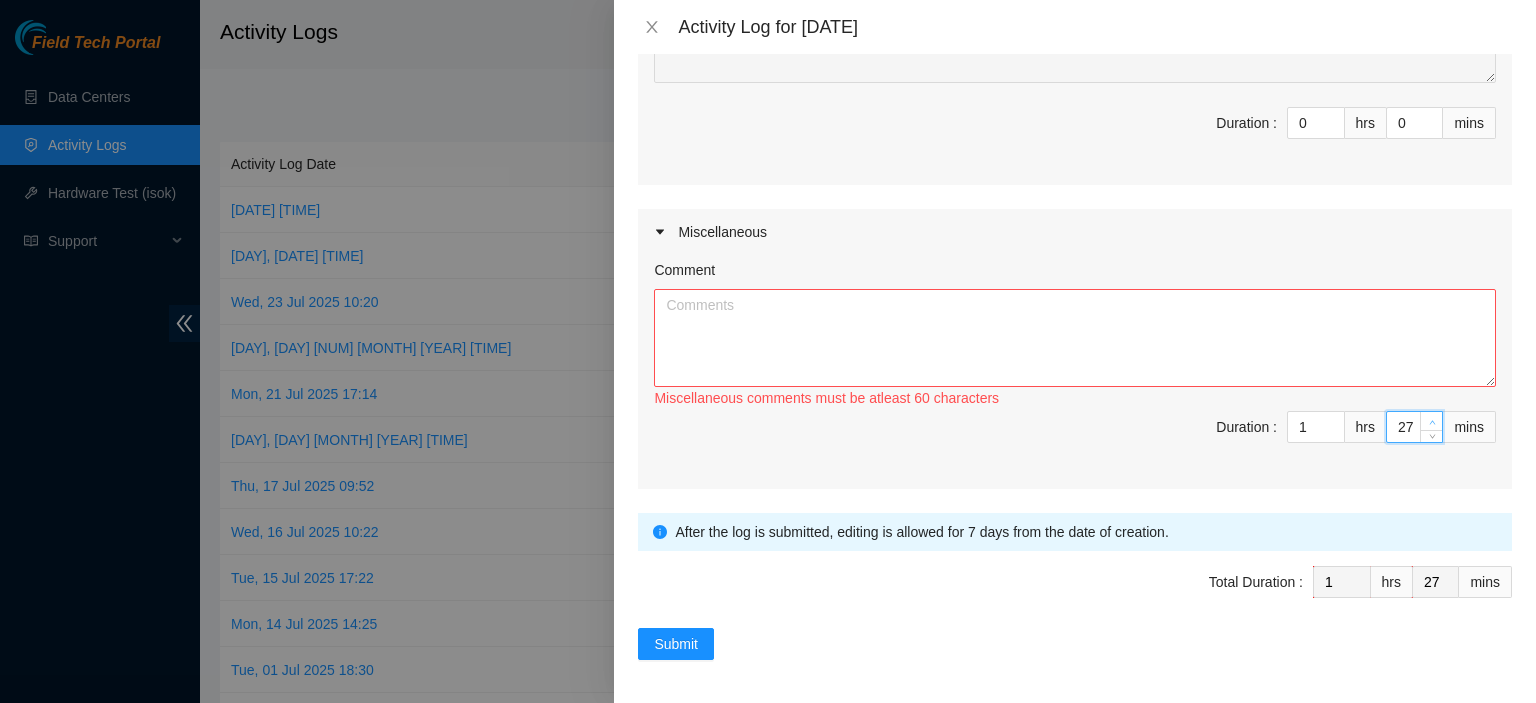 click 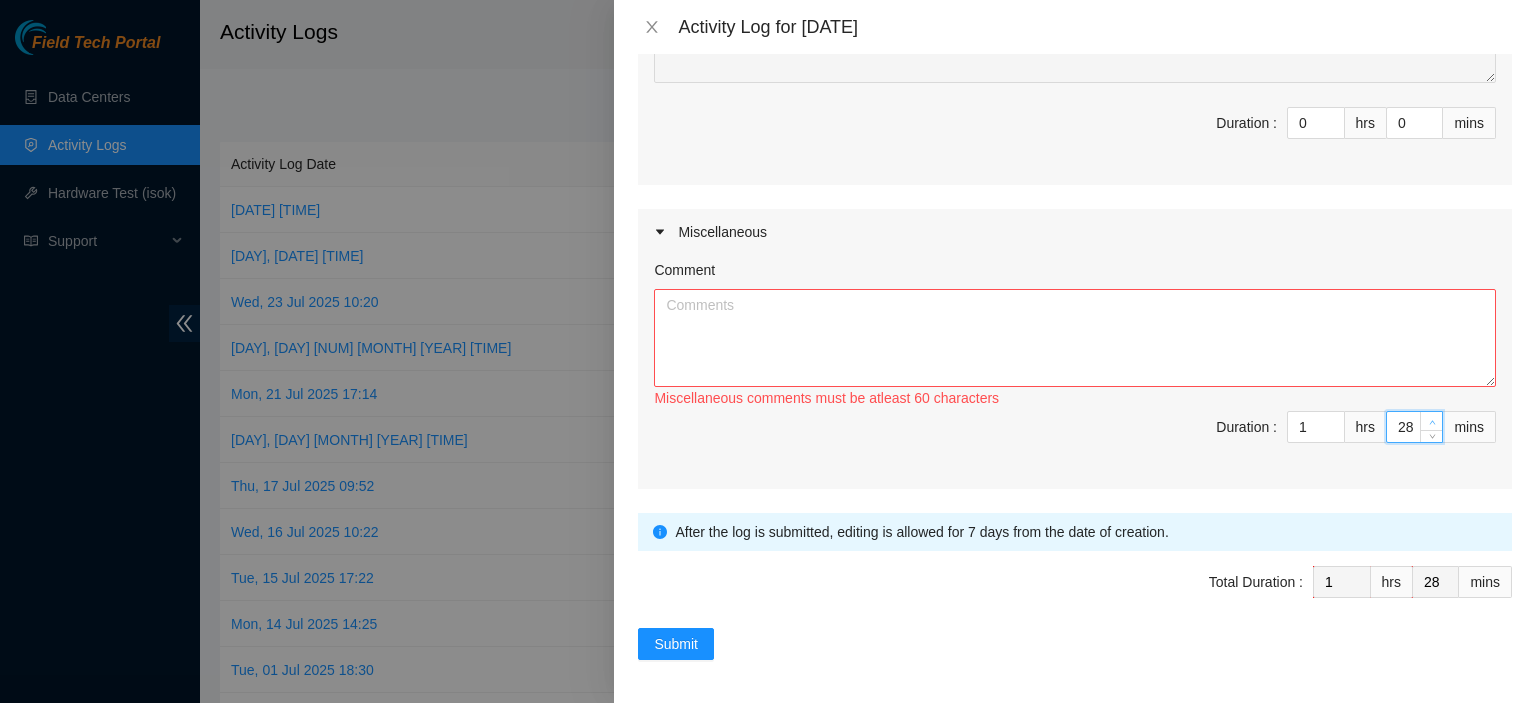 click 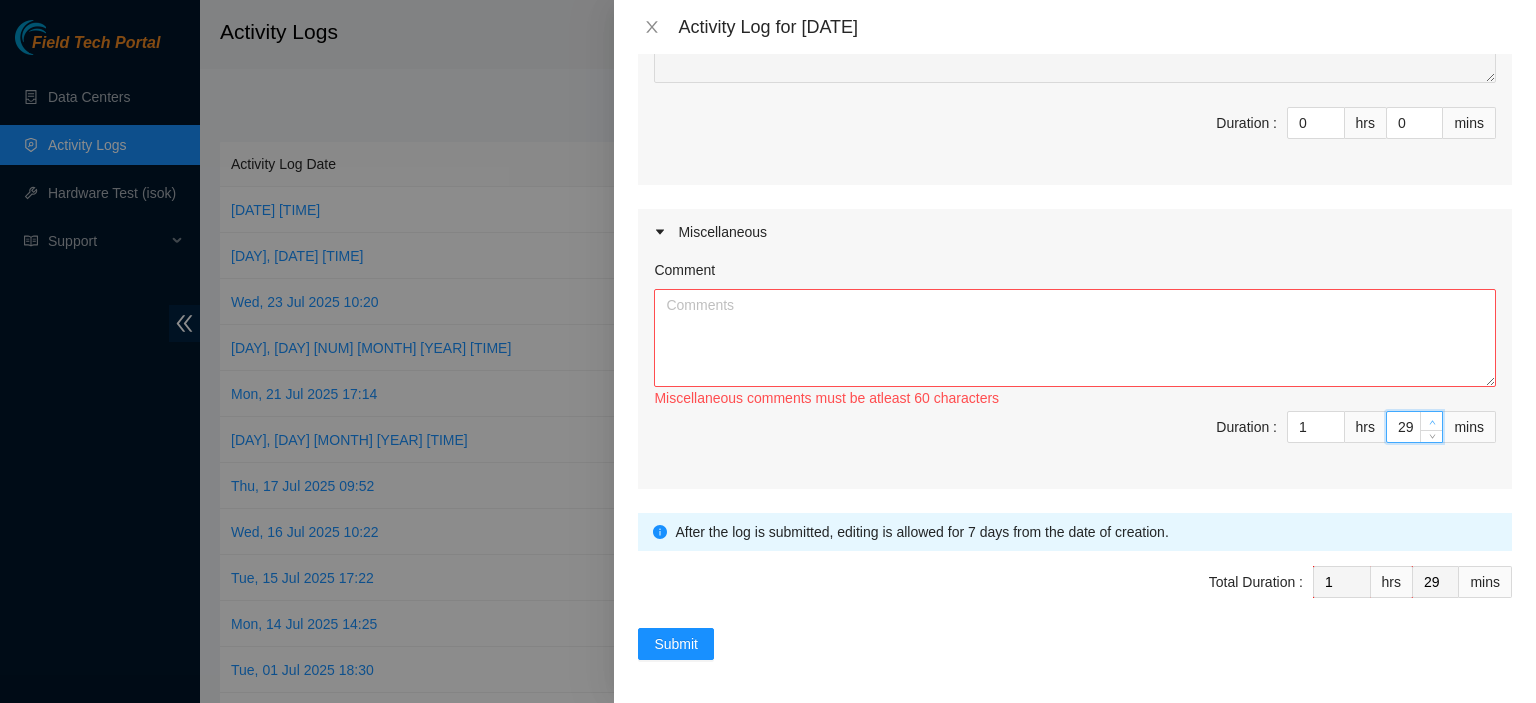click 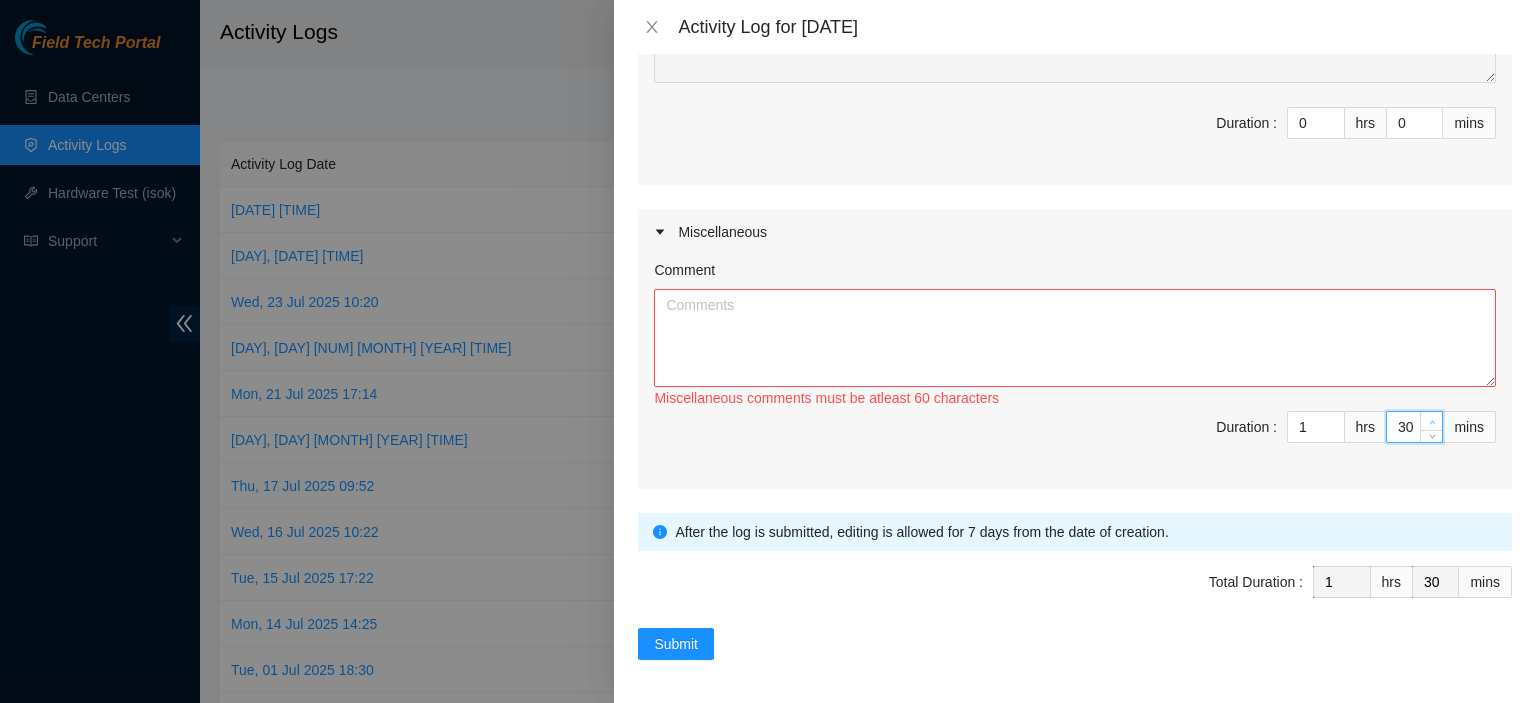 click 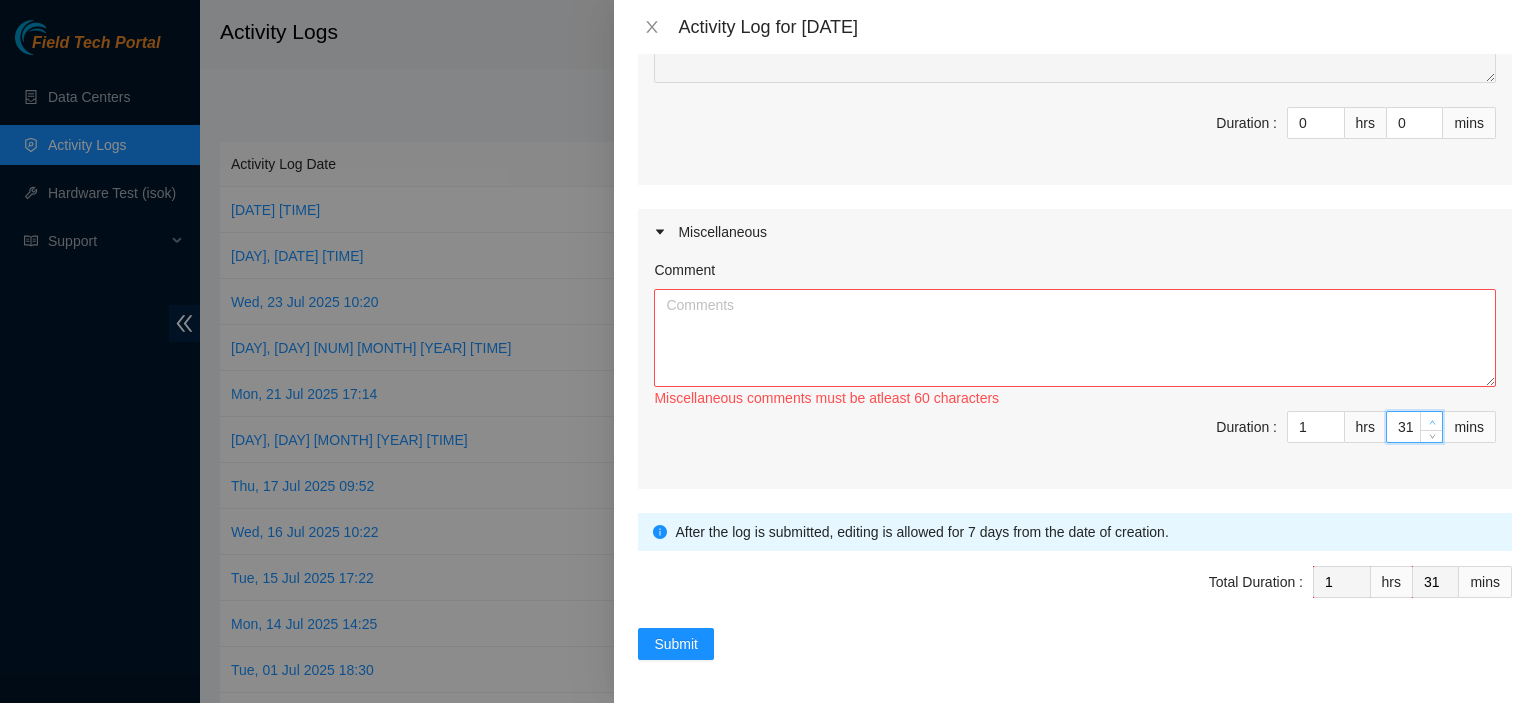 click 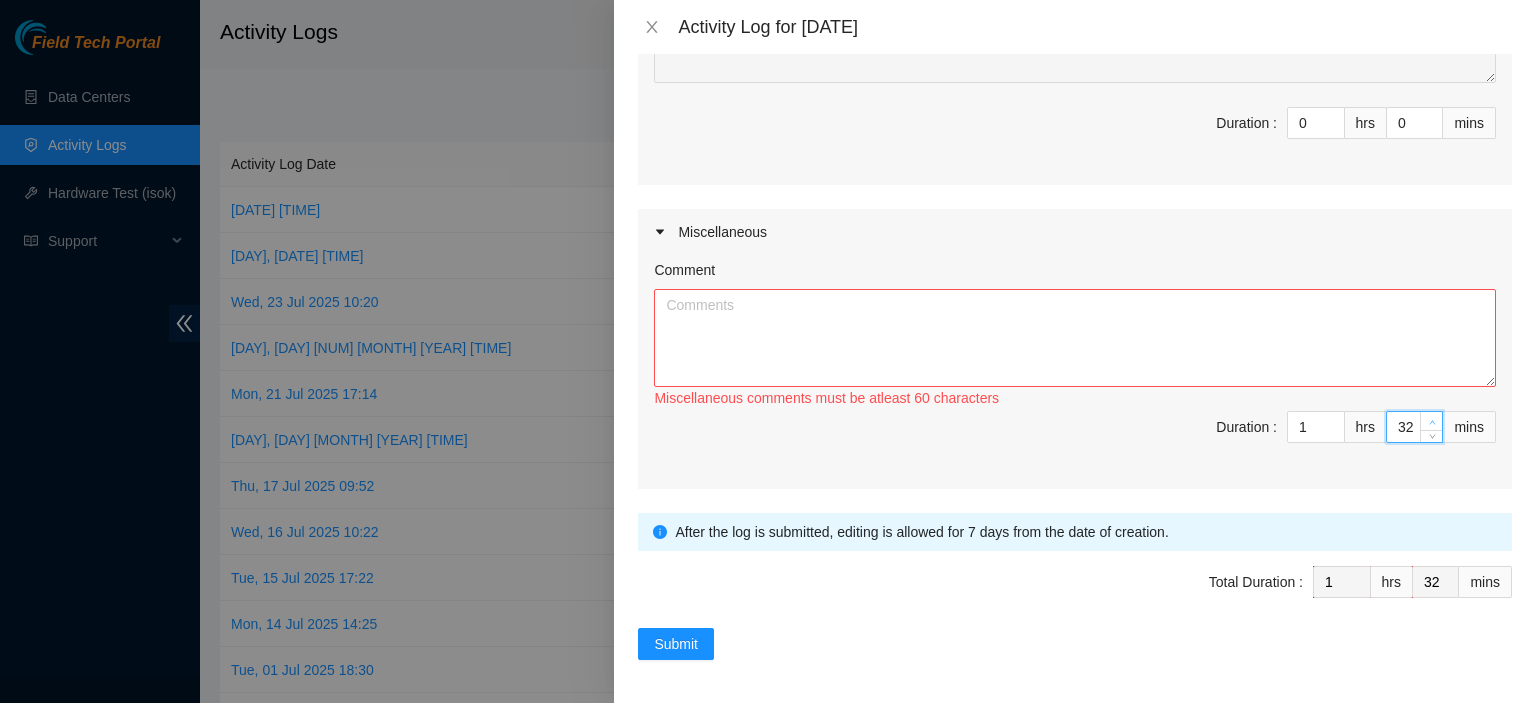 click 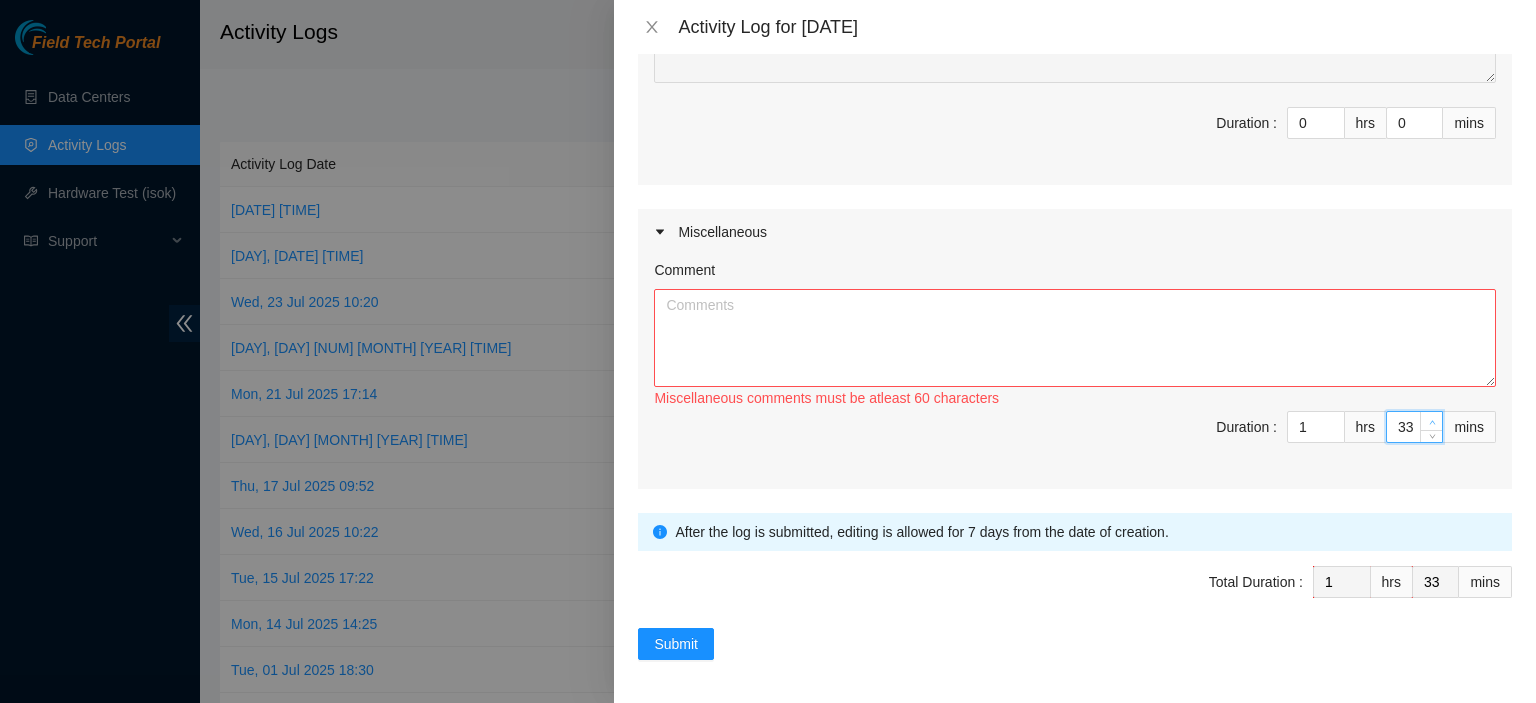 click 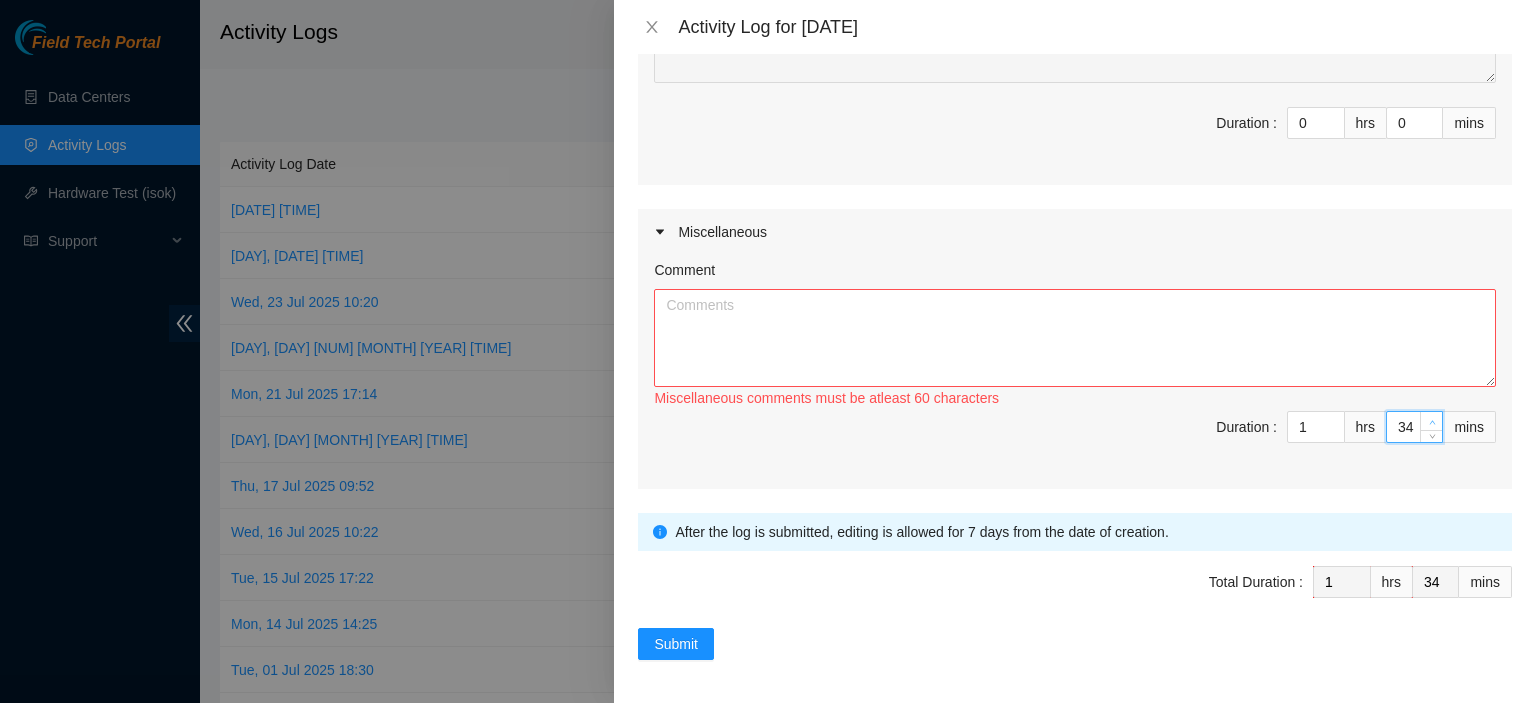 click 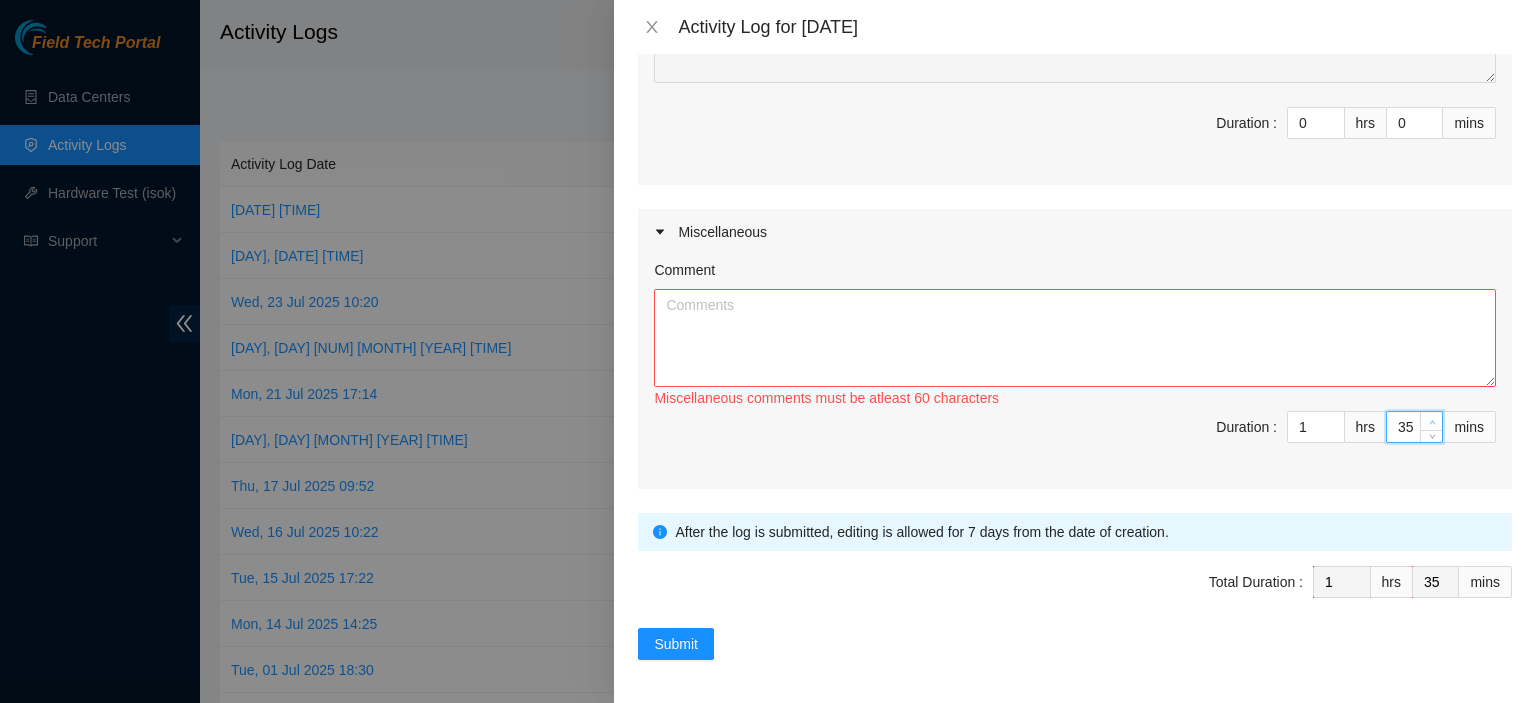 click 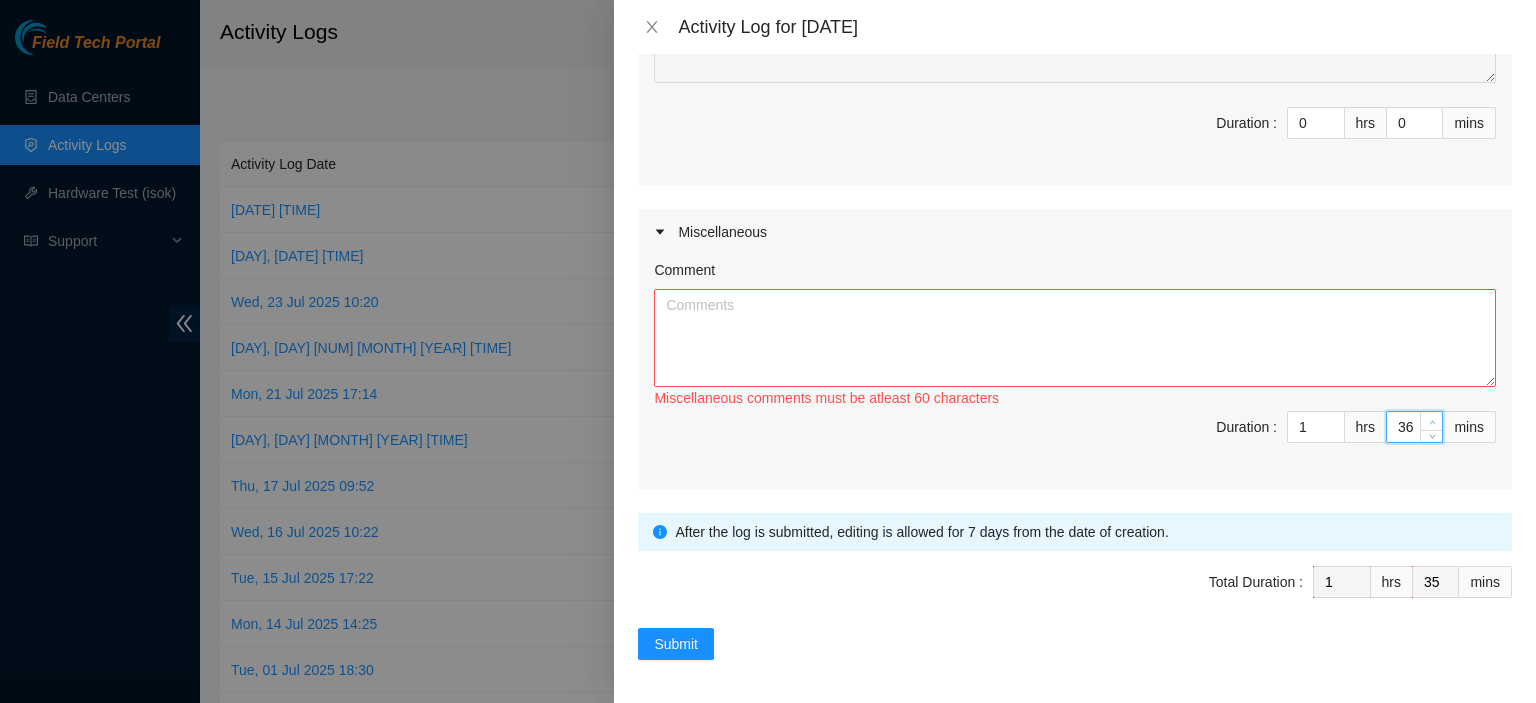 type on "36" 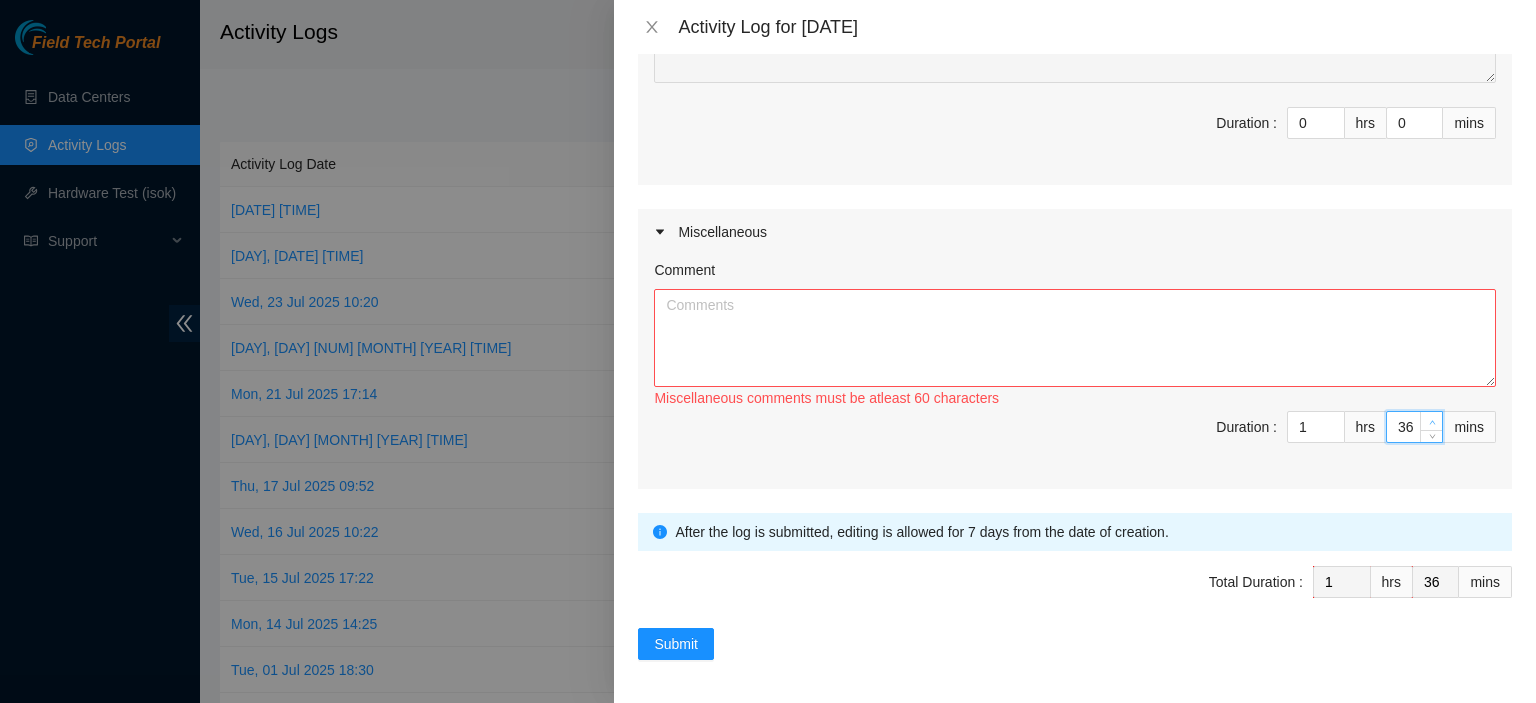 click 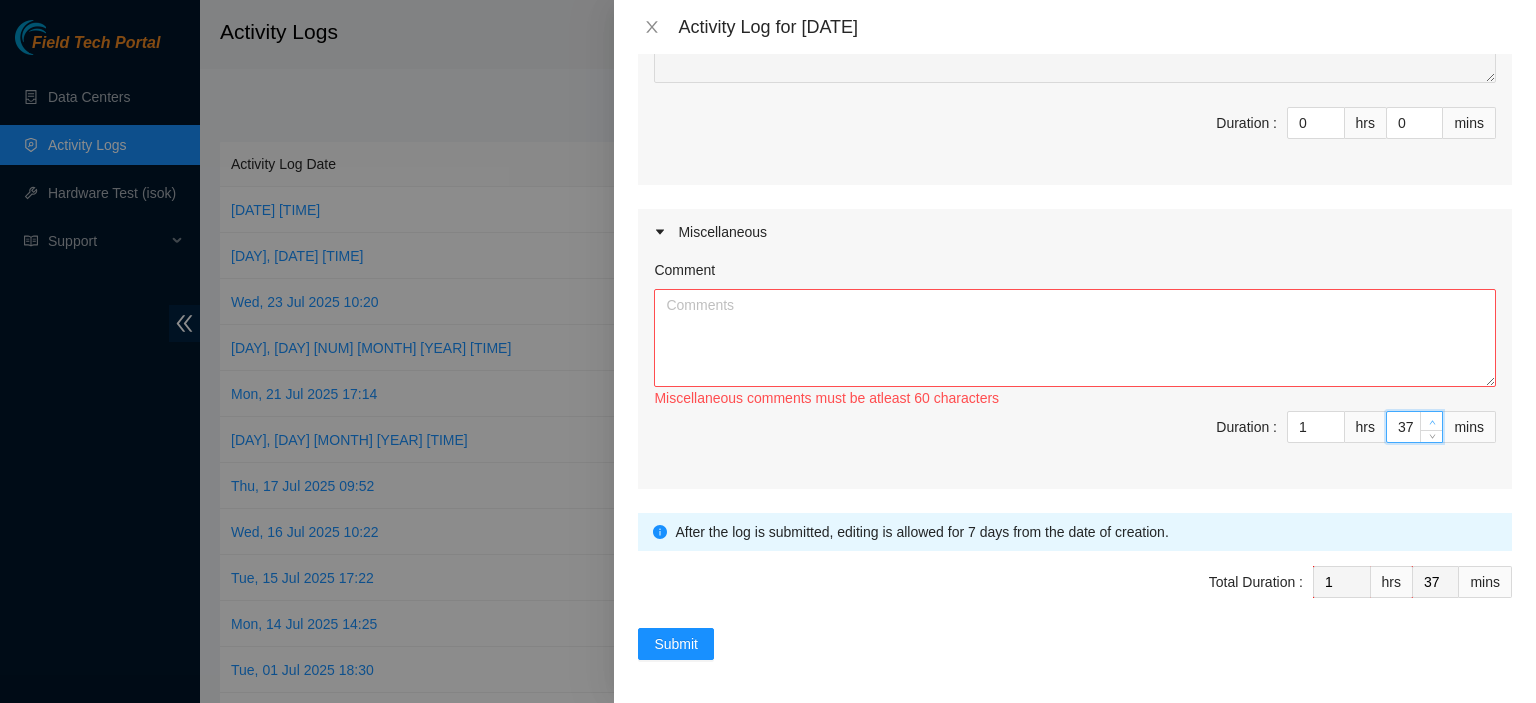 type on "38" 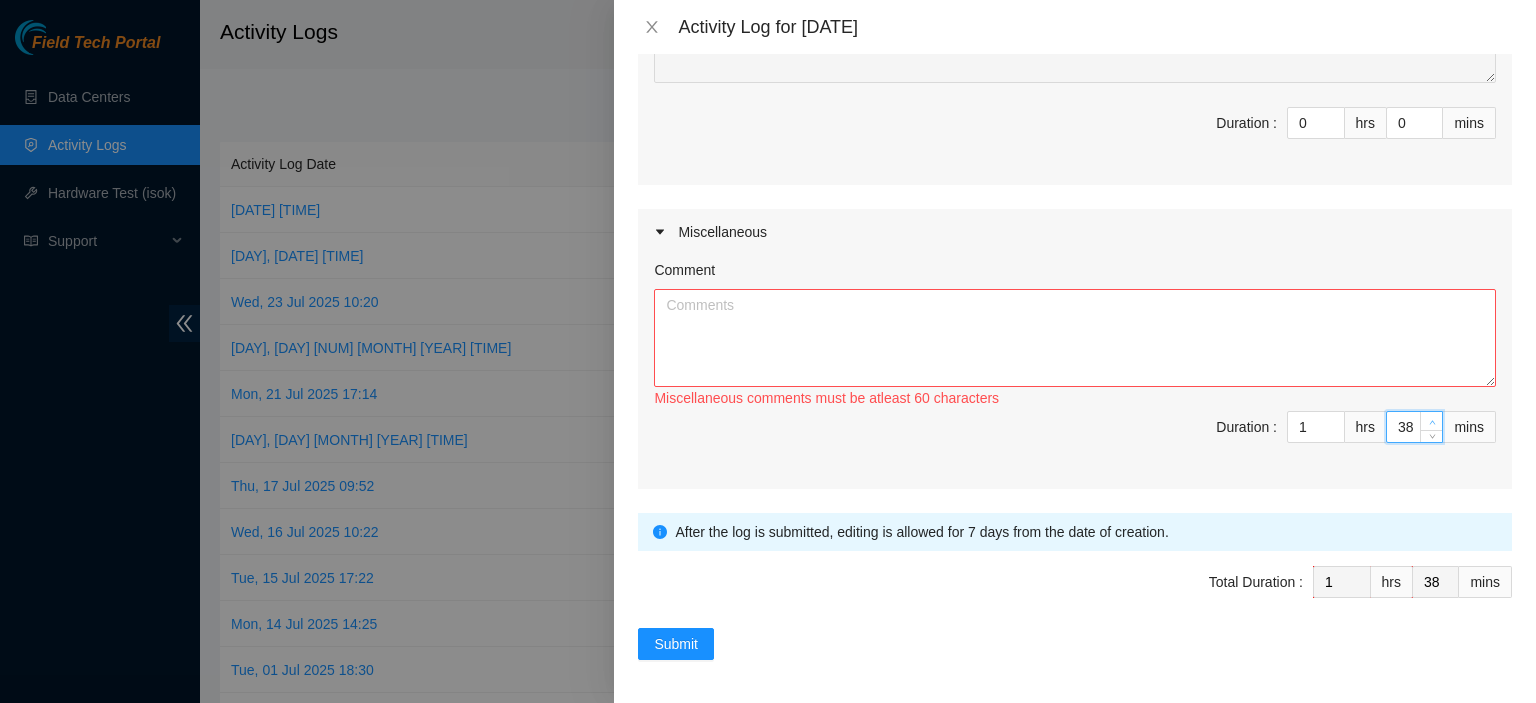 click 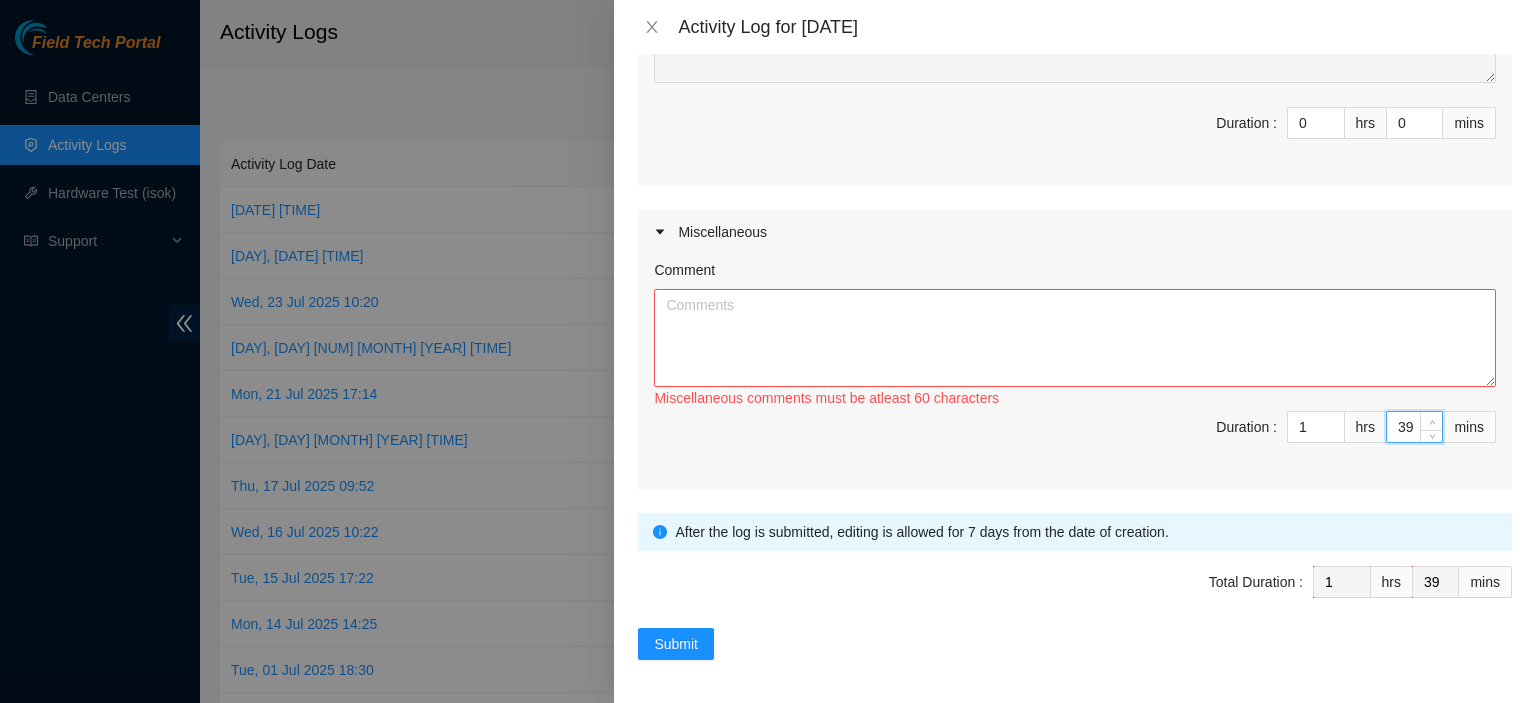 click 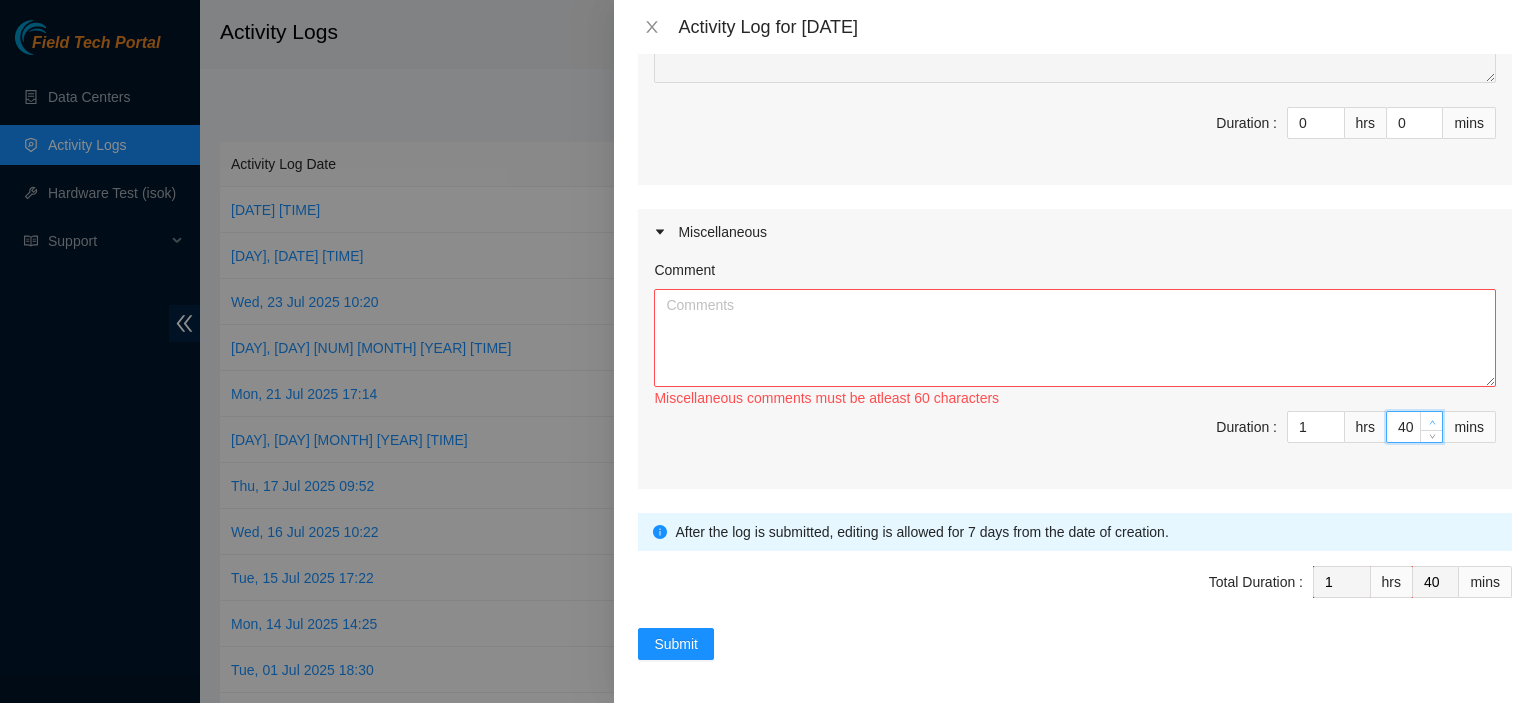 click 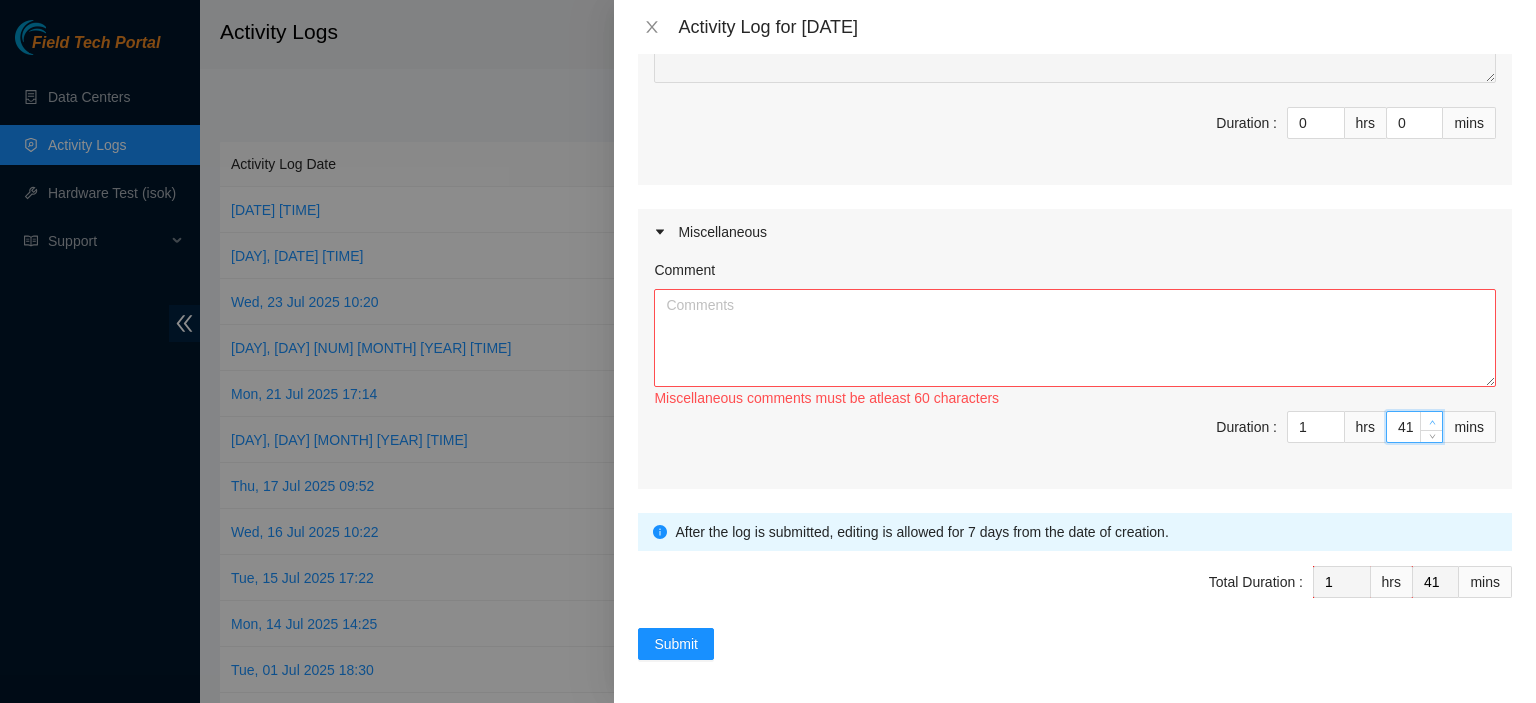 click 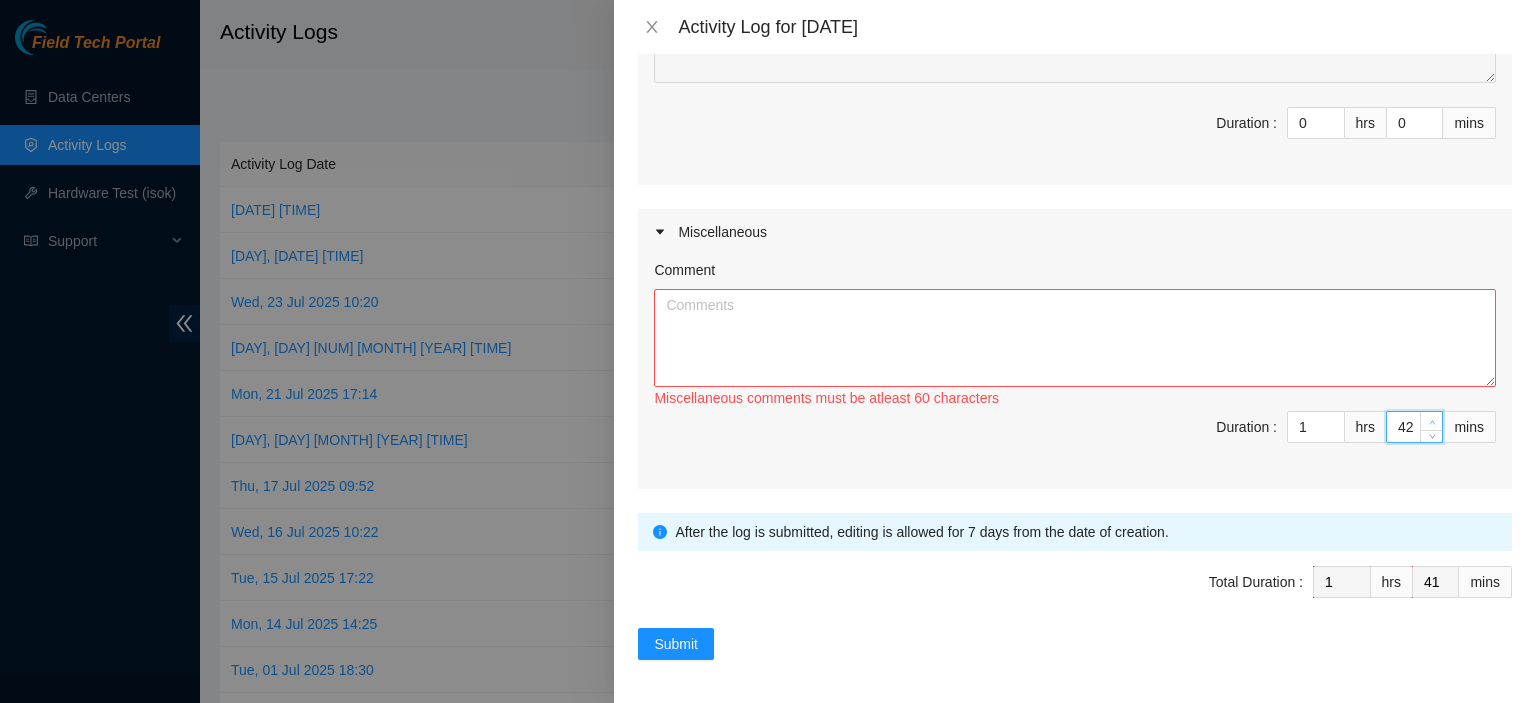 type on "42" 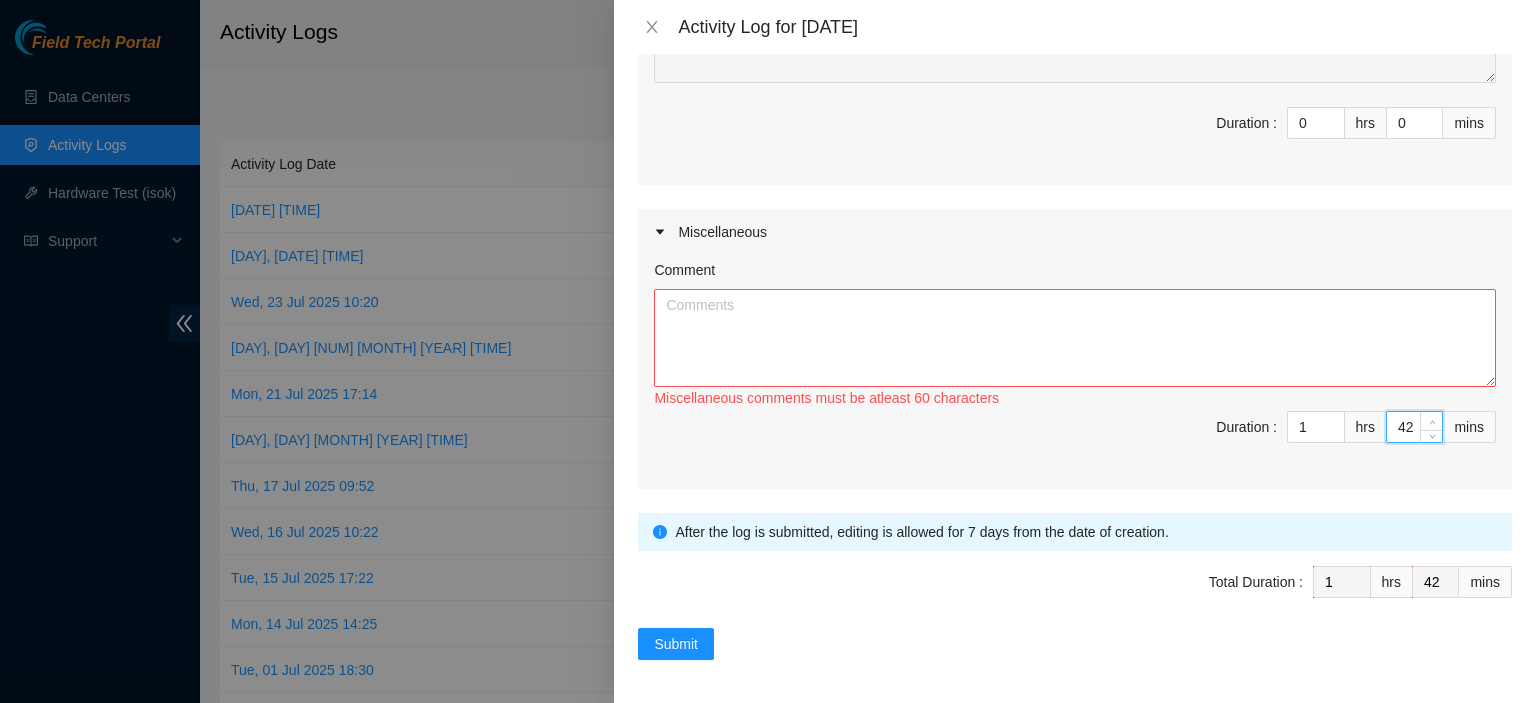 type on "43" 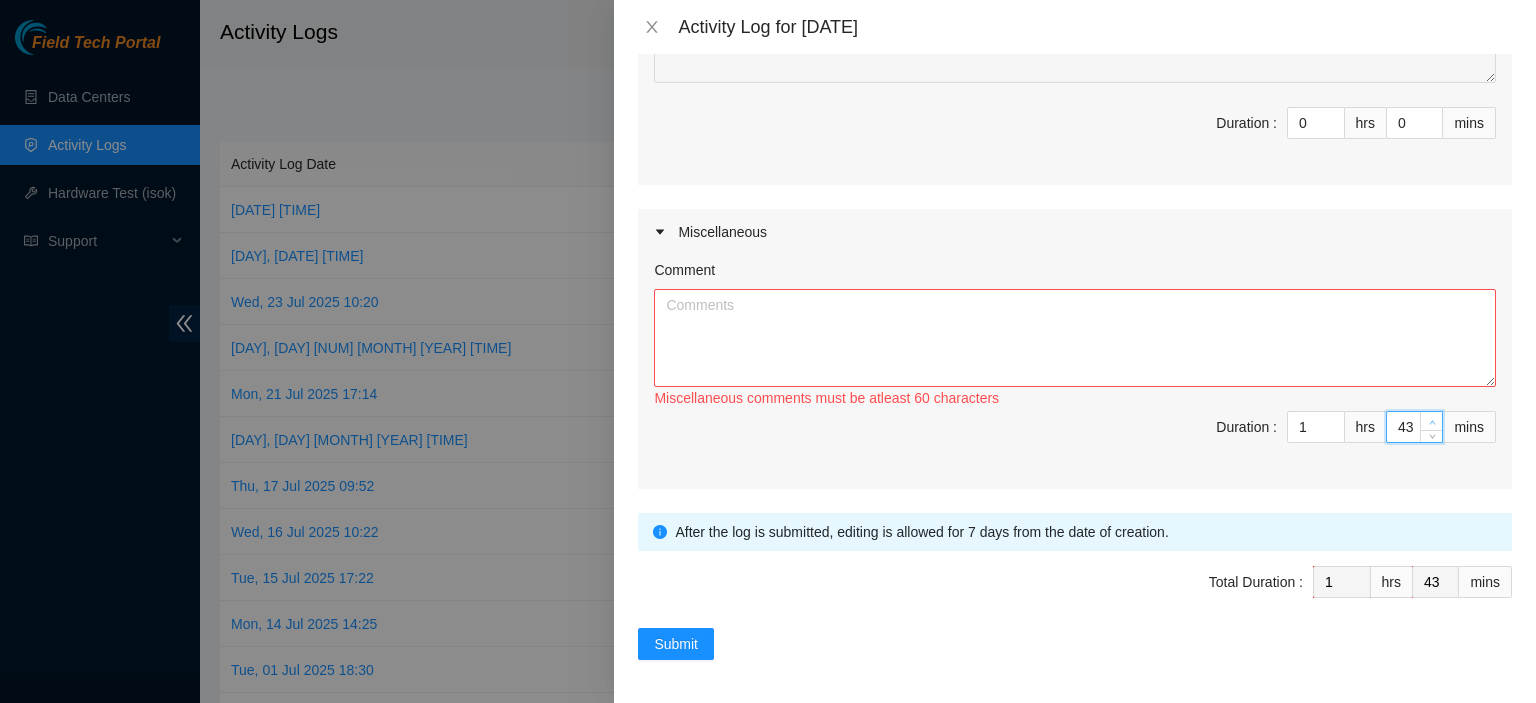 click 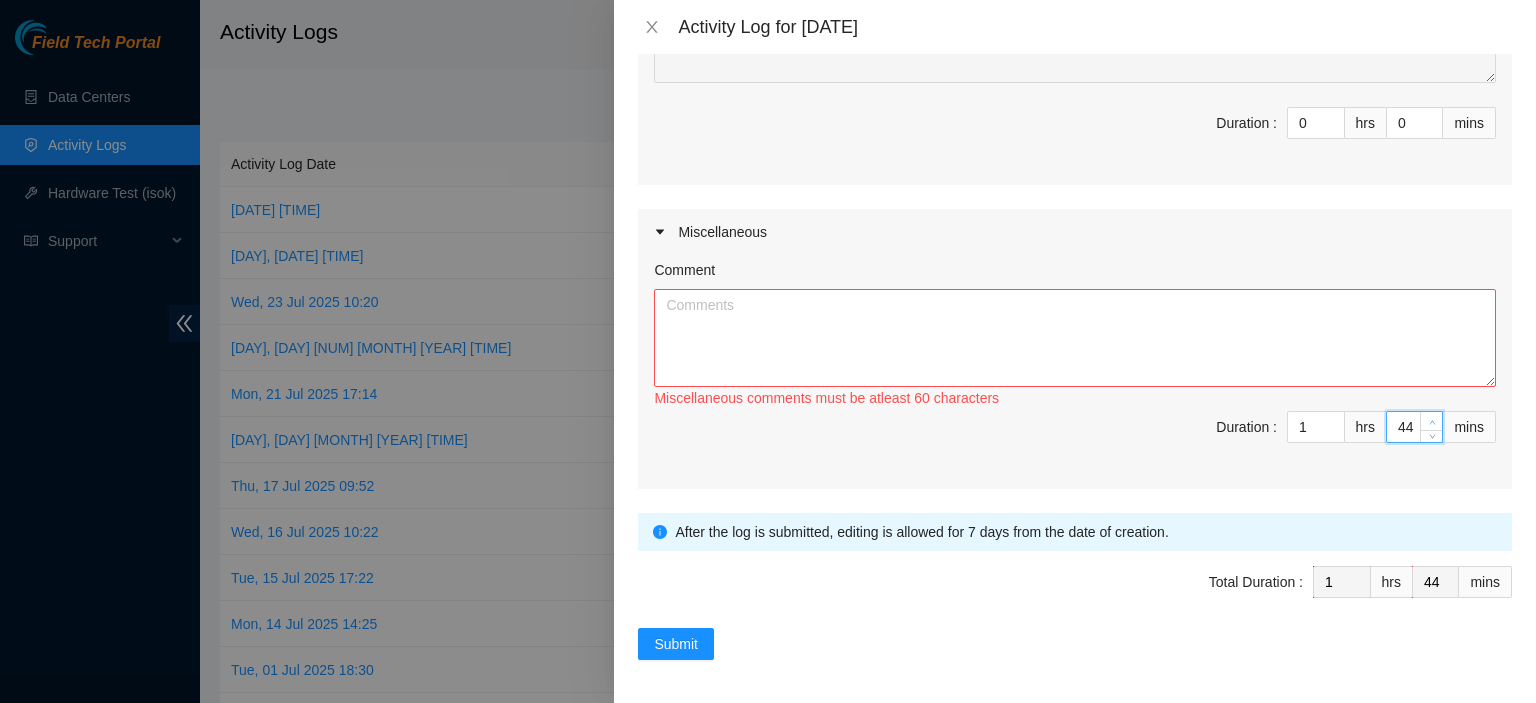 click 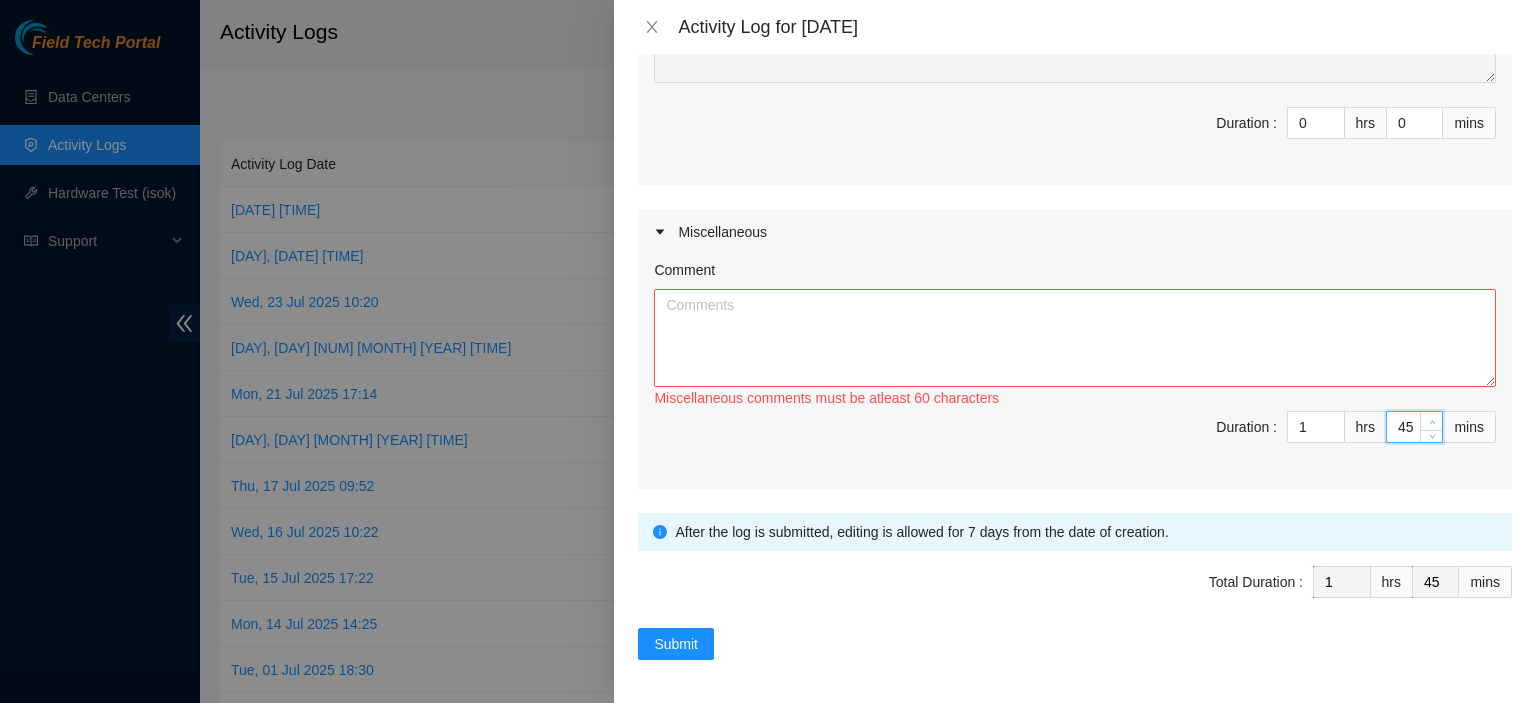 click 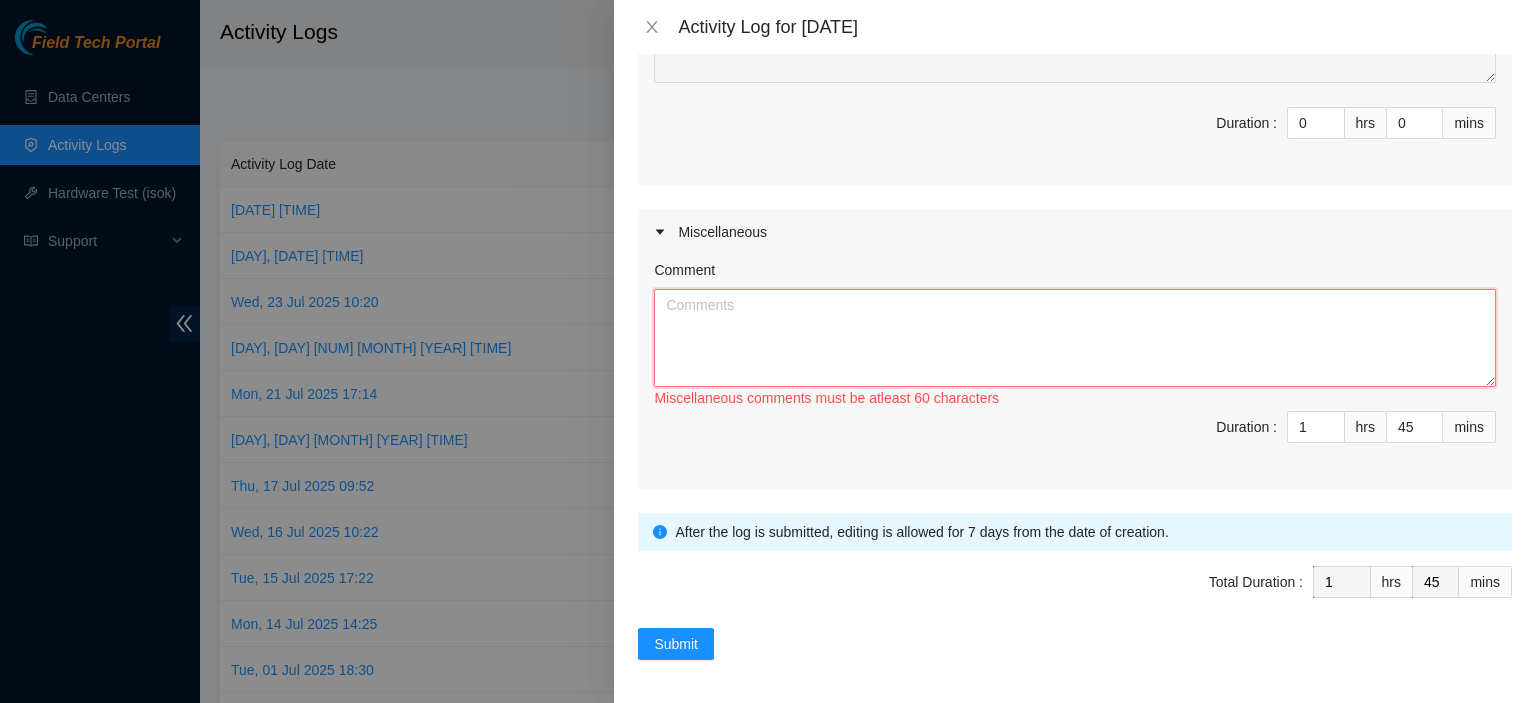 click on "Comment" at bounding box center [1075, 338] 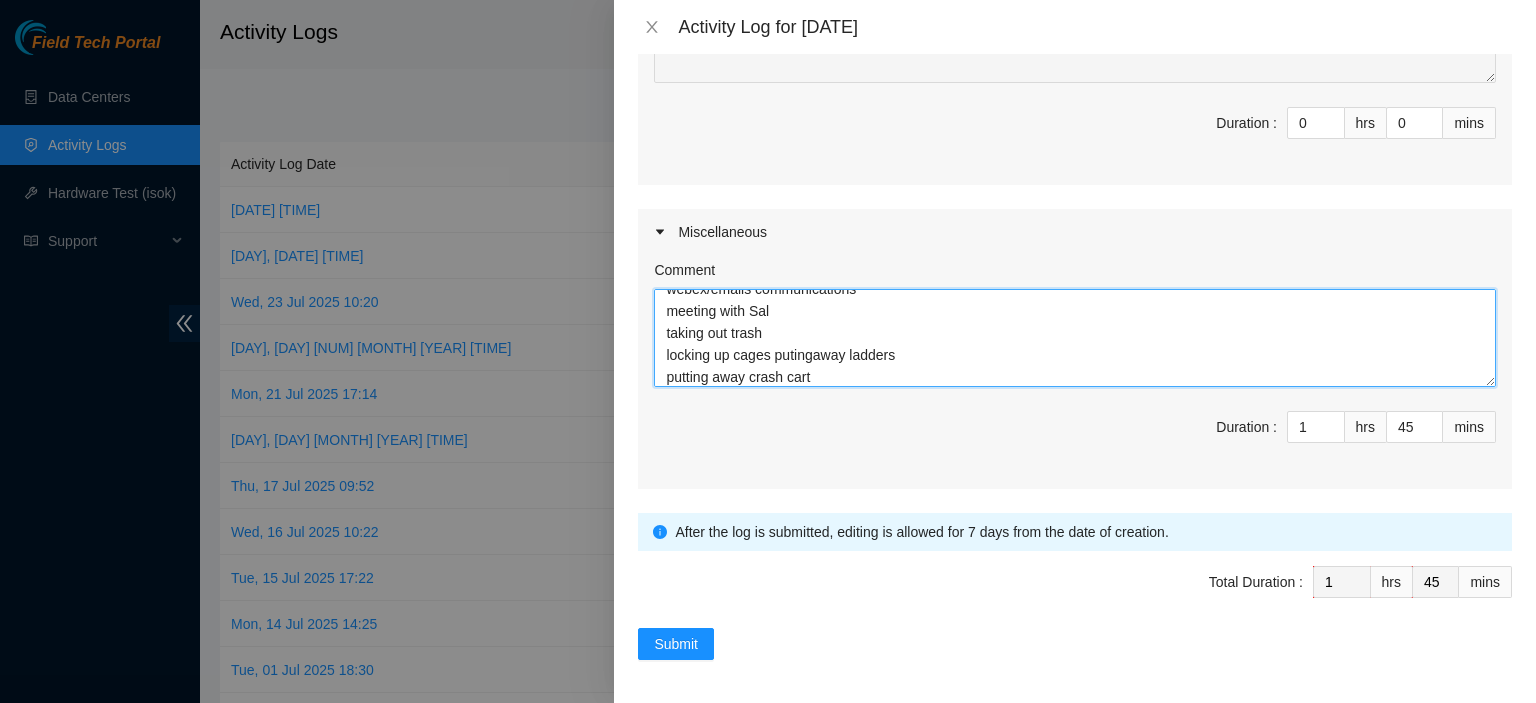 scroll, scrollTop: 82, scrollLeft: 0, axis: vertical 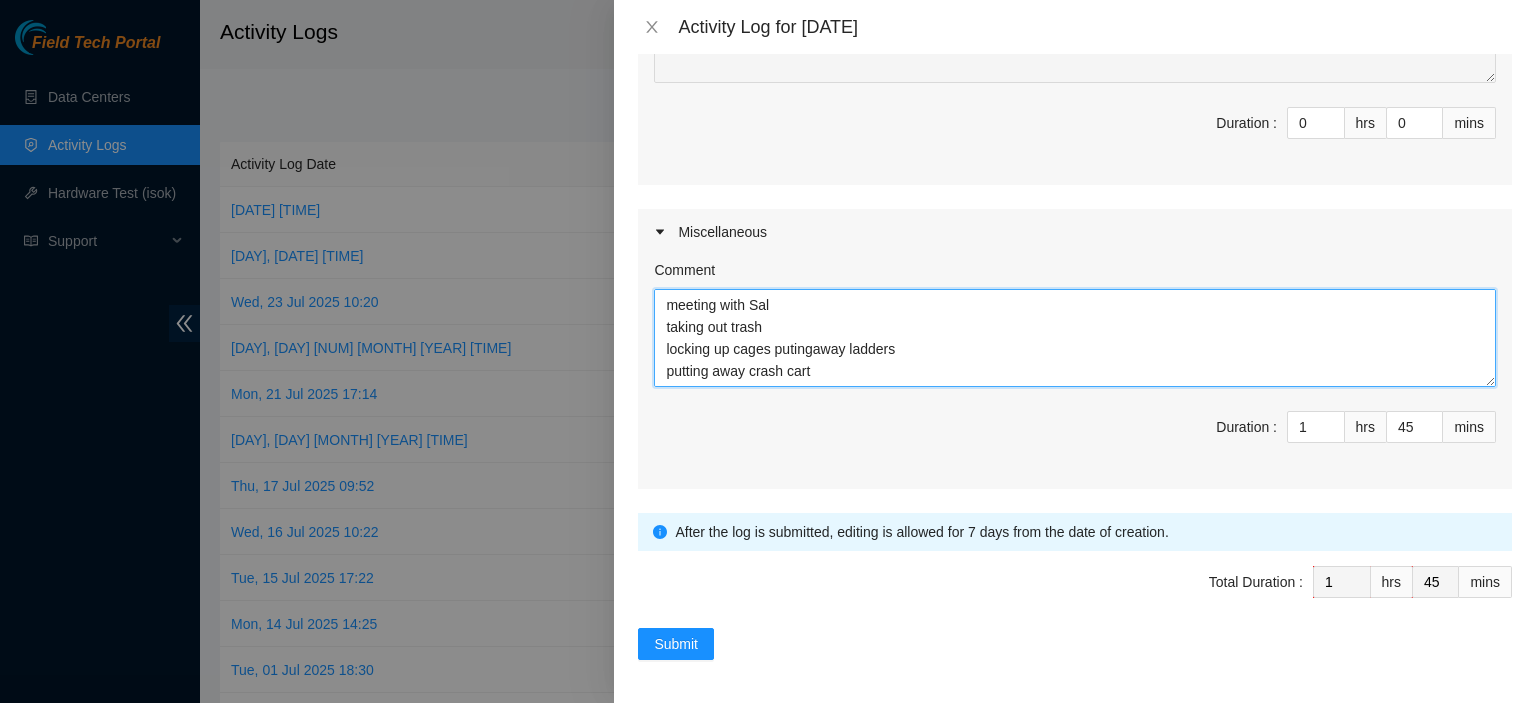 click on "submitted log didnt save
redoing
webex/emails communications
meeting with Sal
taking out trash
locking up cages putingaway ladders
putting away crash cart" at bounding box center [1075, 338] 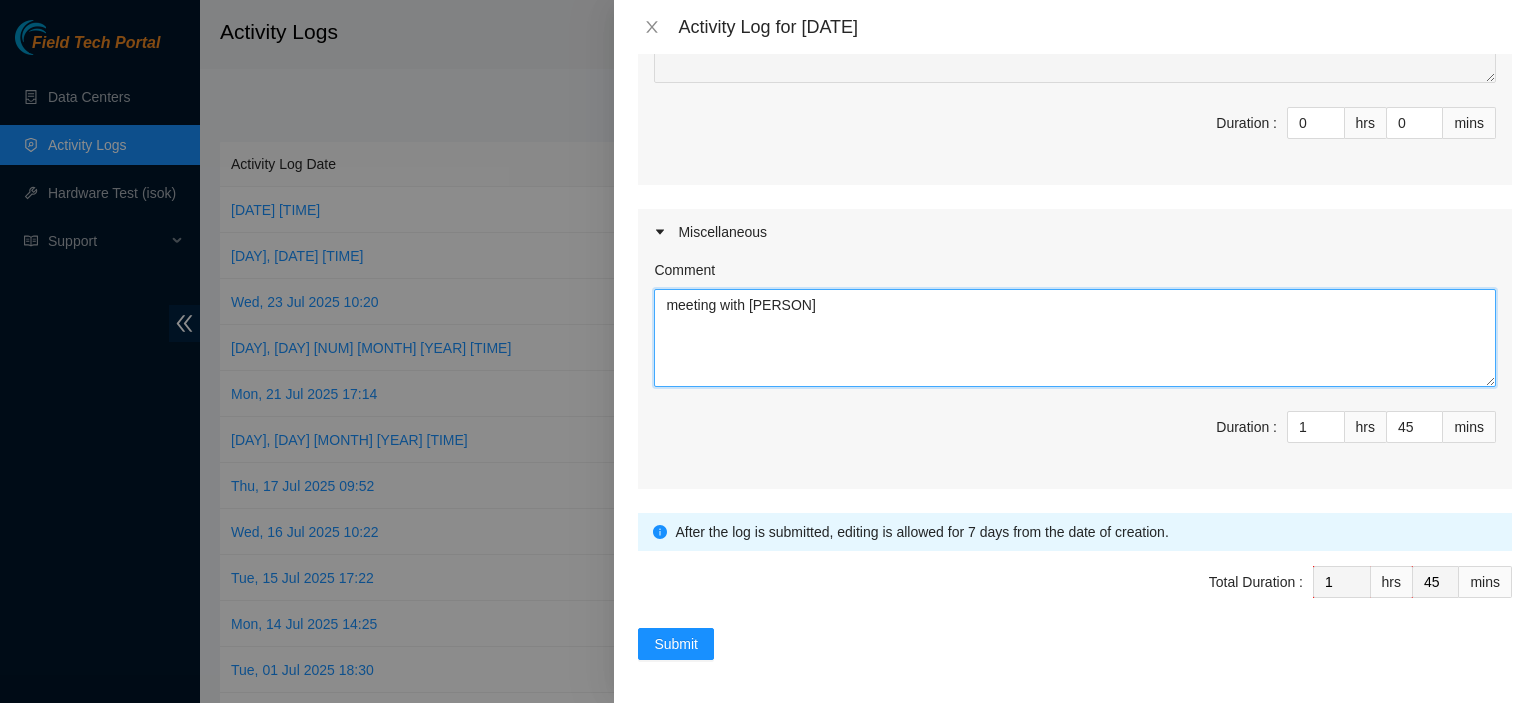 click on "meeting with [PERSON]" at bounding box center [1075, 338] 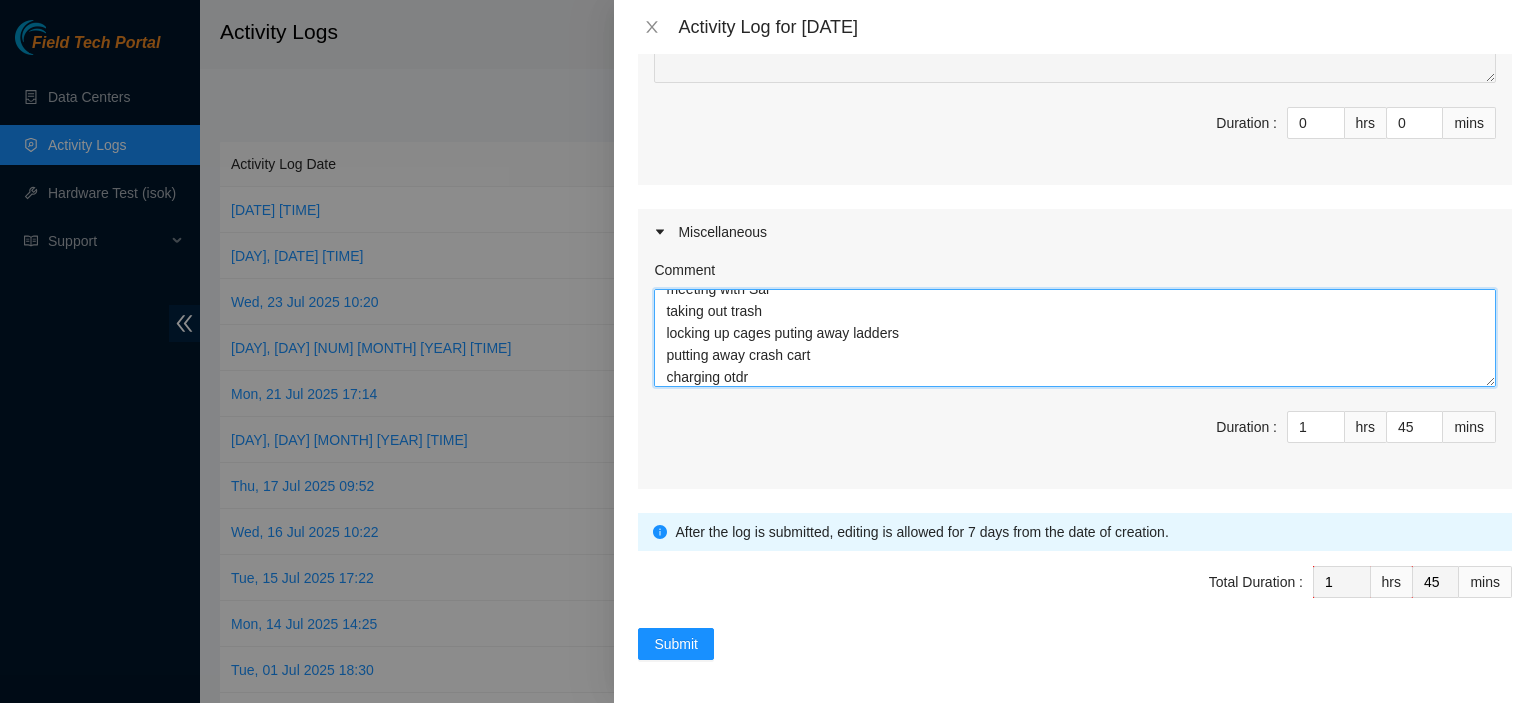 scroll, scrollTop: 104, scrollLeft: 0, axis: vertical 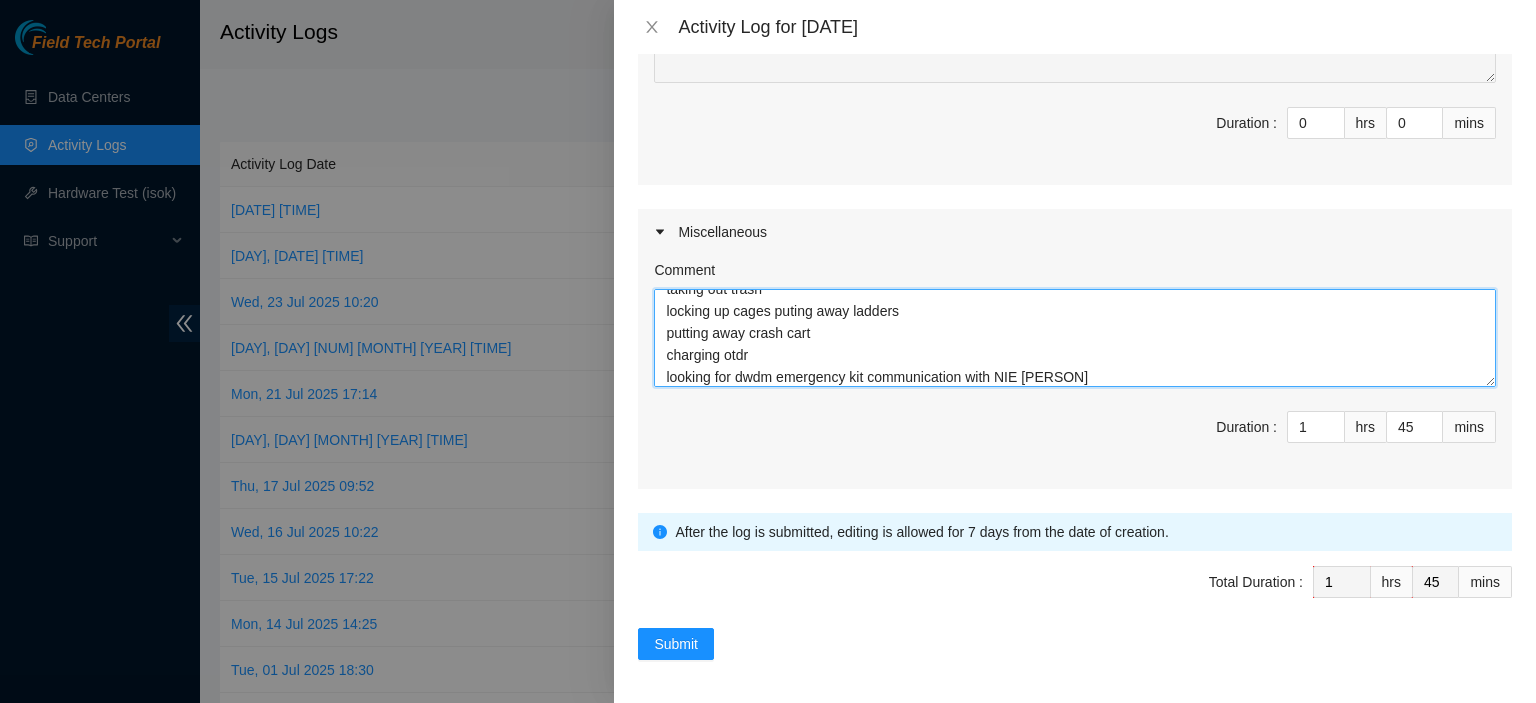 type on "submitted log didnt save
redoing
webex/emails communications
meeting with [PERSON]
taking out trash
locking up cages puting away ladders
putting away crash cart
charging otdr
looking for dwdm emergency kit communication with NIE [PERSON]" 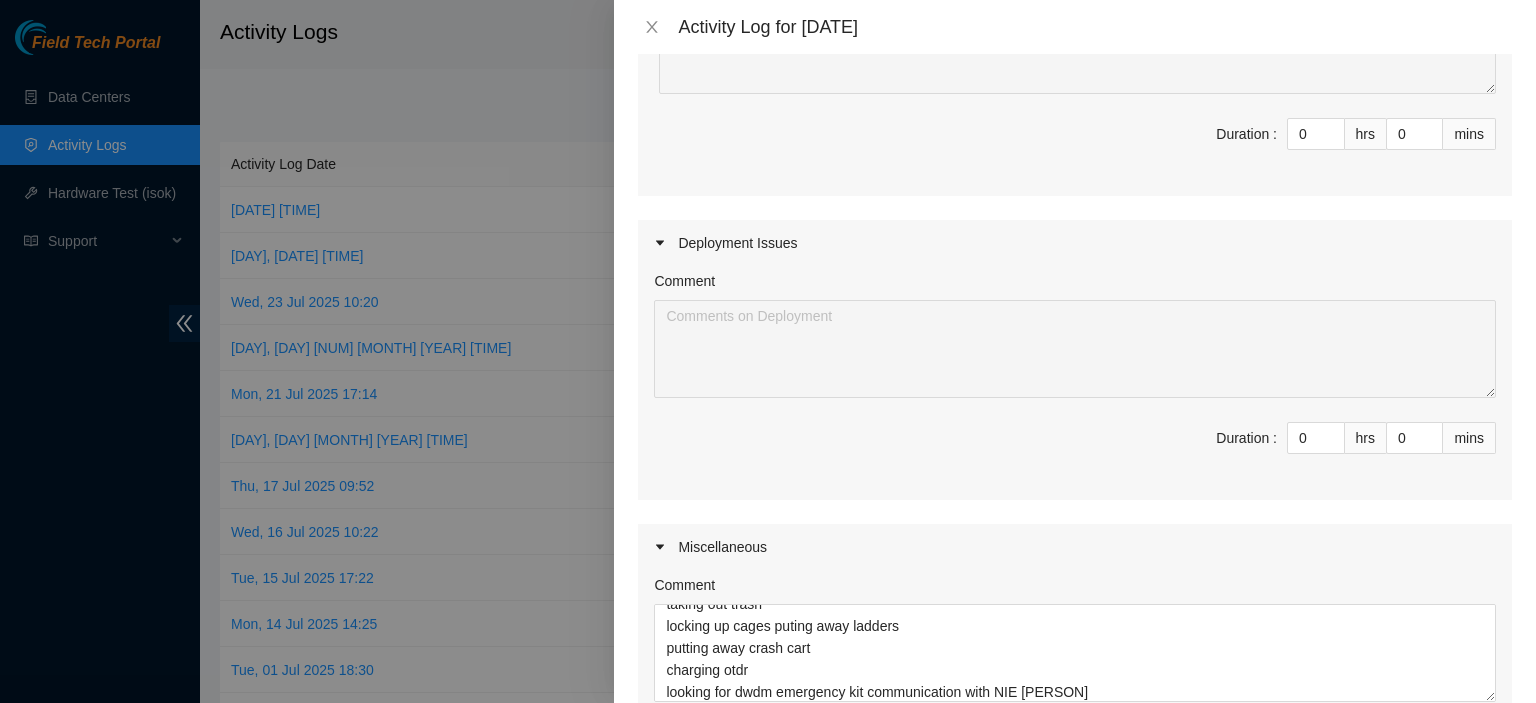 scroll, scrollTop: 306, scrollLeft: 0, axis: vertical 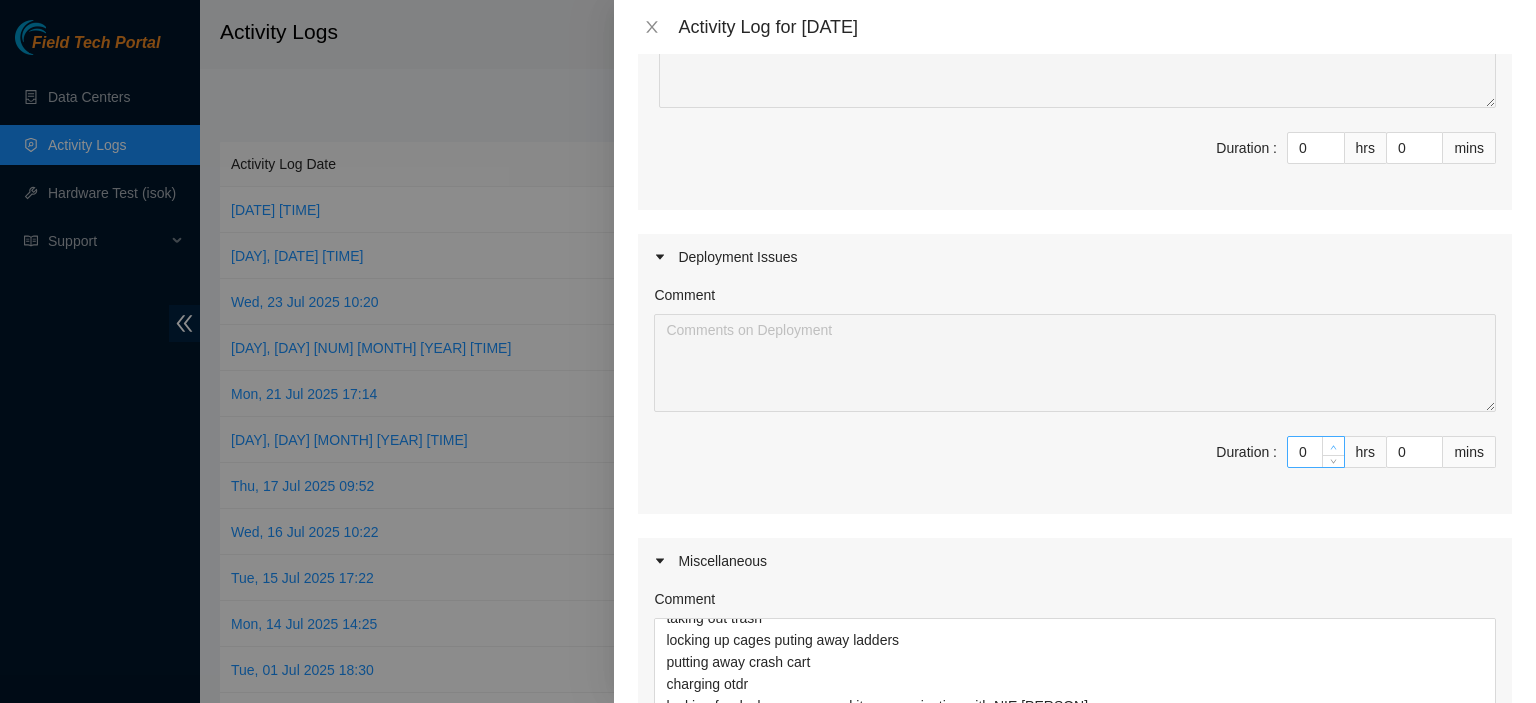 type on "1" 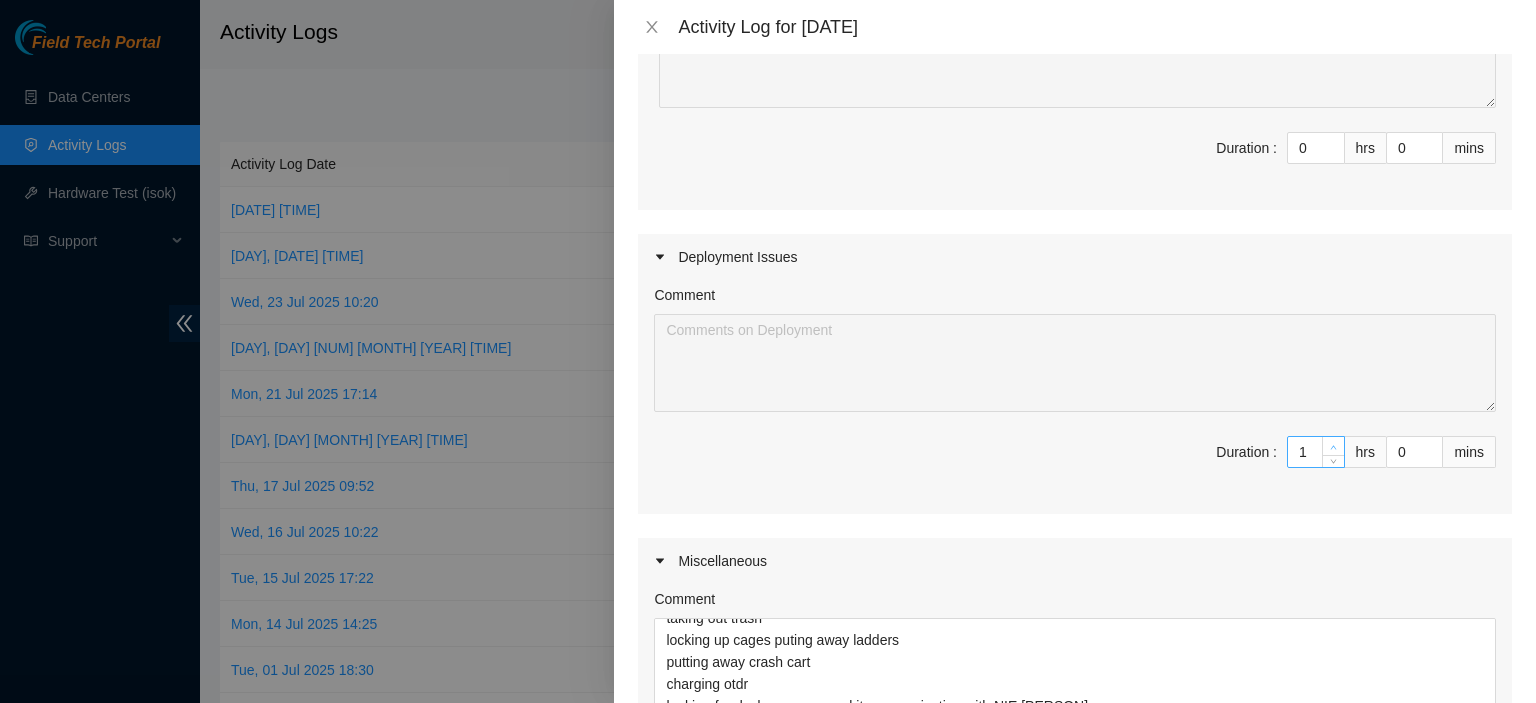 click at bounding box center (1333, 446) 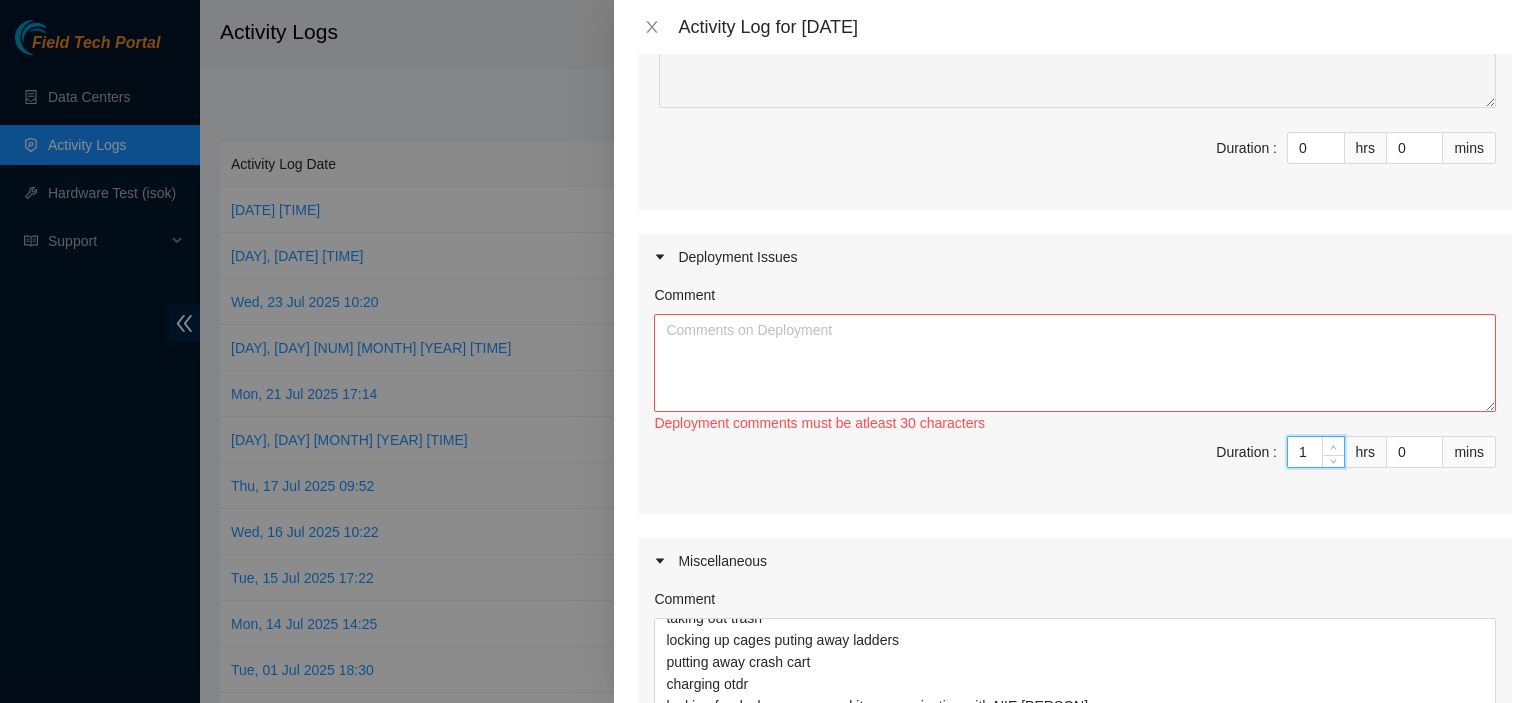 click at bounding box center (1333, 446) 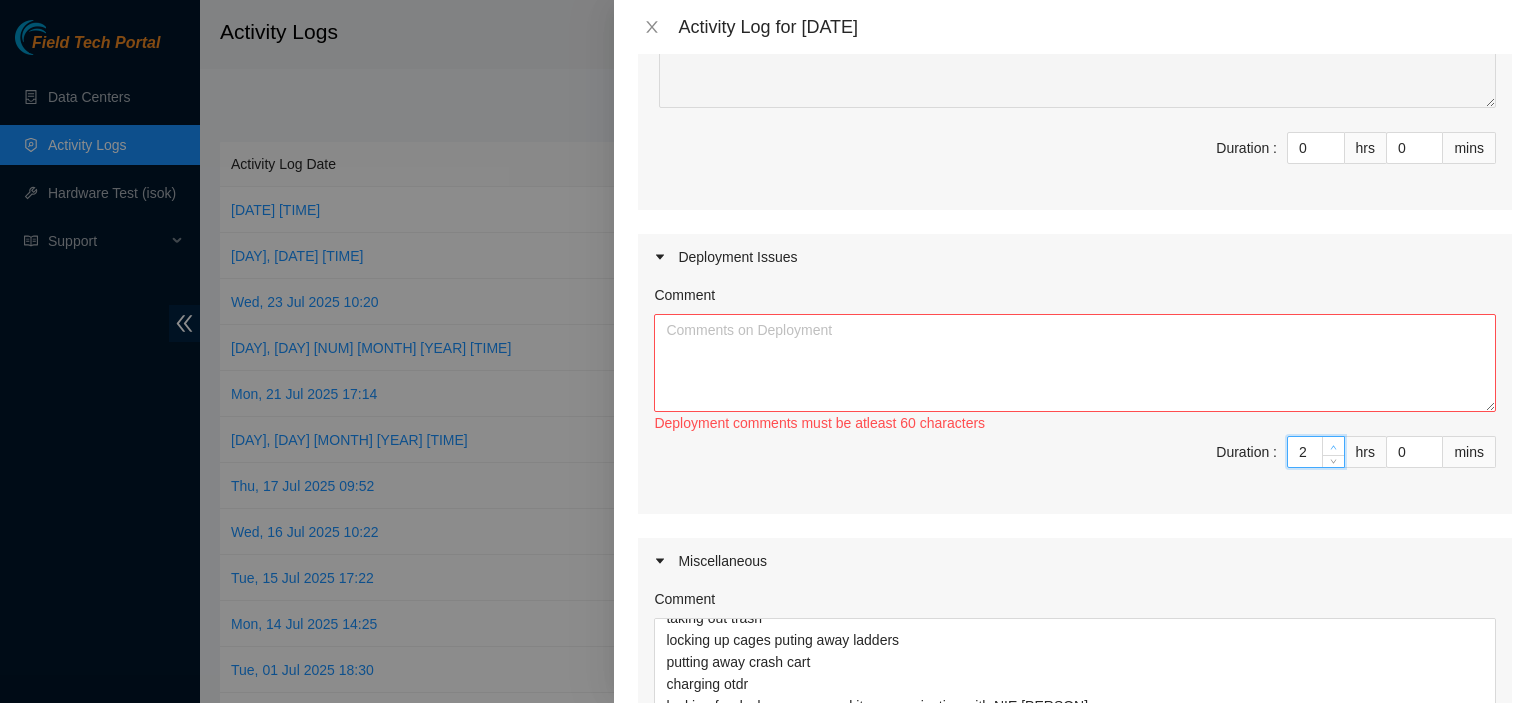 type on "3" 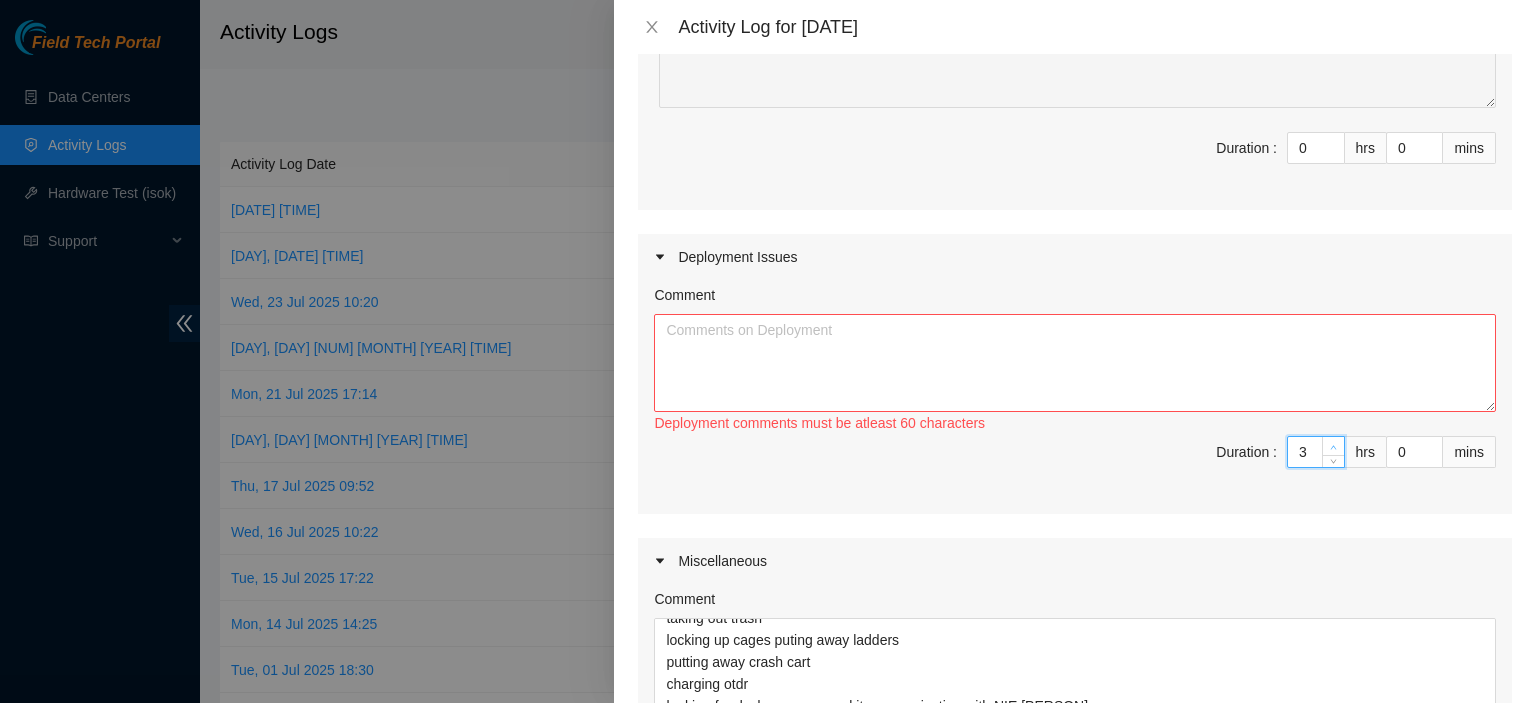 click at bounding box center (1333, 446) 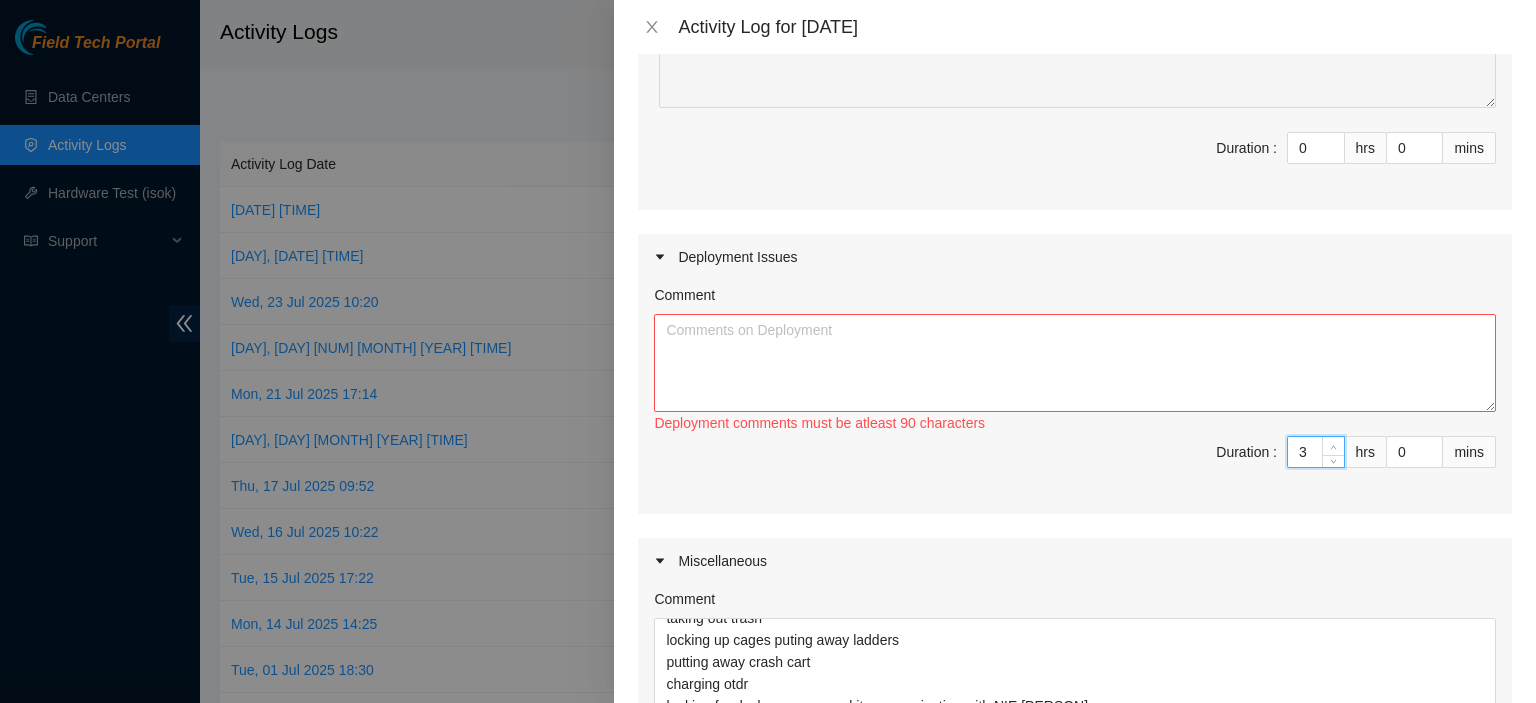 type on "4" 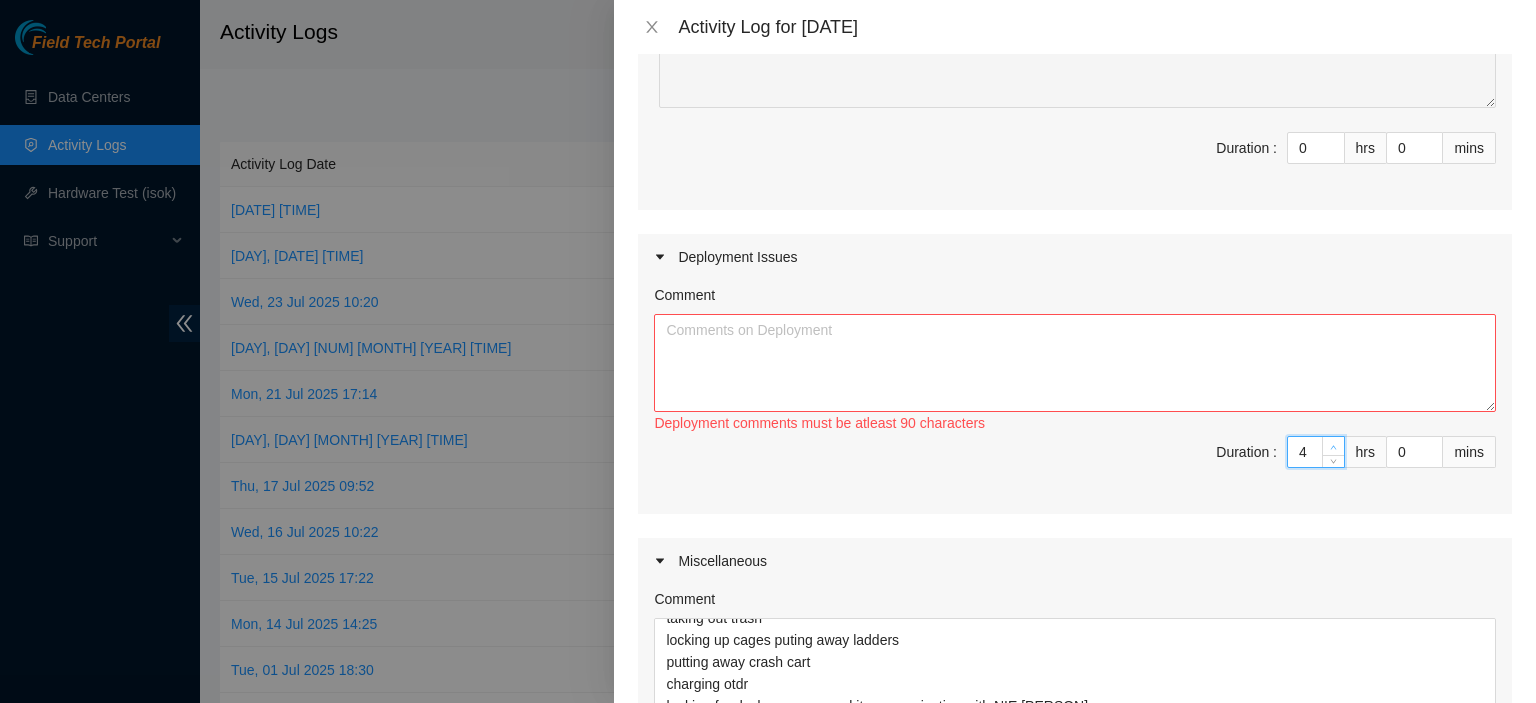 click at bounding box center [1333, 446] 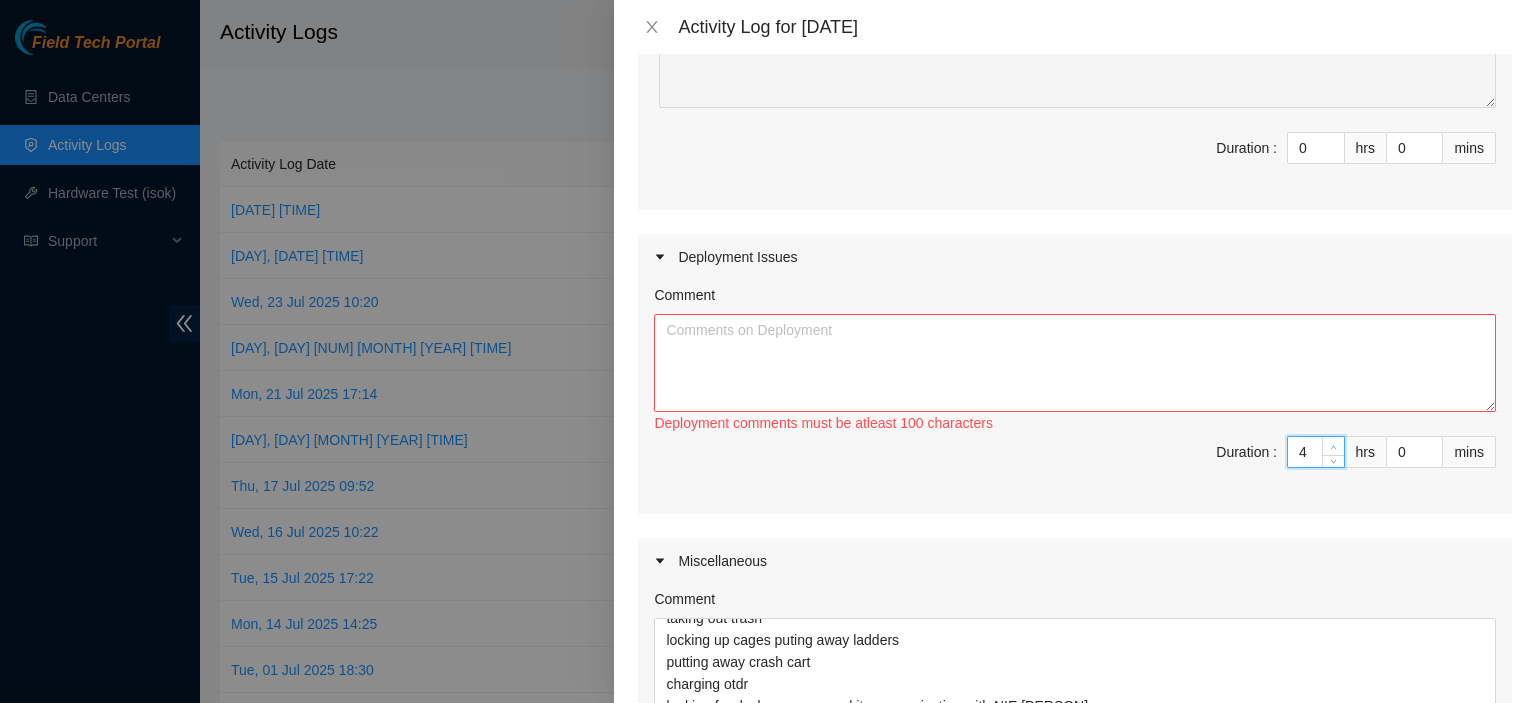 type on "5" 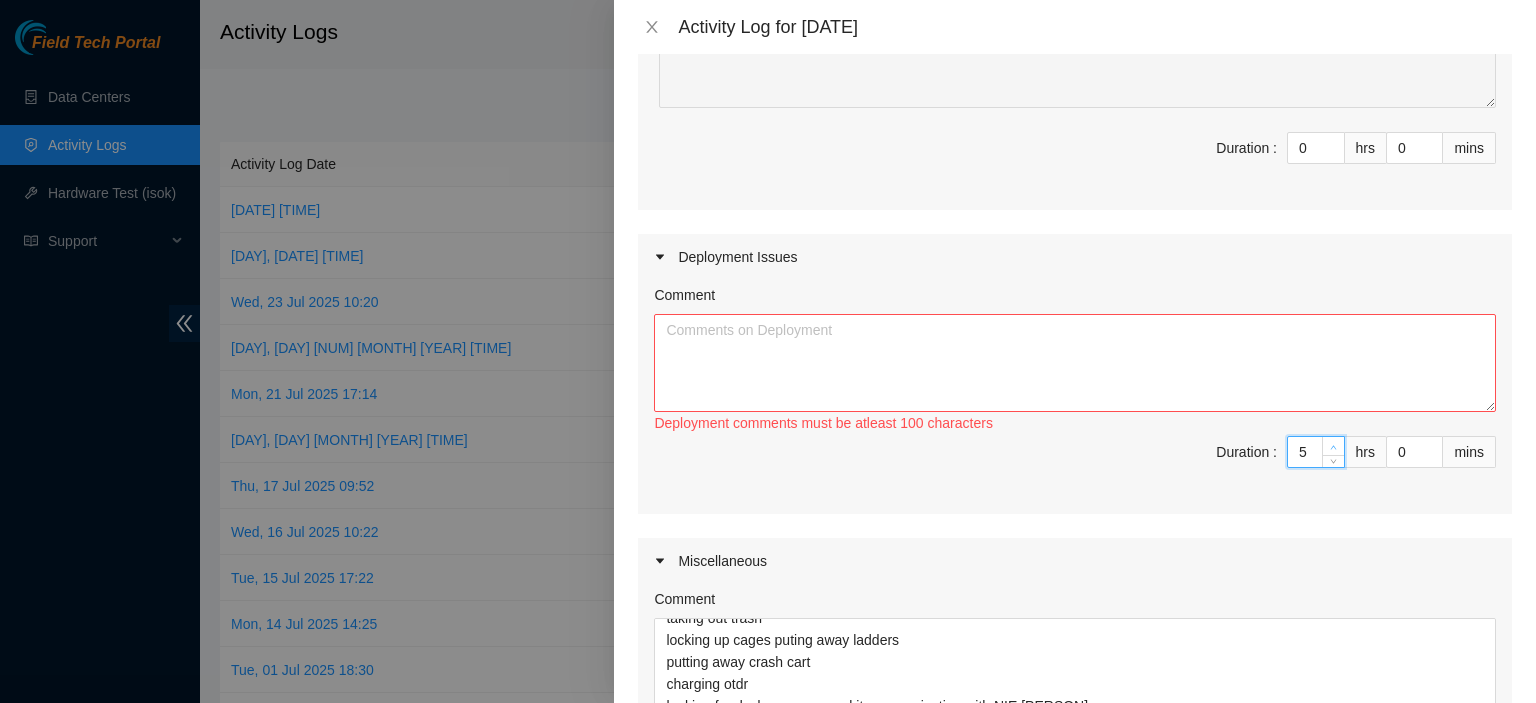 click at bounding box center (1333, 446) 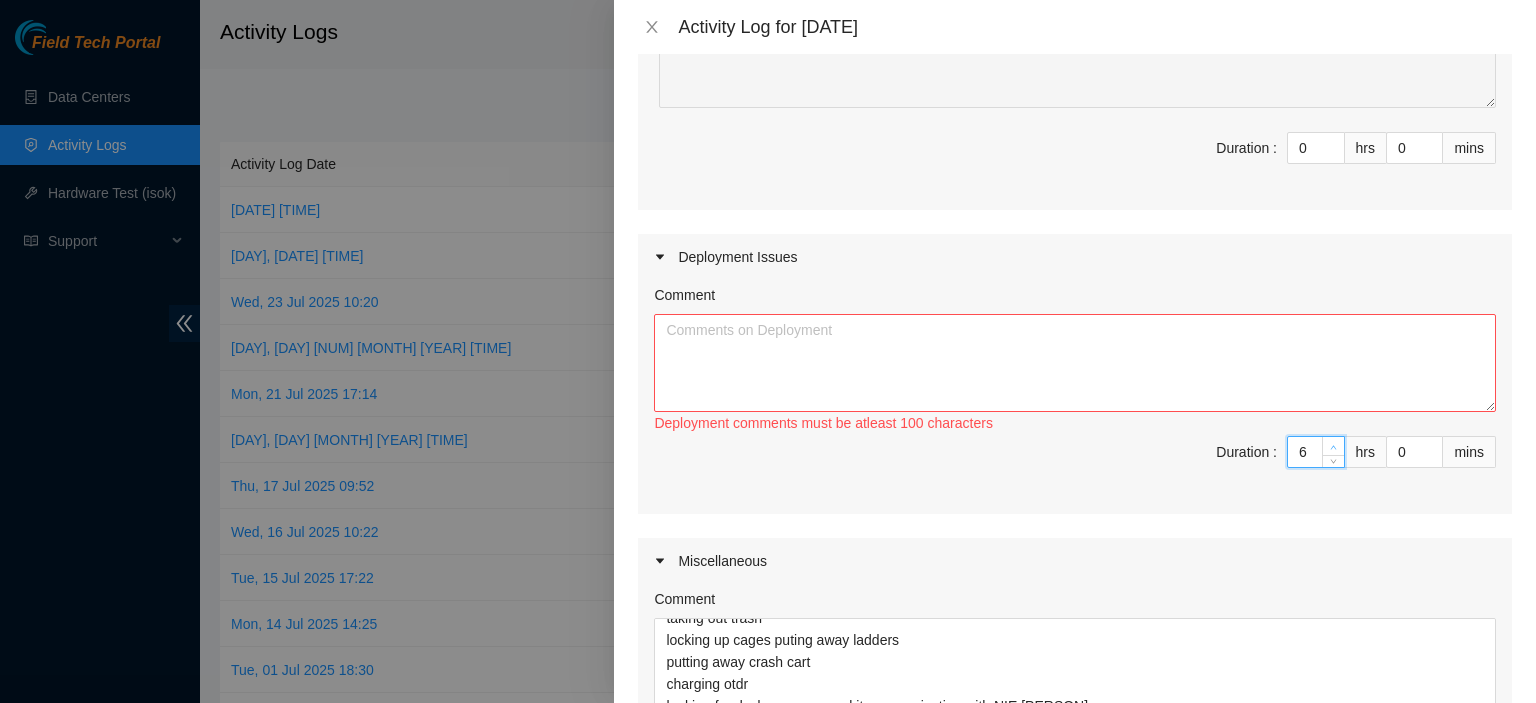 click at bounding box center (1333, 446) 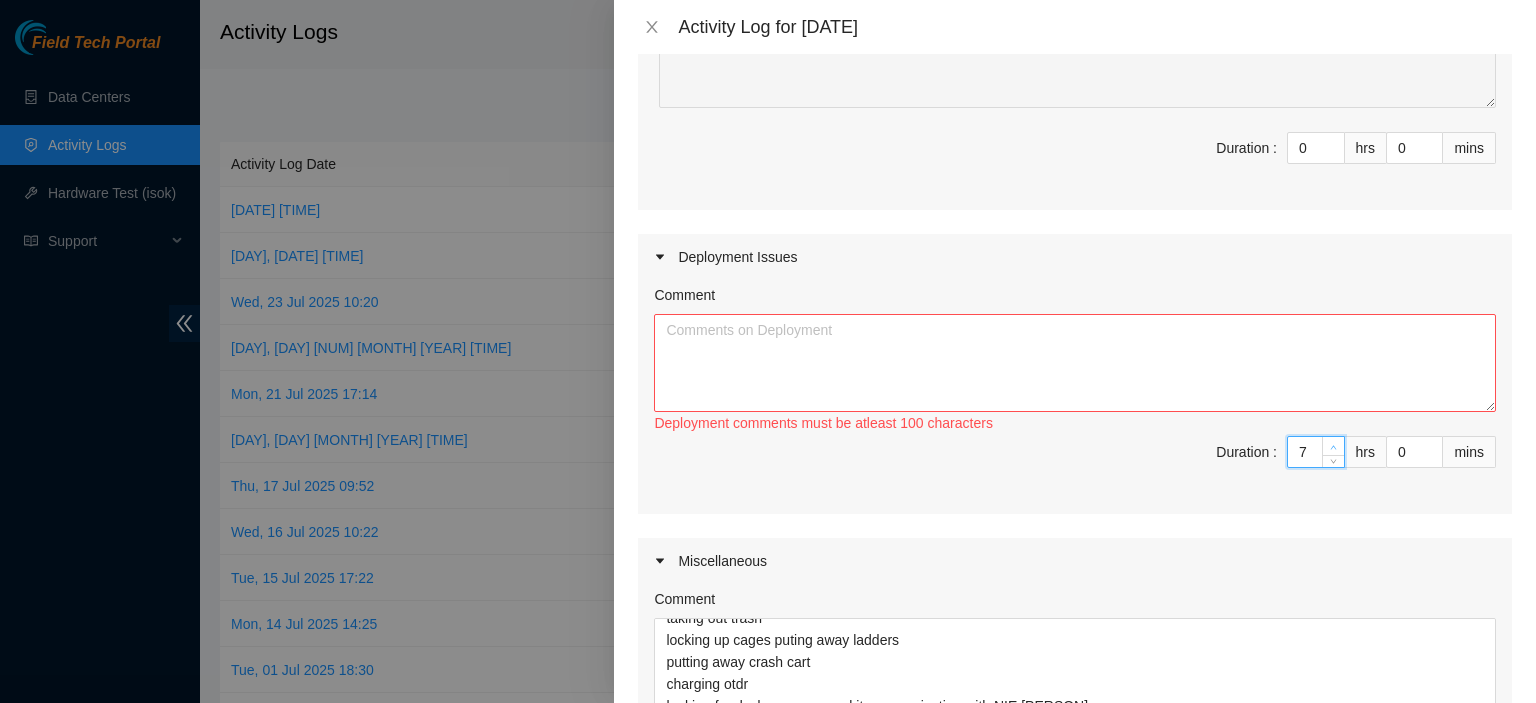 click at bounding box center [1333, 446] 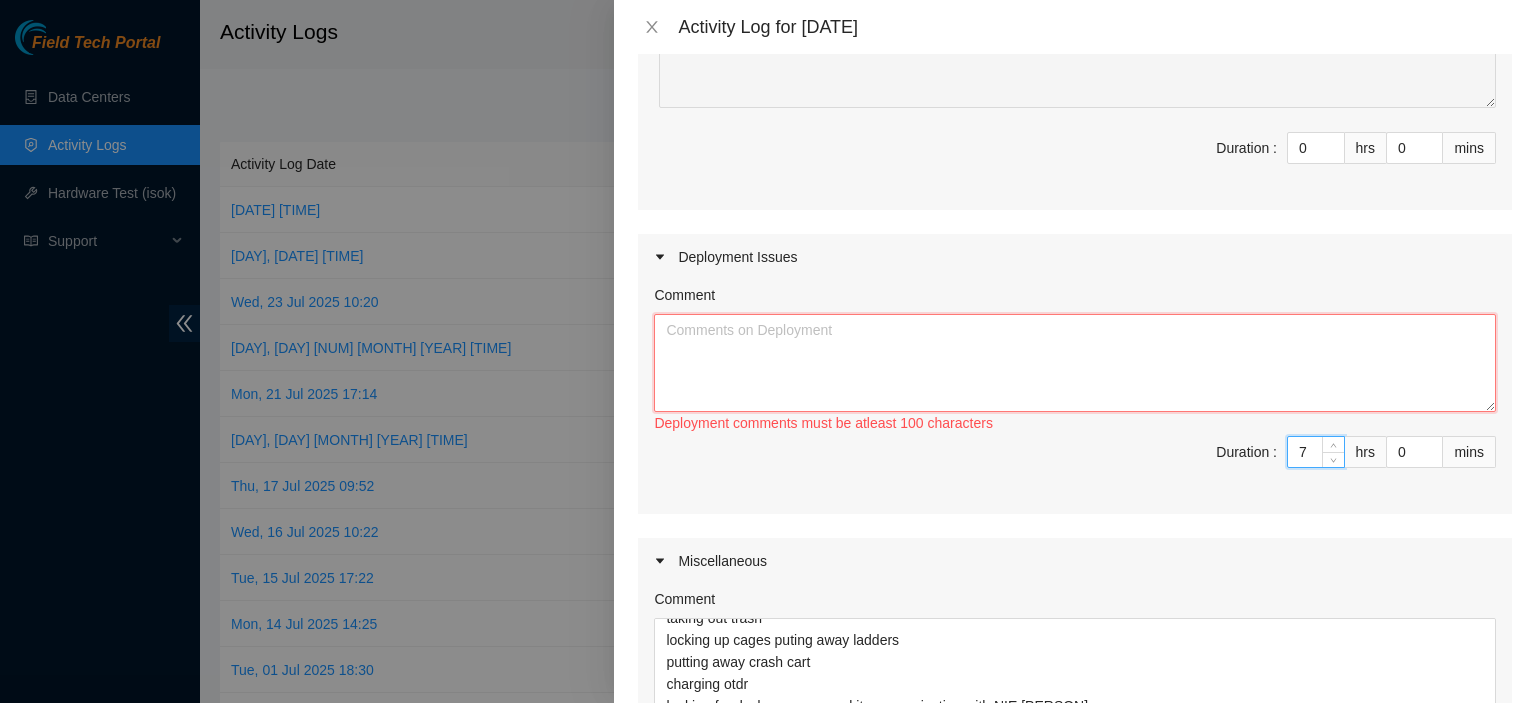click on "Comment" at bounding box center [1075, 363] 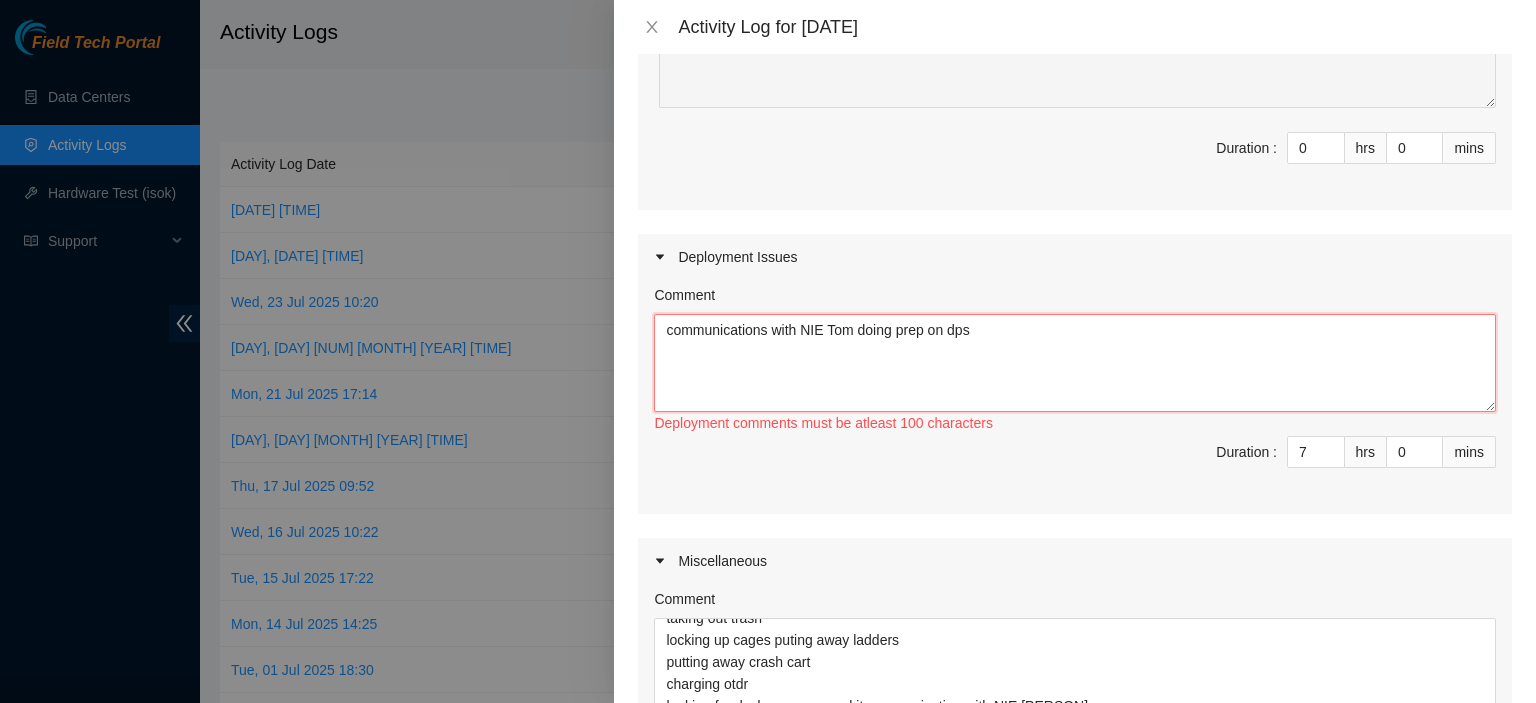 click on "communications with NIE Tom doing prep on dps" at bounding box center [1075, 363] 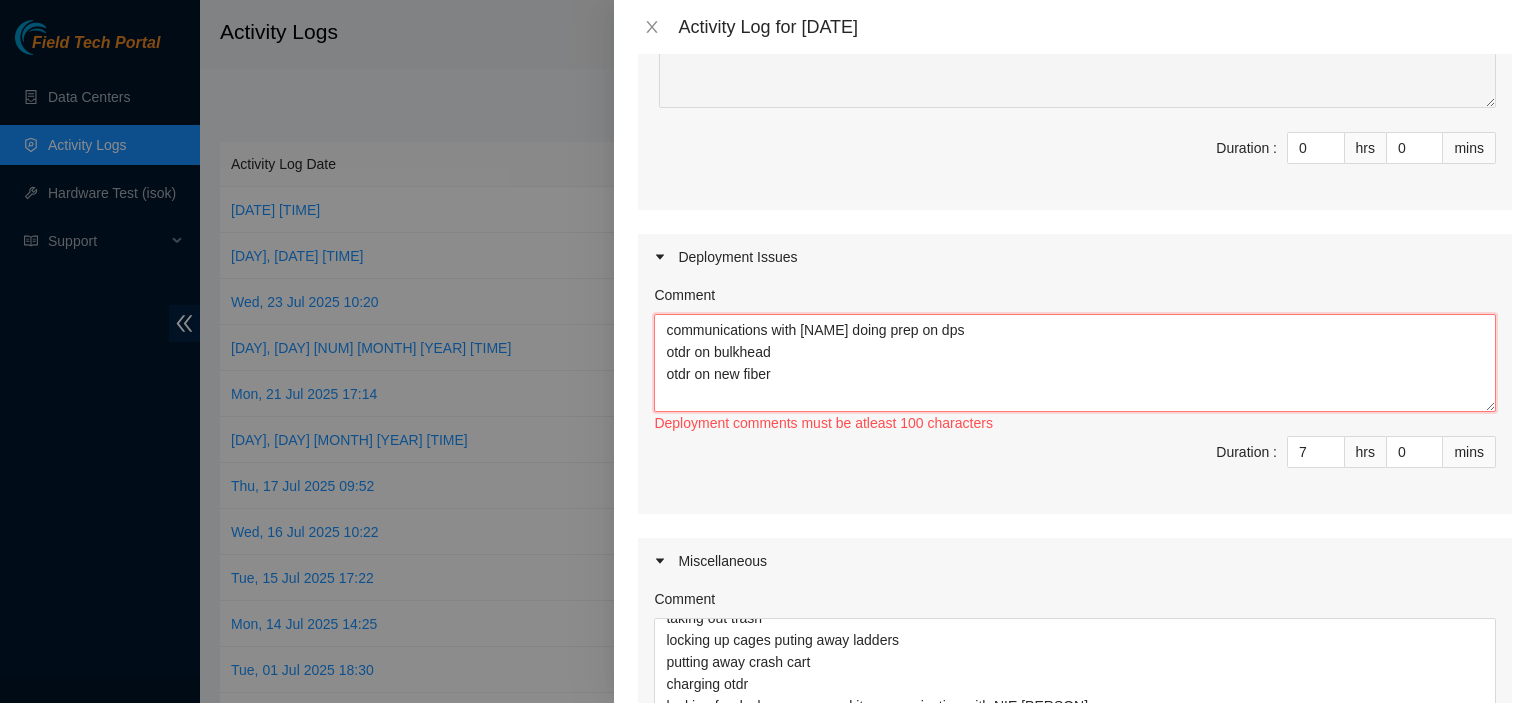 paste on "Dark fiber DPs were DP76214 and DP70131, the fiber tracing DP was DP69051" 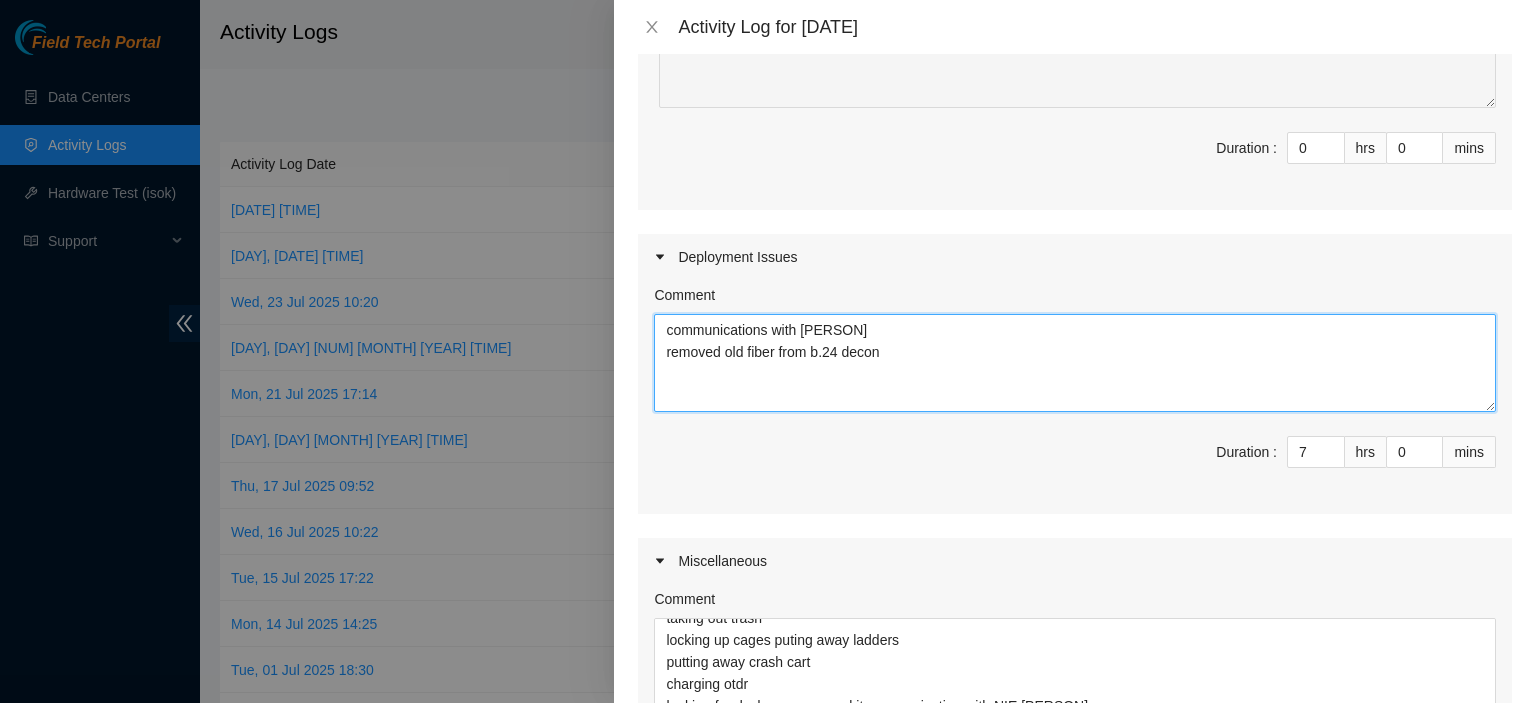 scroll, scrollTop: 60, scrollLeft: 0, axis: vertical 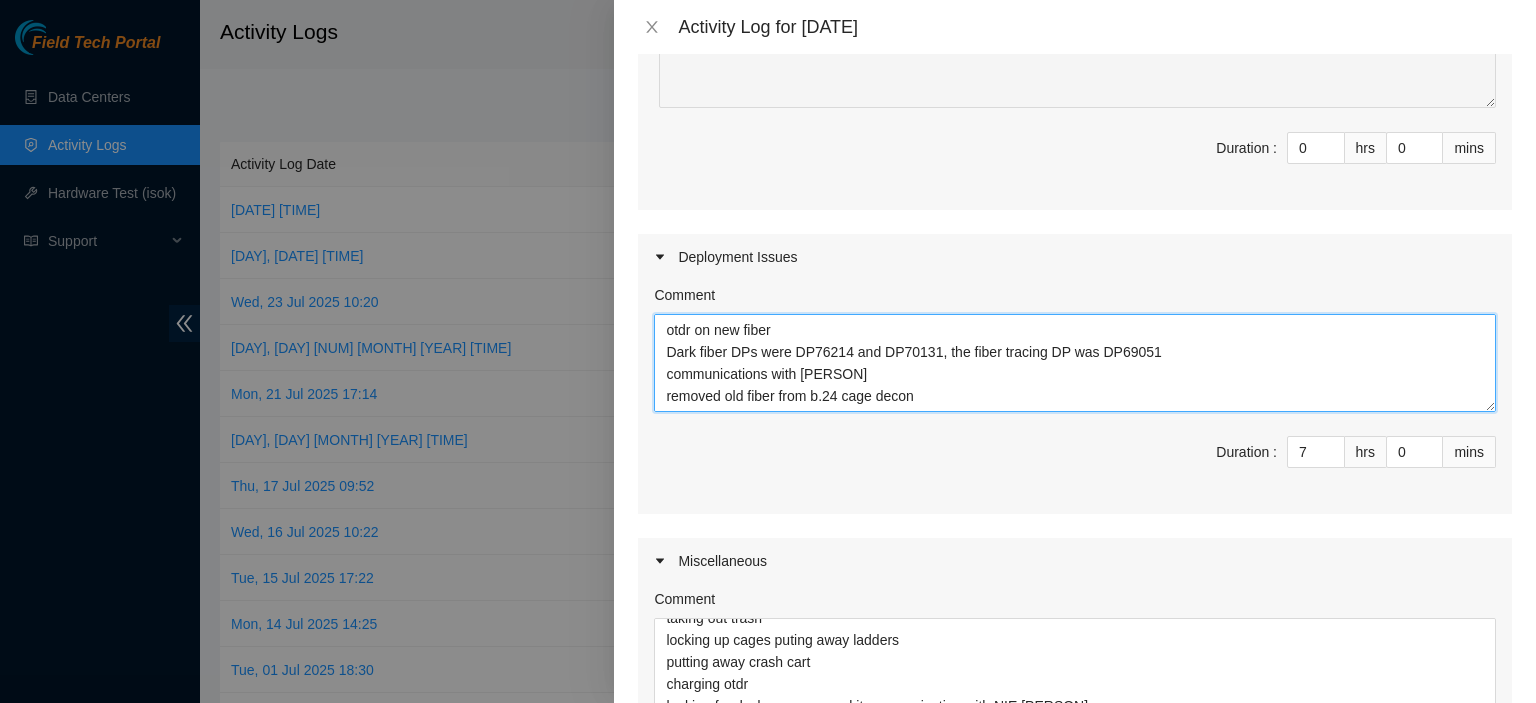 click on "communications with NIE [PERSON] doing prep on dps
otdr on bulkhead
otdr on new fiber
Dark fiber DPs were DP76214 and DP70131, the fiber tracing DP was DP69051
communications with [PERSON]
removed old fiber from b.24 cage decon" at bounding box center (1075, 363) 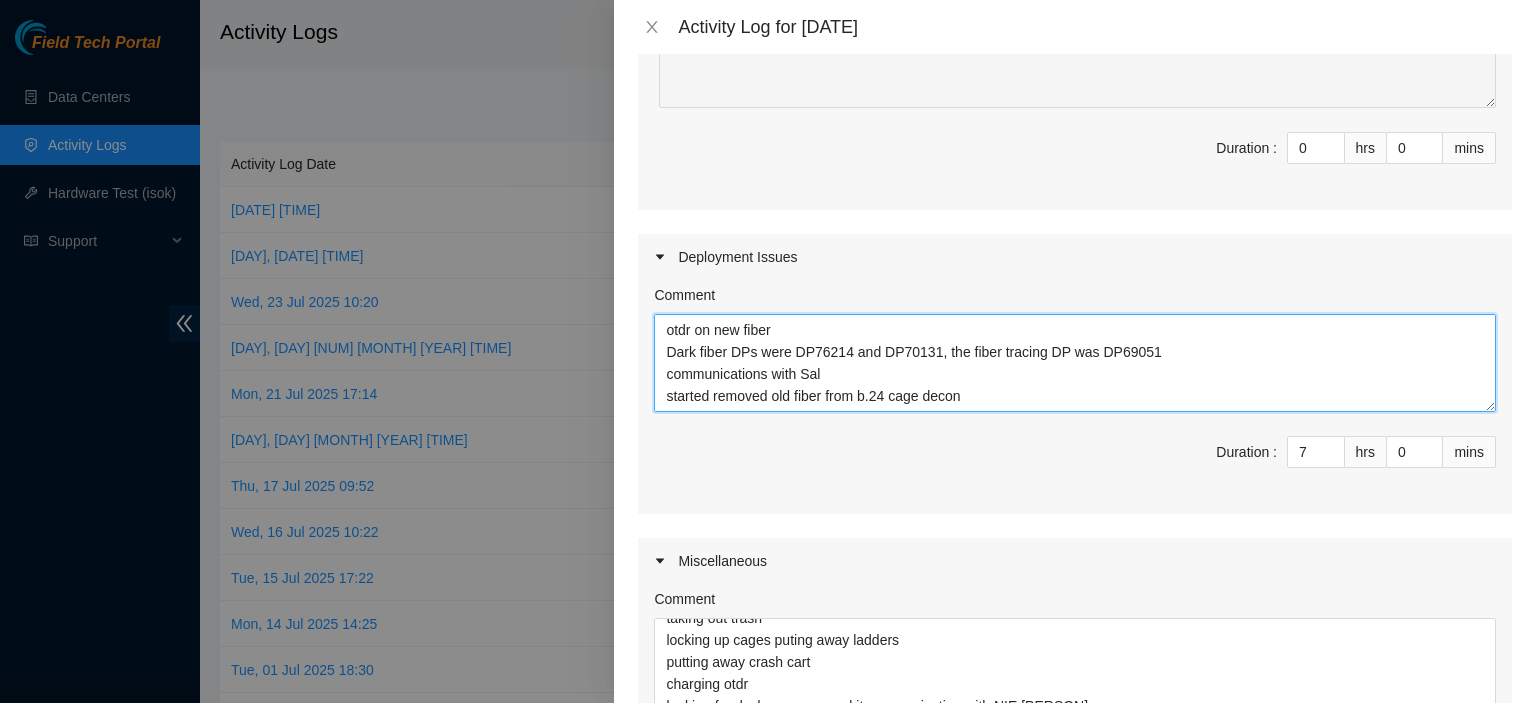 click on "communications with NIE Tom doing prep on dps
otdr on bulkhead
otdr on new fiber
Dark fiber DPs were DP76214 and DP70131, the fiber tracing DP was DP69051
communications with Sal
started removed old fiber from b.24 cage decon" at bounding box center [1075, 363] 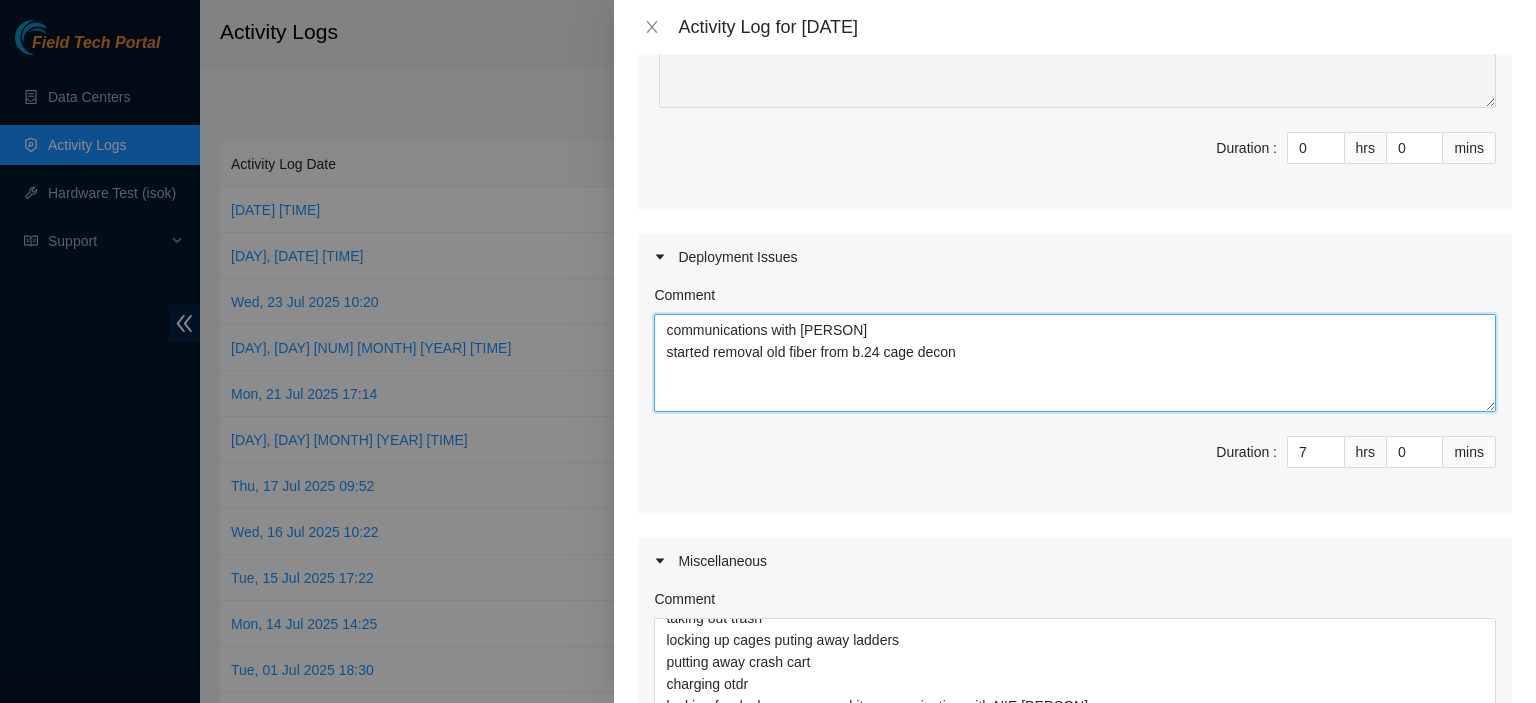 click on "communications with [PERSON]
started removal old fiber from b.24 cage decon" at bounding box center (1075, 363) 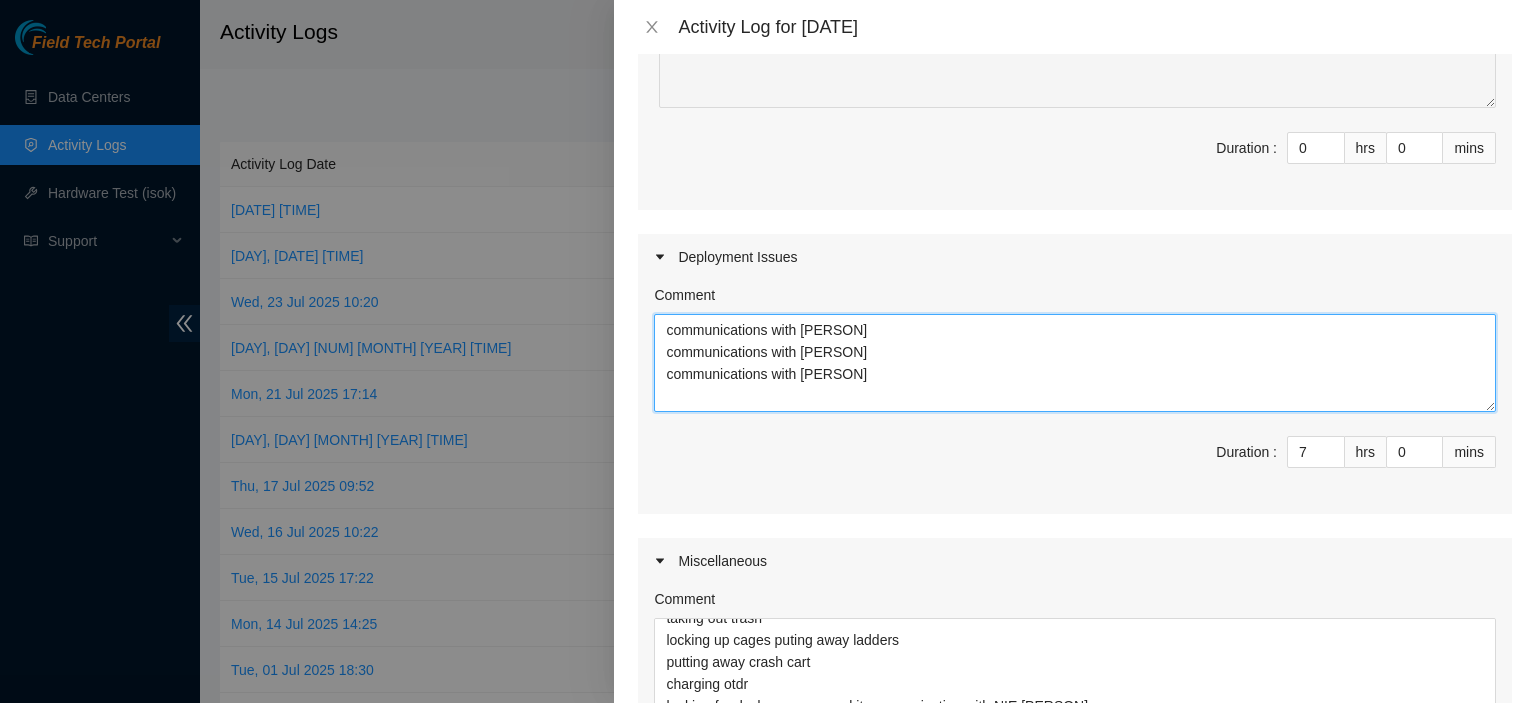 scroll, scrollTop: 82, scrollLeft: 0, axis: vertical 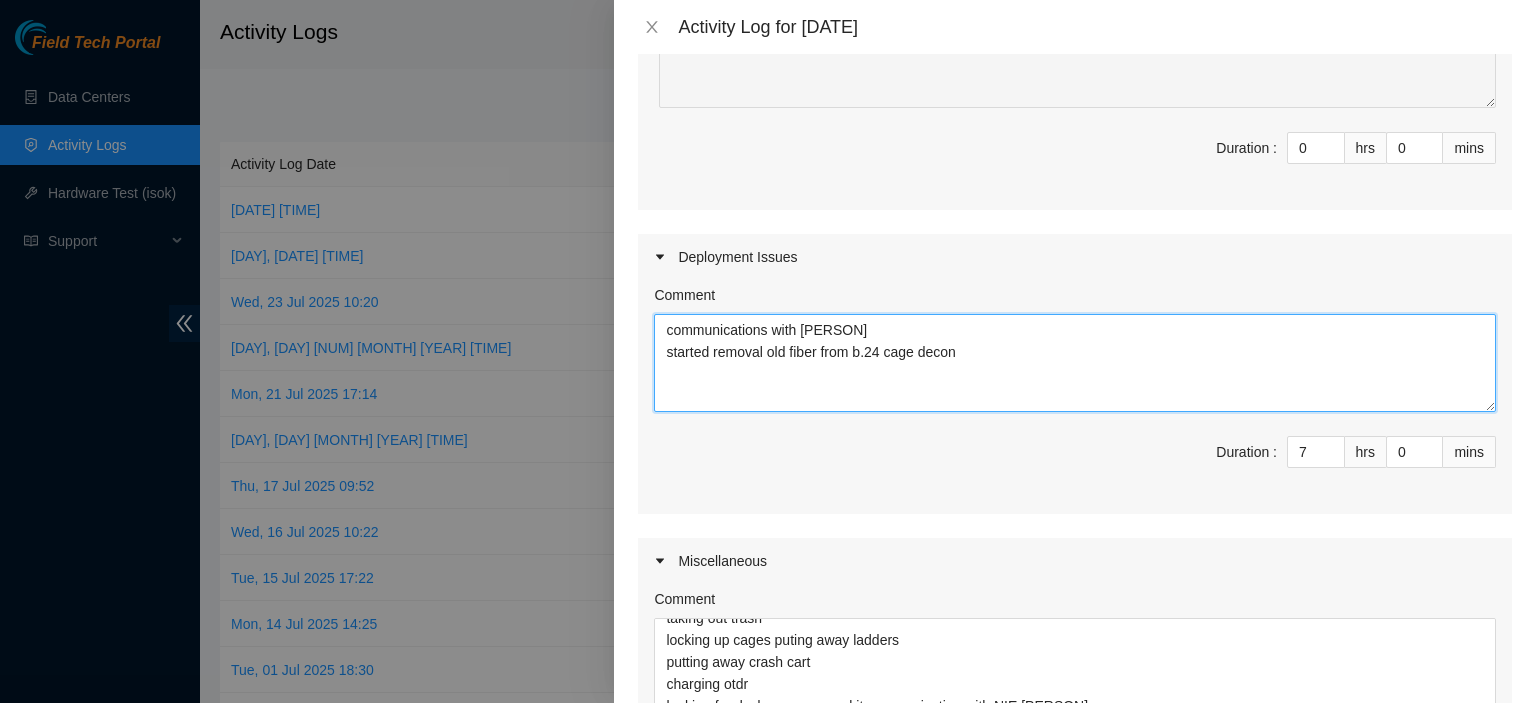 click on "communications with [PERSON]
started removal old fiber from b.24 cage decon" at bounding box center (1075, 363) 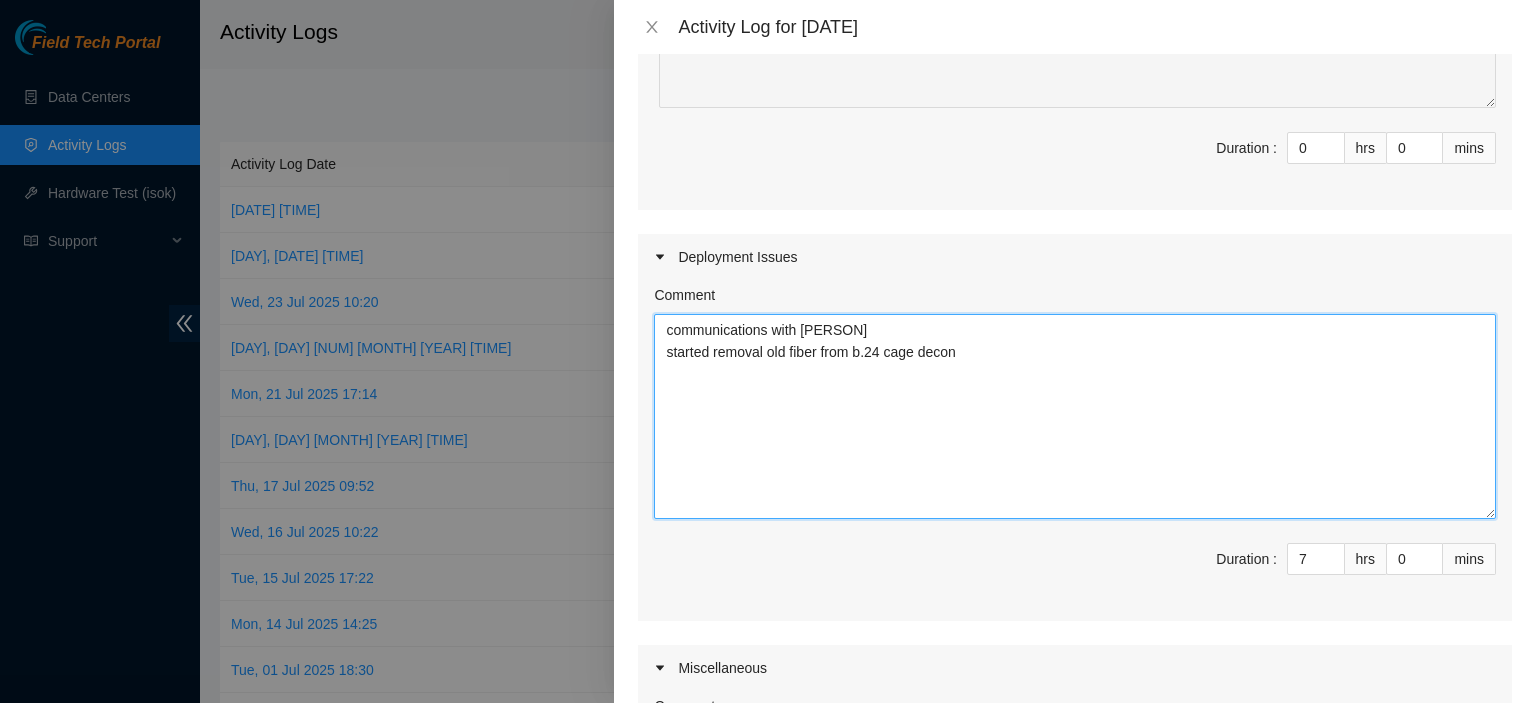 scroll, scrollTop: 0, scrollLeft: 0, axis: both 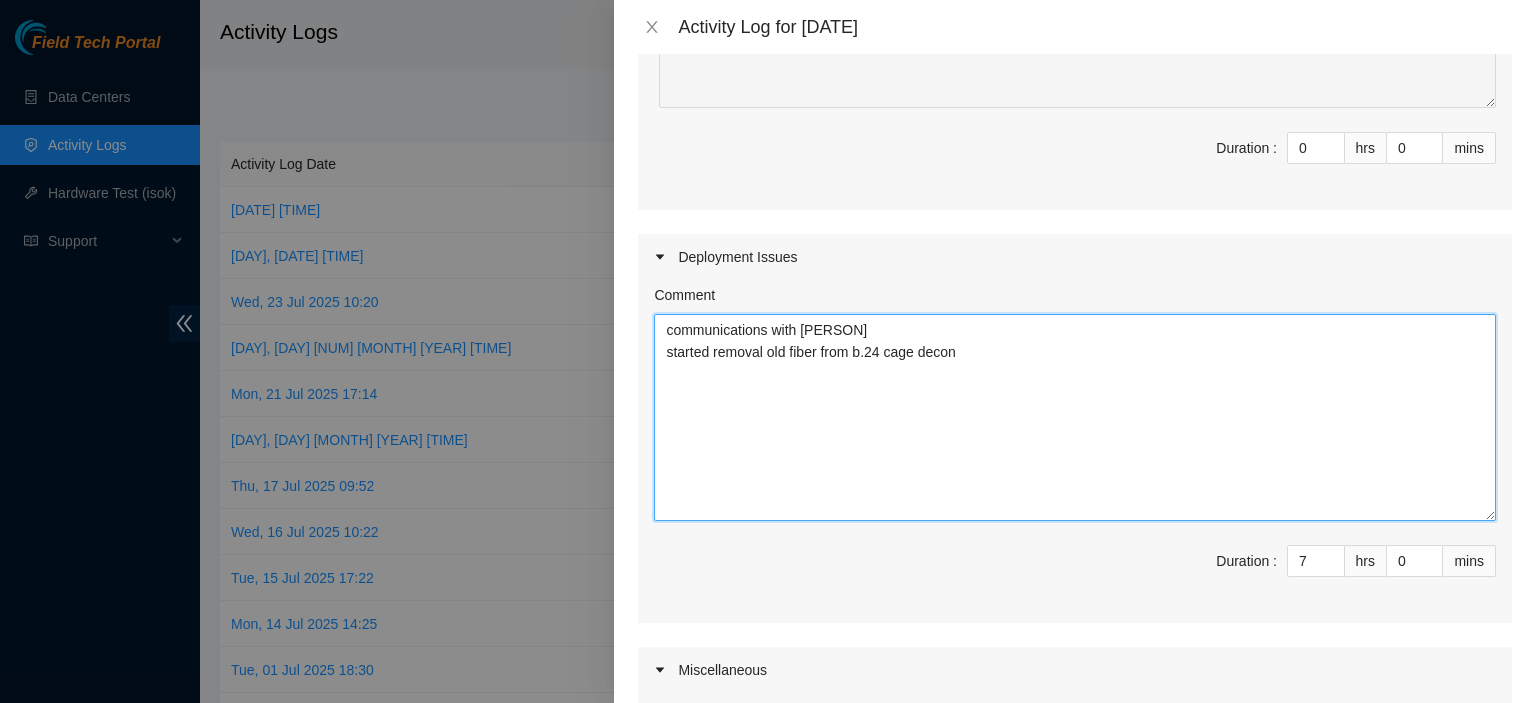 click on "communications with [PERSON]
started removal old fiber from b.24 cage decon" at bounding box center (1075, 417) 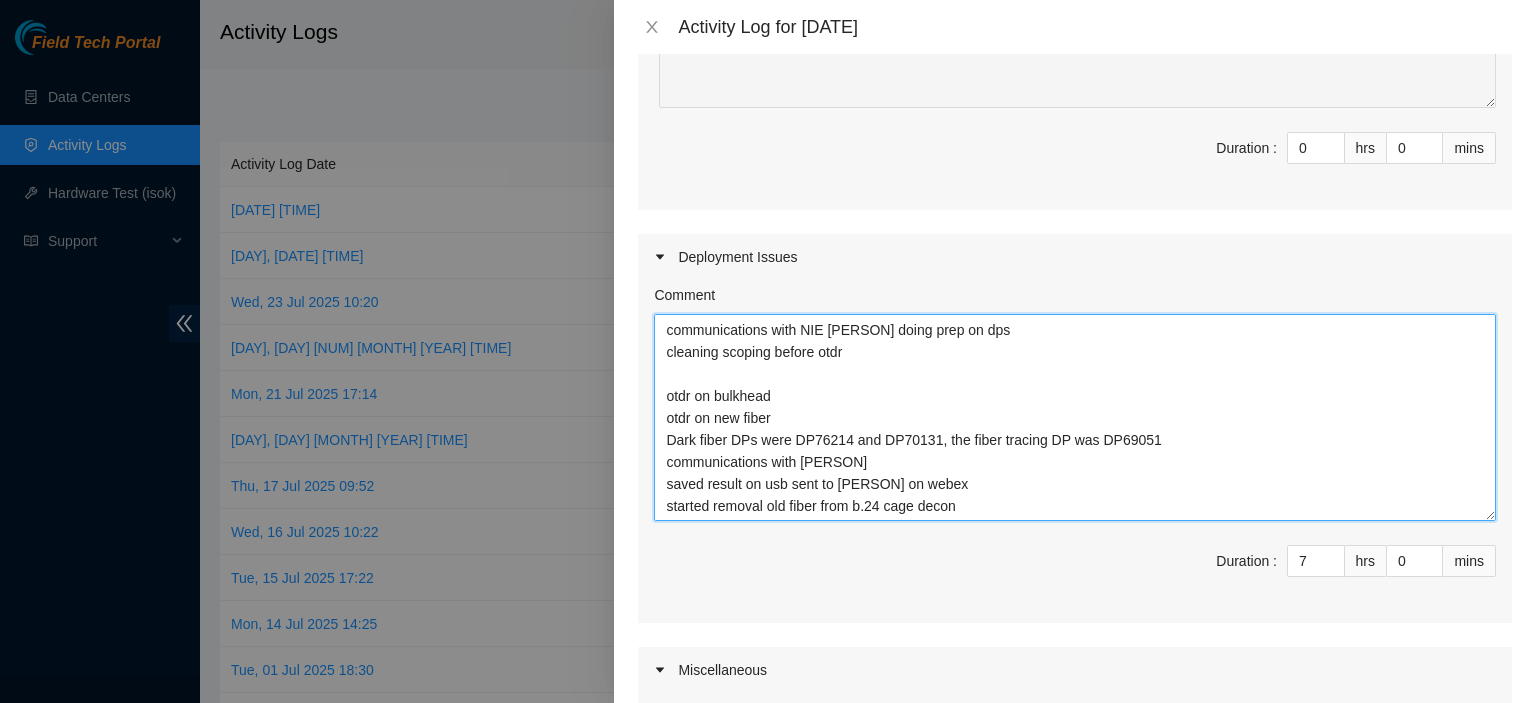 click on "communications with NIE [PERSON] doing prep on dps
cleaning scoping before otdr
otdr on bulkhead
otdr on new fiber
Dark fiber DPs were DP76214 and DP70131, the fiber tracing DP was DP69051
communications with [PERSON]
saved result on usb sent to [PERSON] on webex
started removal old fiber from b.24 cage decon
took put power cords
hung them up in cage storage" at bounding box center [1075, 417] 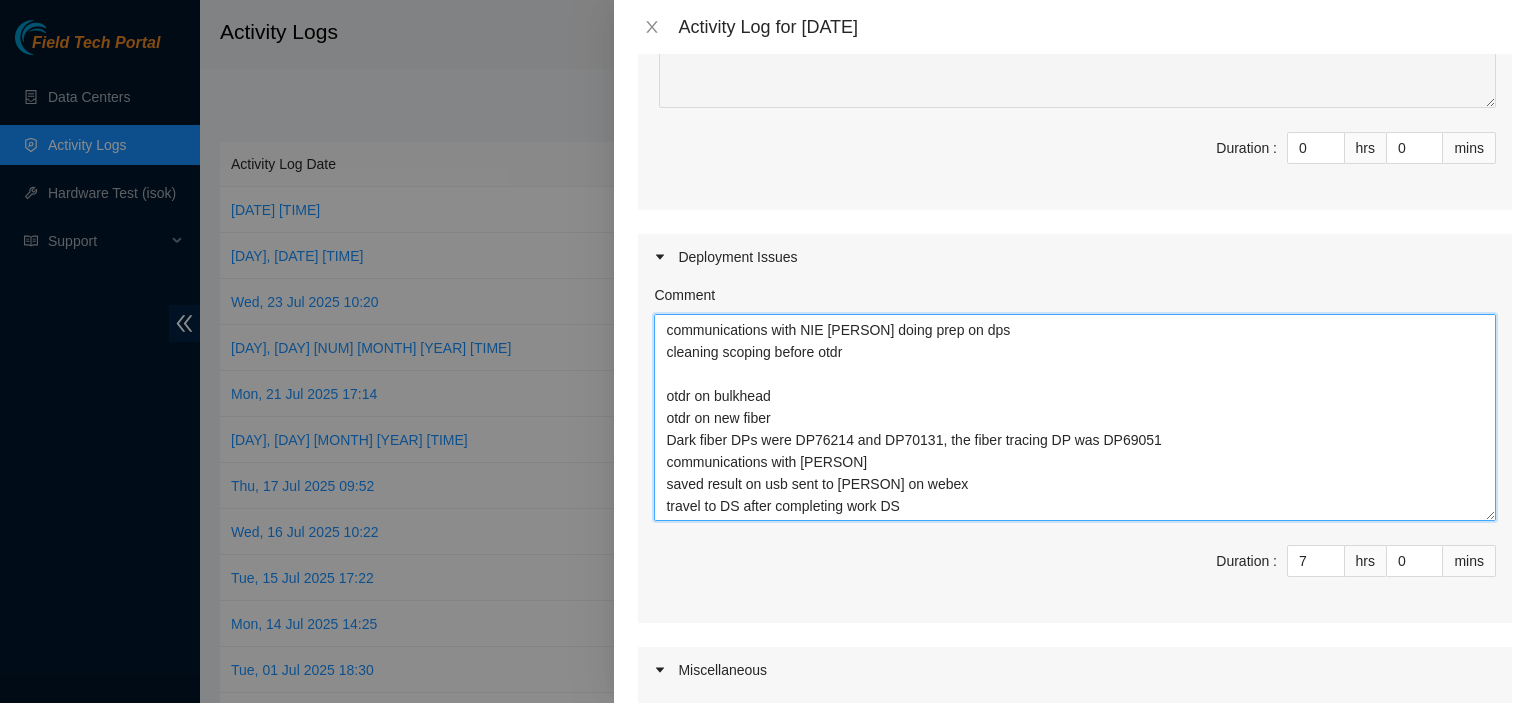 scroll, scrollTop: 0, scrollLeft: 0, axis: both 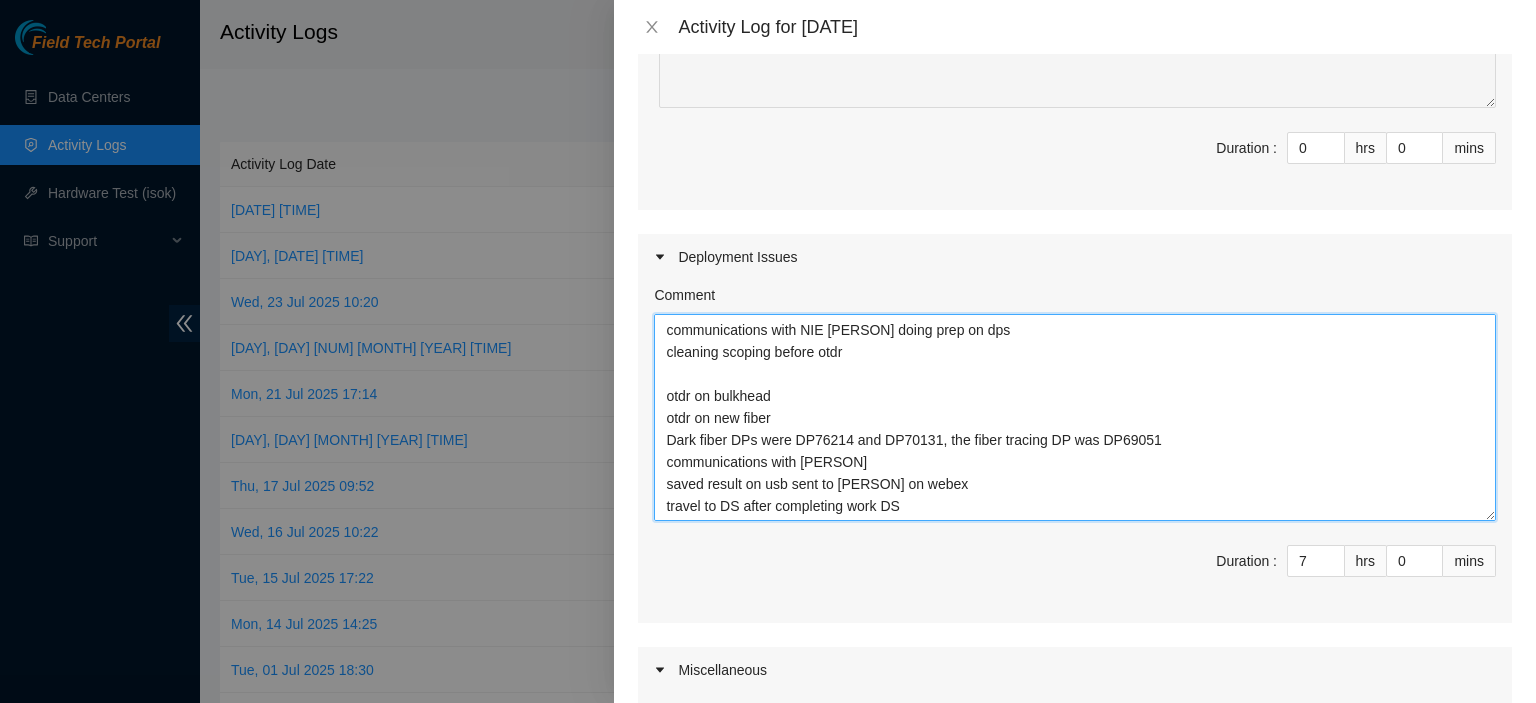 type on "communications with NIE [PERSON] doing prep on dps
cleaning scoping before otdr
otdr on bulkhead
otdr on new fiber
Dark fiber DPs were DP76214 and DP70131, the fiber tracing DP was DP69051
communications with [PERSON]
saved result on usb sent to [PERSON] on webex
travel to DS after completing work DS
started removal old fiber from b.24 cage decon
took put power cords
hung them up in cage storage" 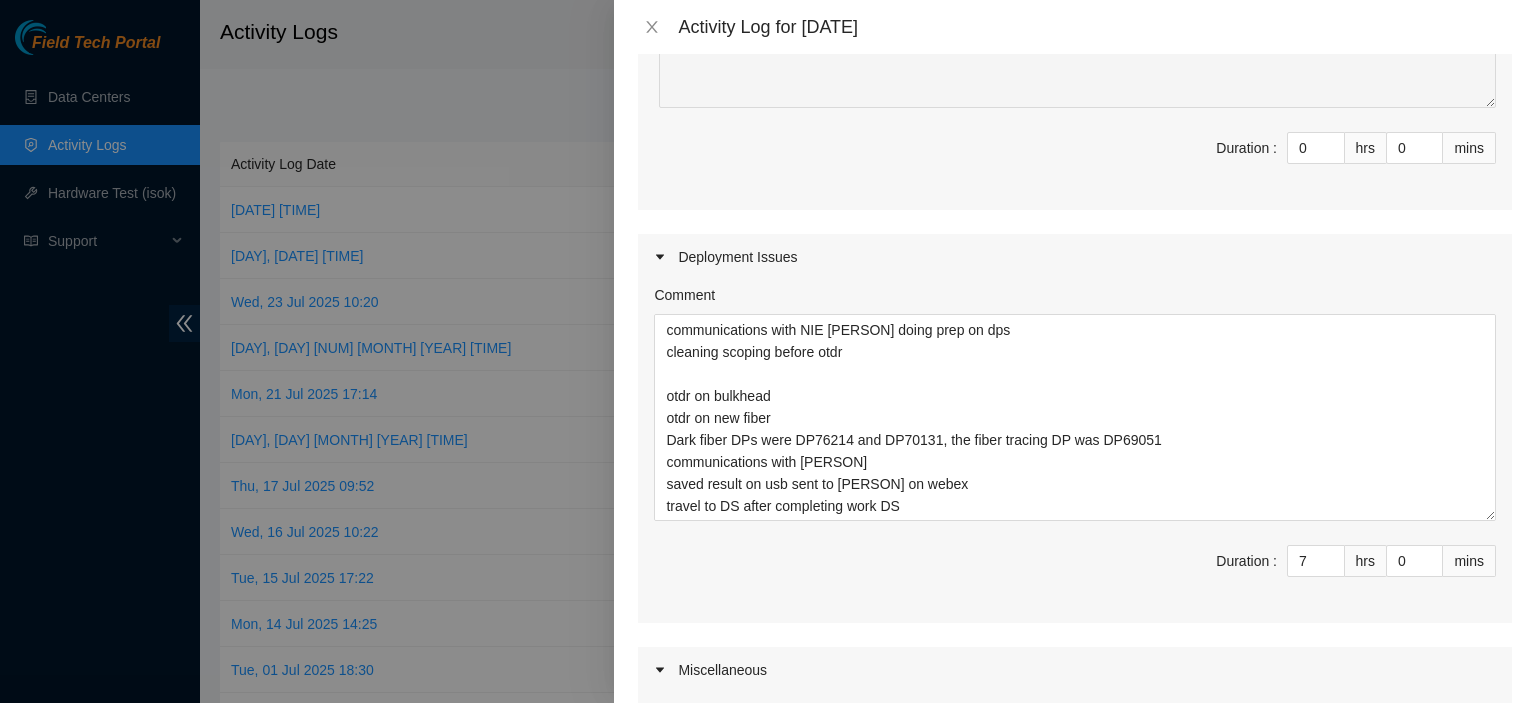 scroll, scrollTop: 744, scrollLeft: 0, axis: vertical 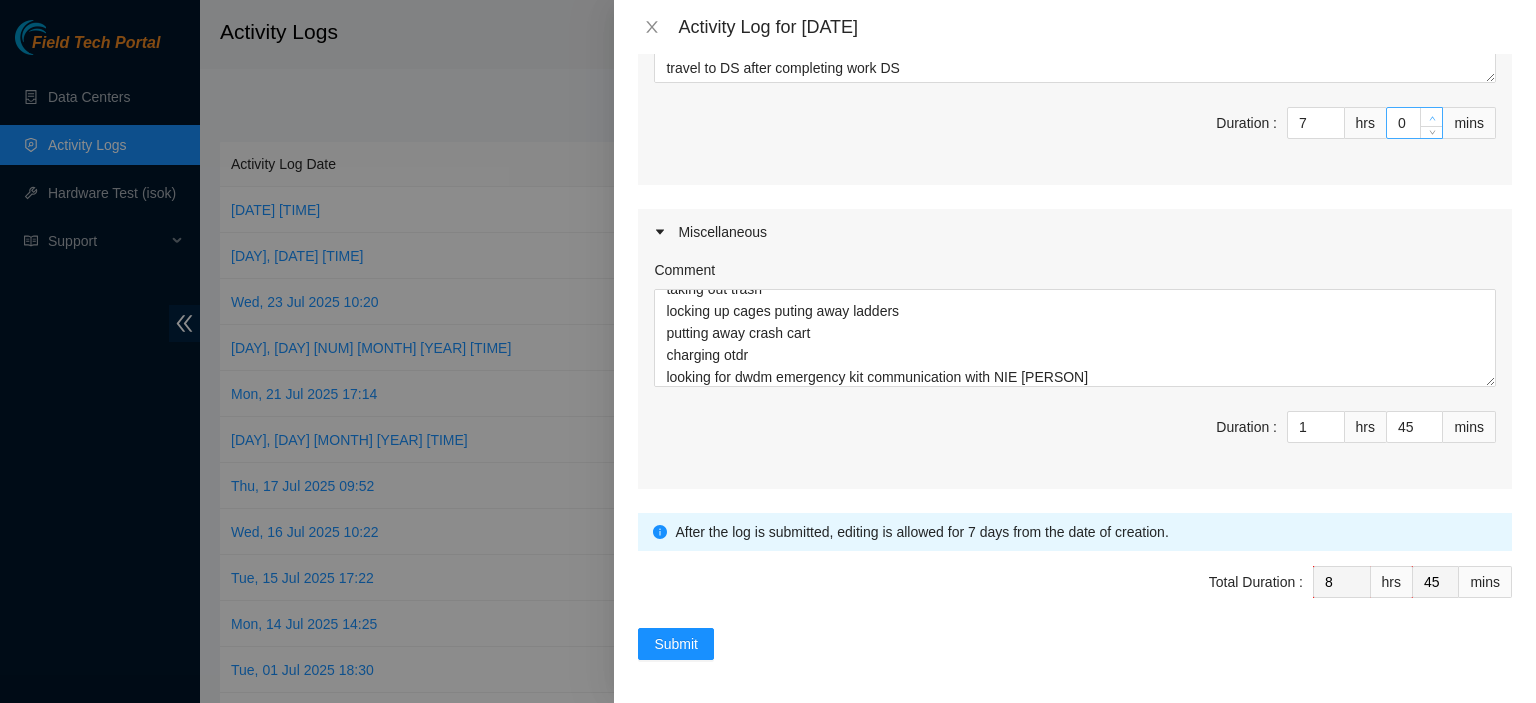 type on "1" 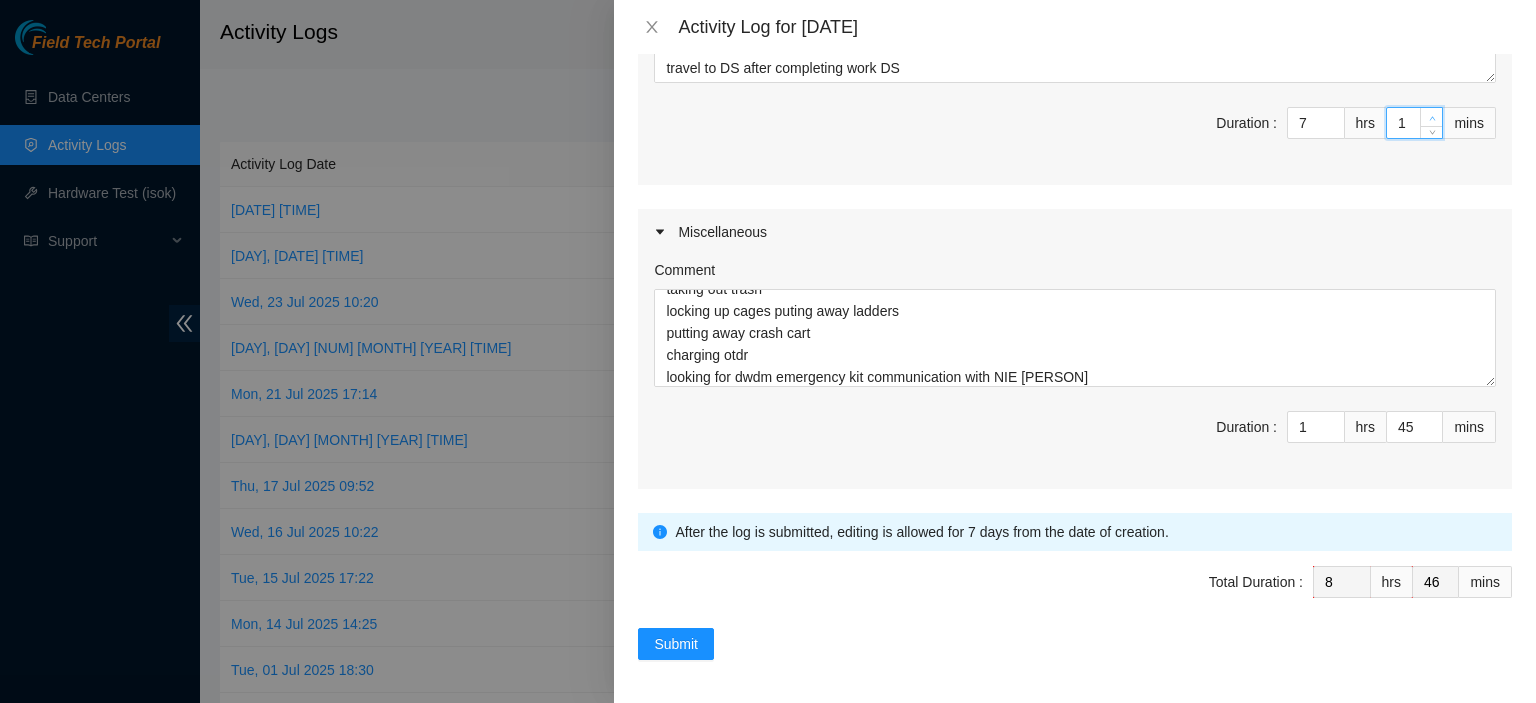 click at bounding box center (1431, 117) 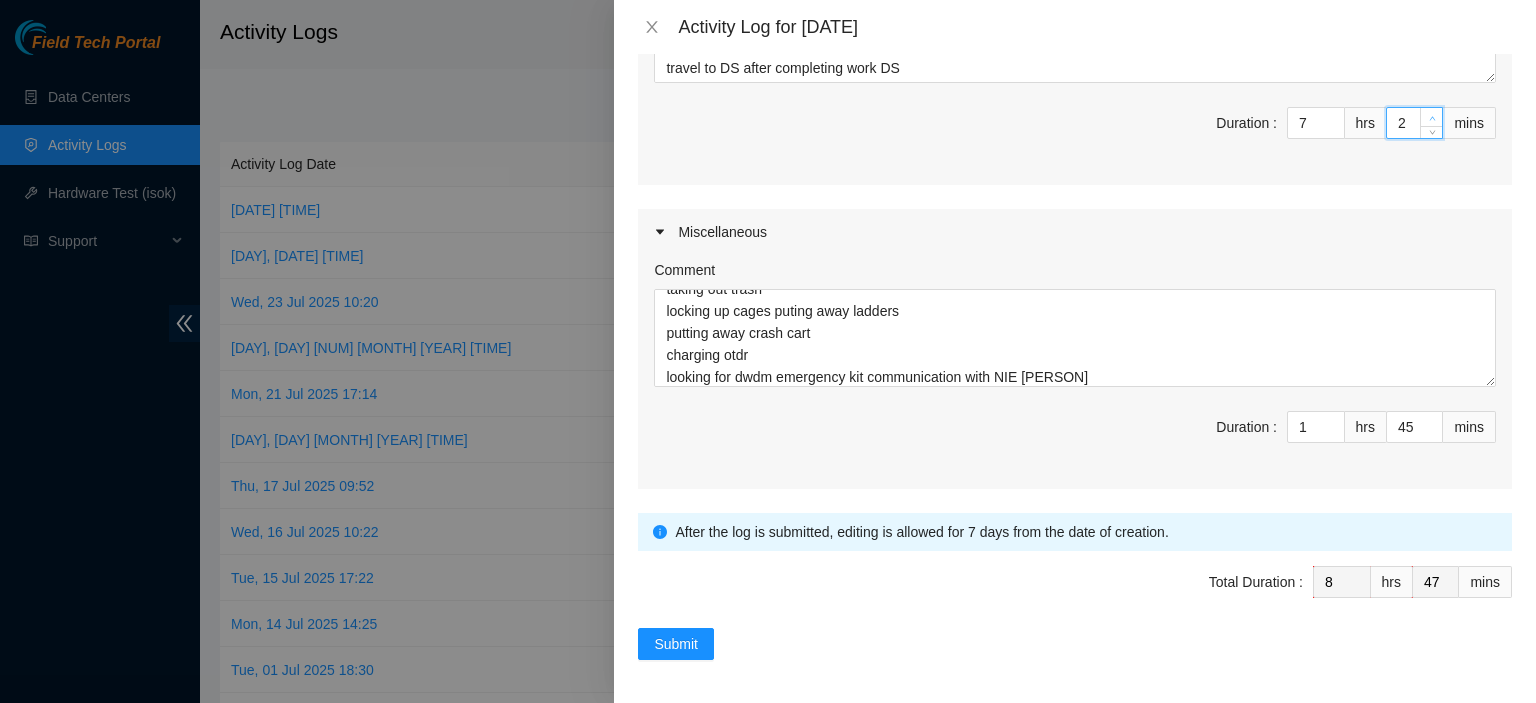 click at bounding box center (1431, 117) 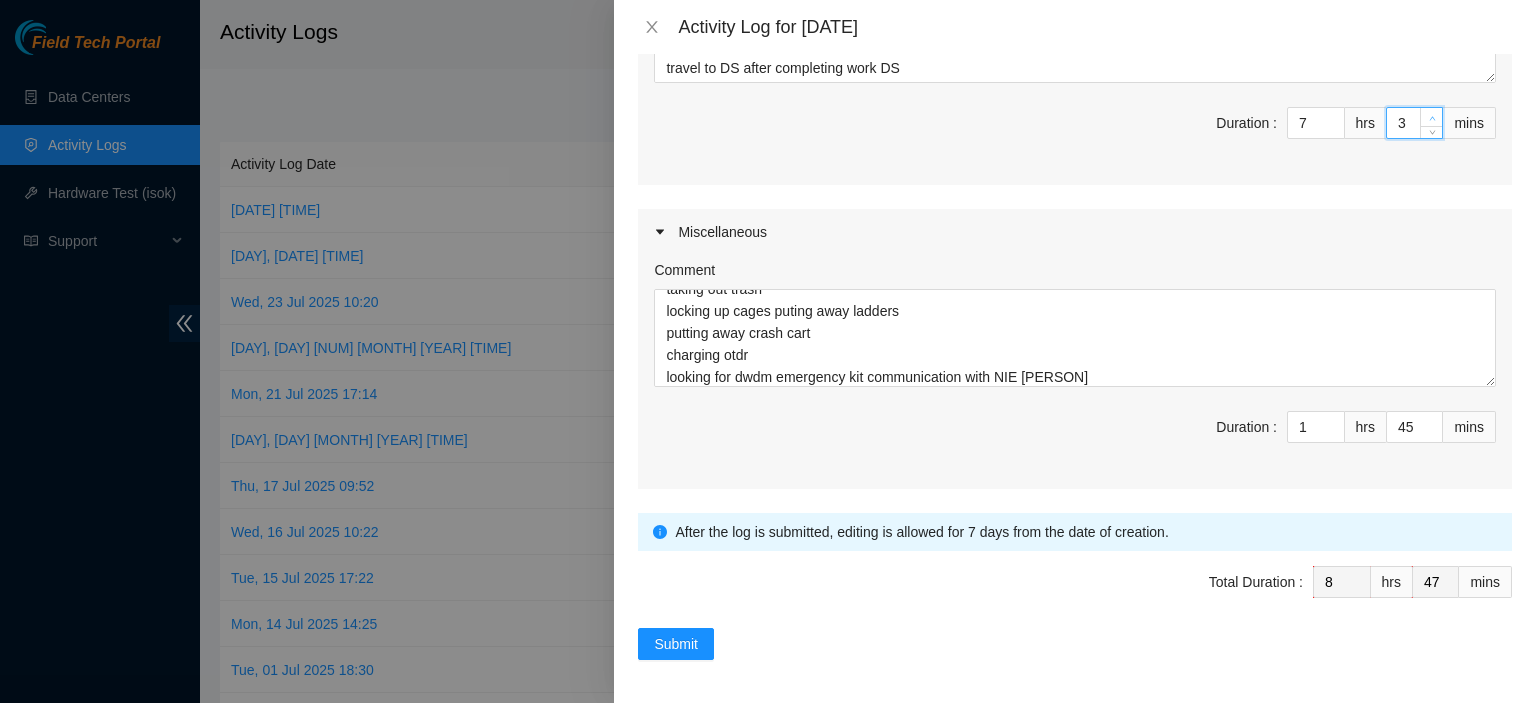 type on "48" 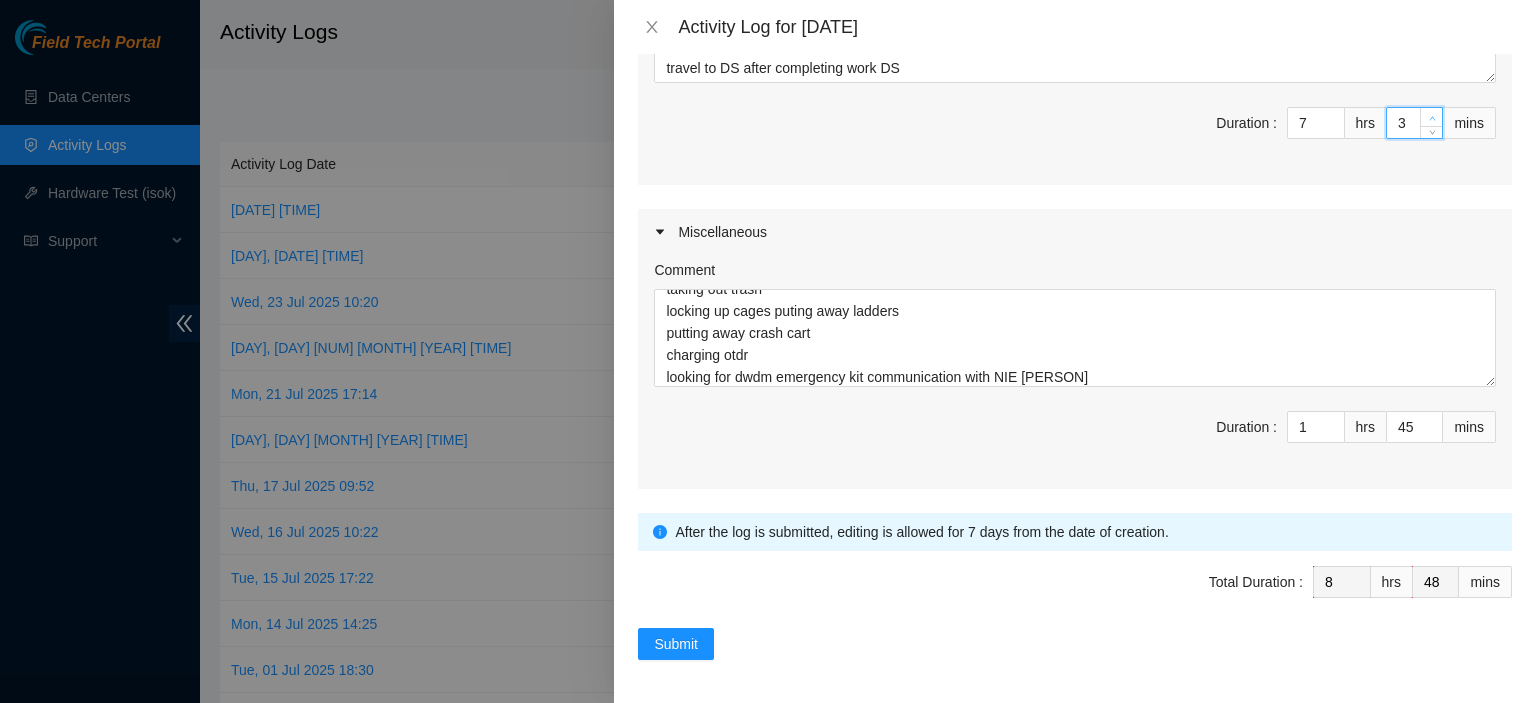 click at bounding box center [1431, 117] 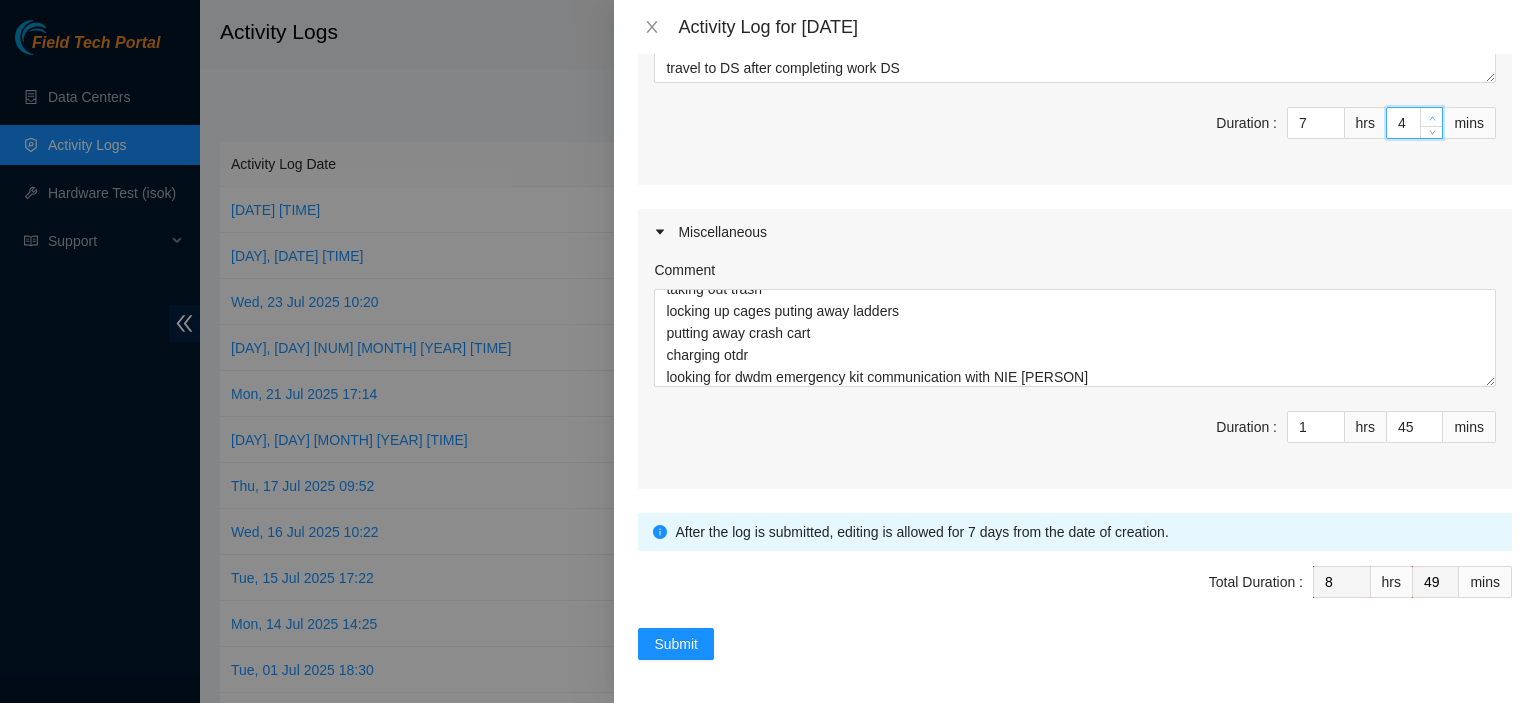 click at bounding box center (1431, 117) 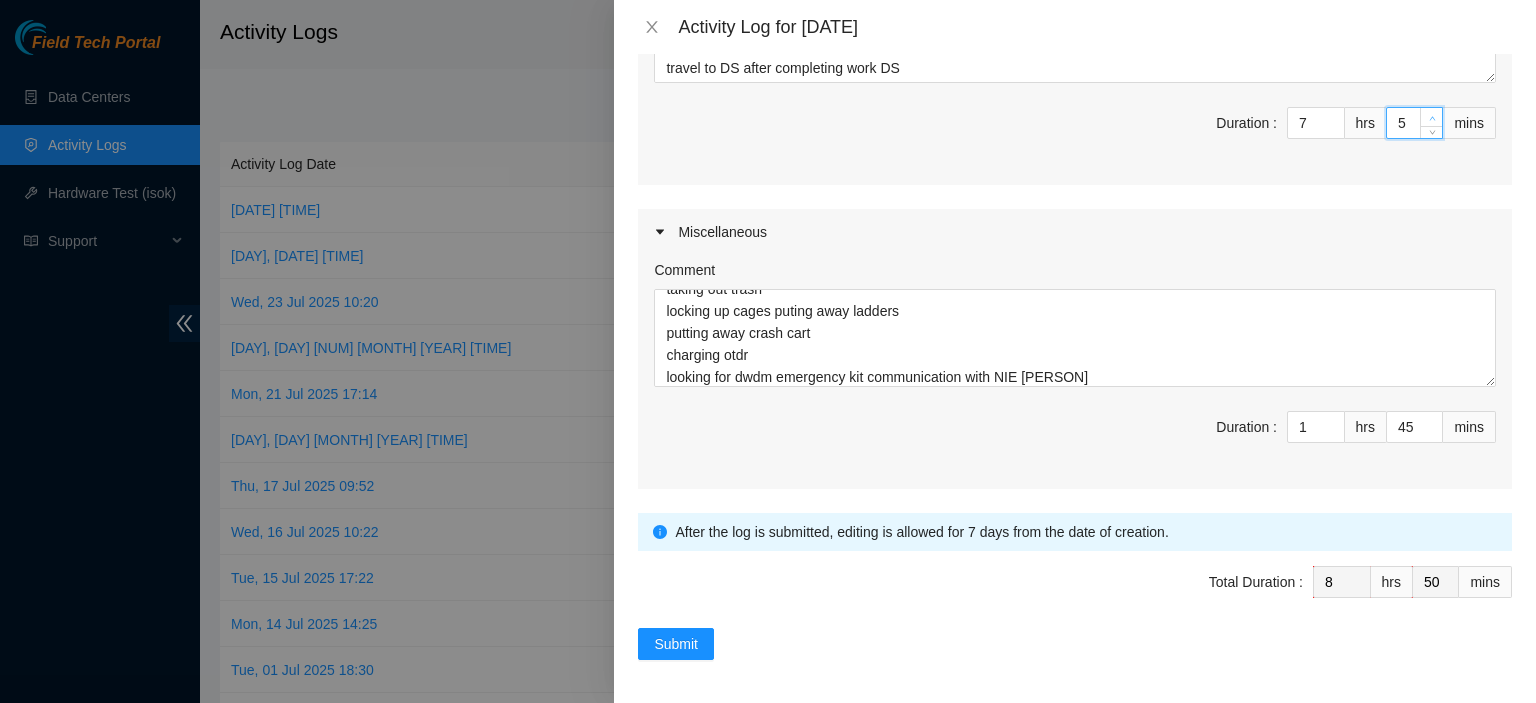 click at bounding box center (1431, 117) 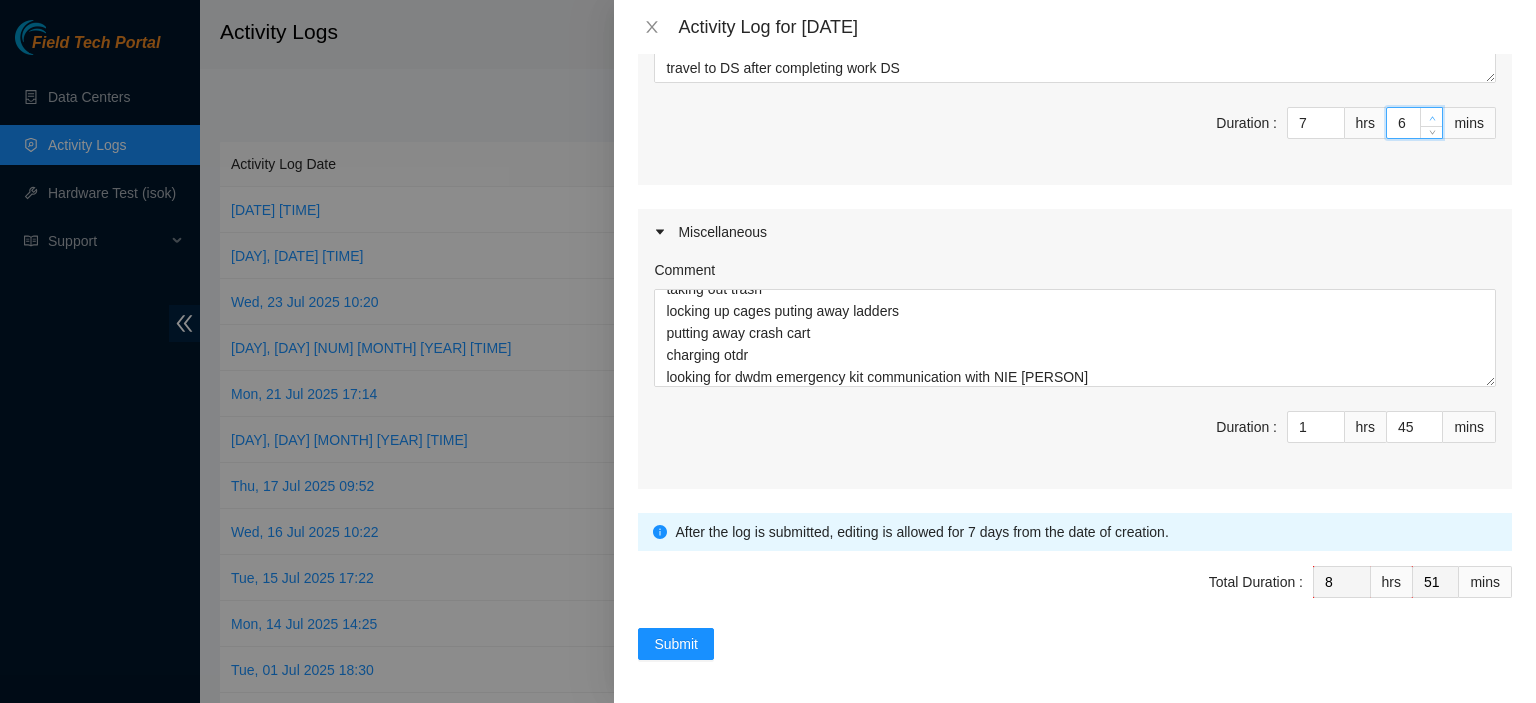 click at bounding box center [1431, 117] 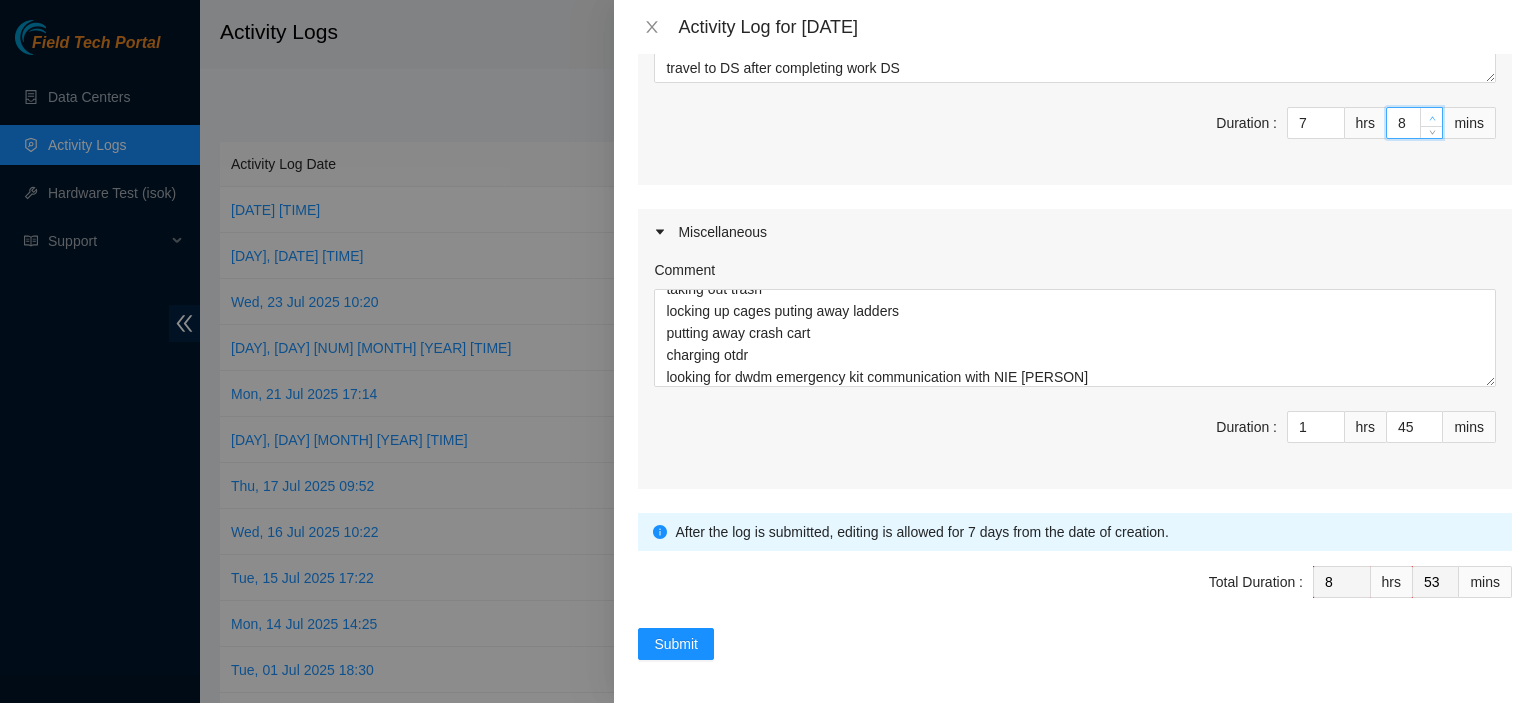 click at bounding box center (1431, 117) 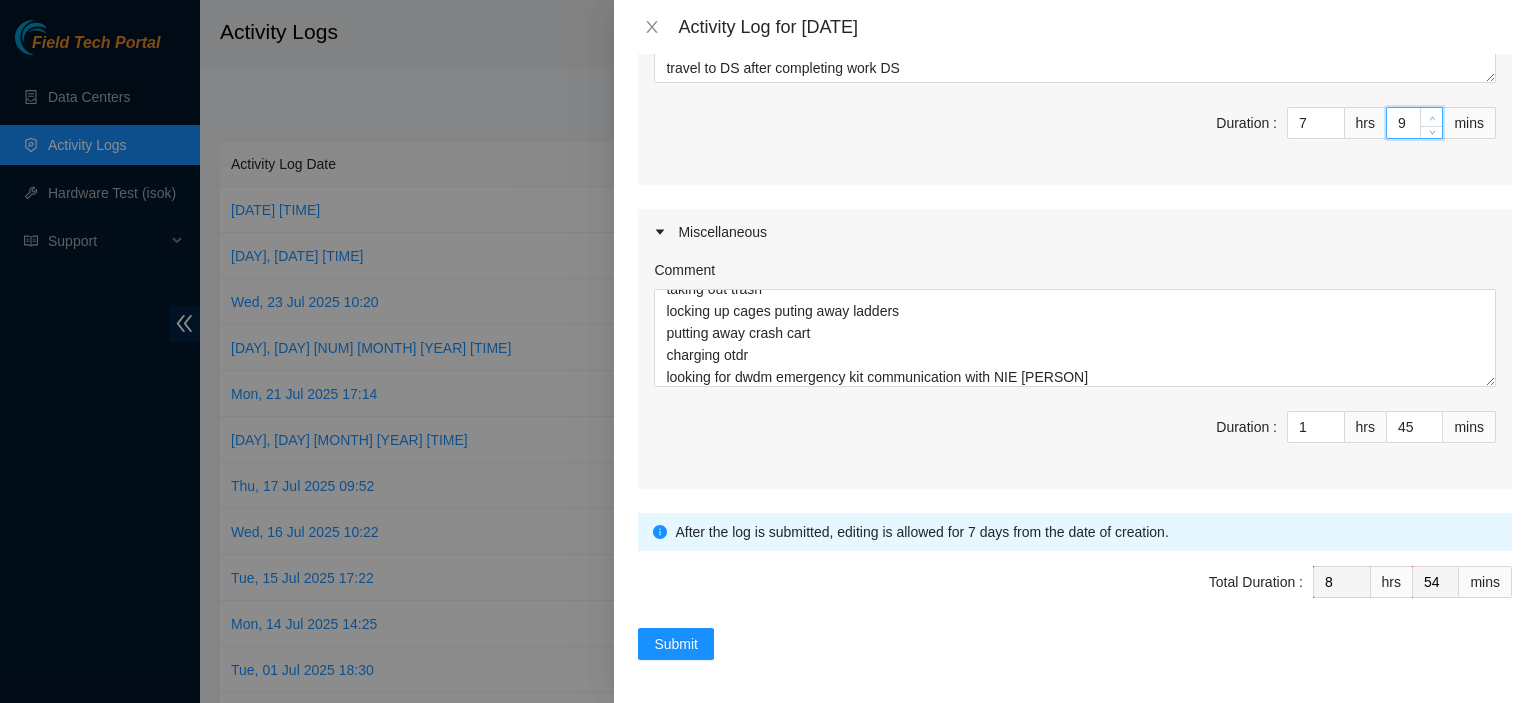 type on "10" 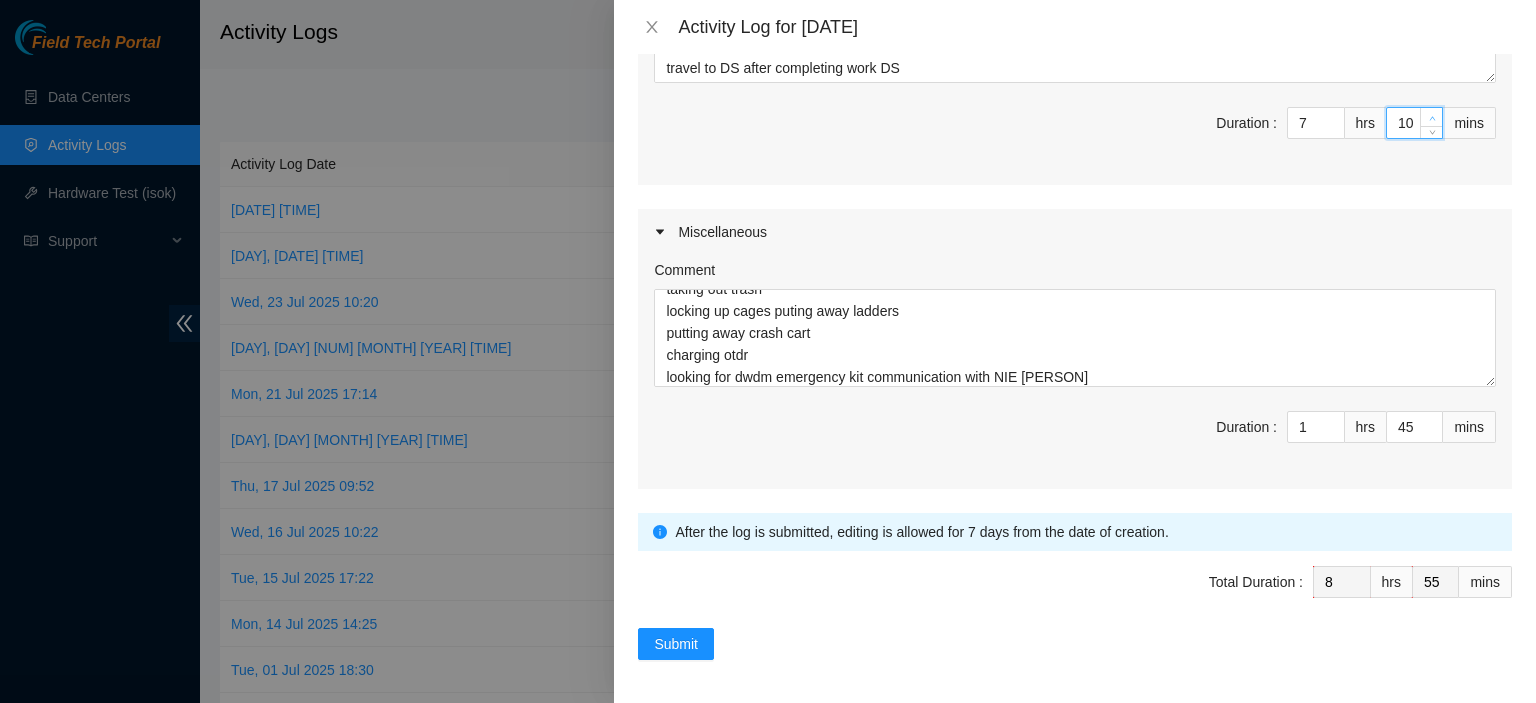 click at bounding box center [1431, 117] 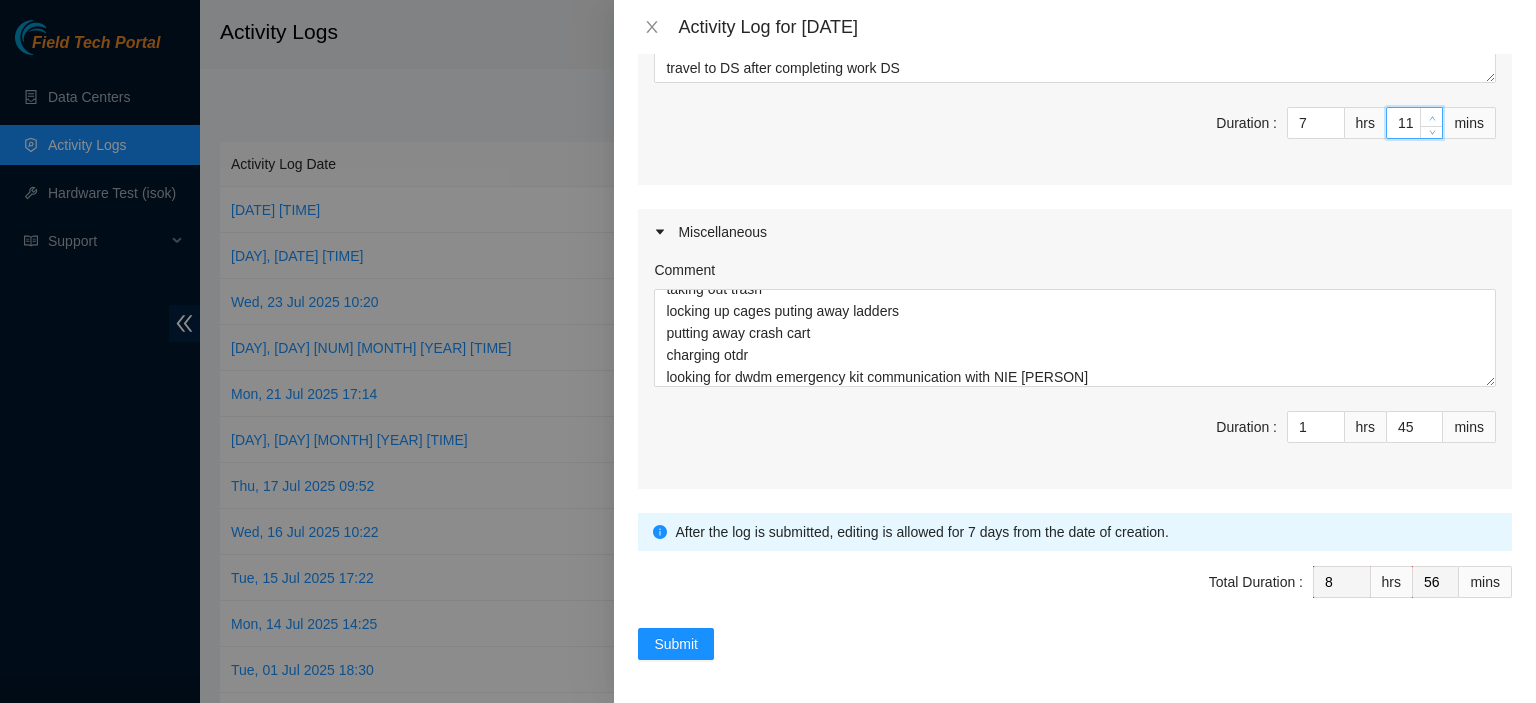 click at bounding box center (1431, 117) 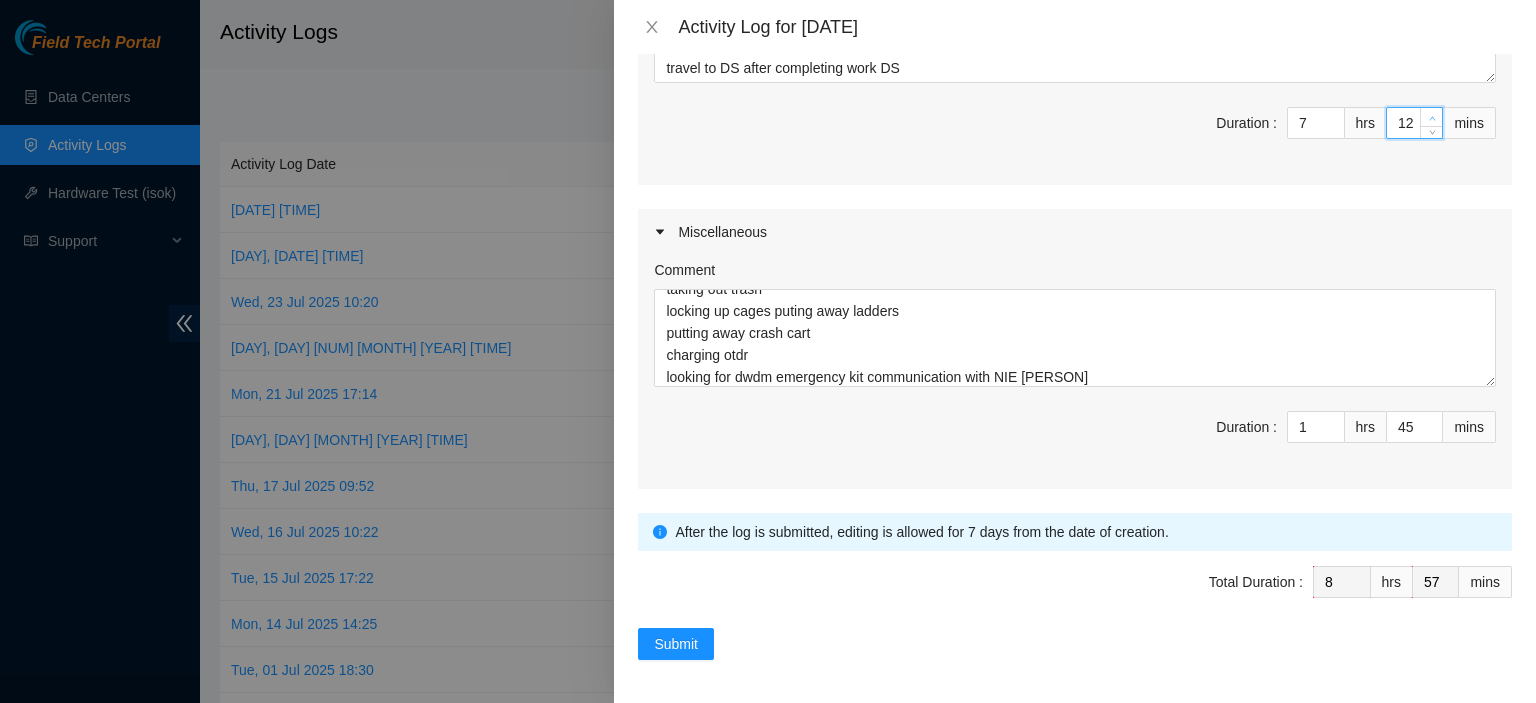 type on "13" 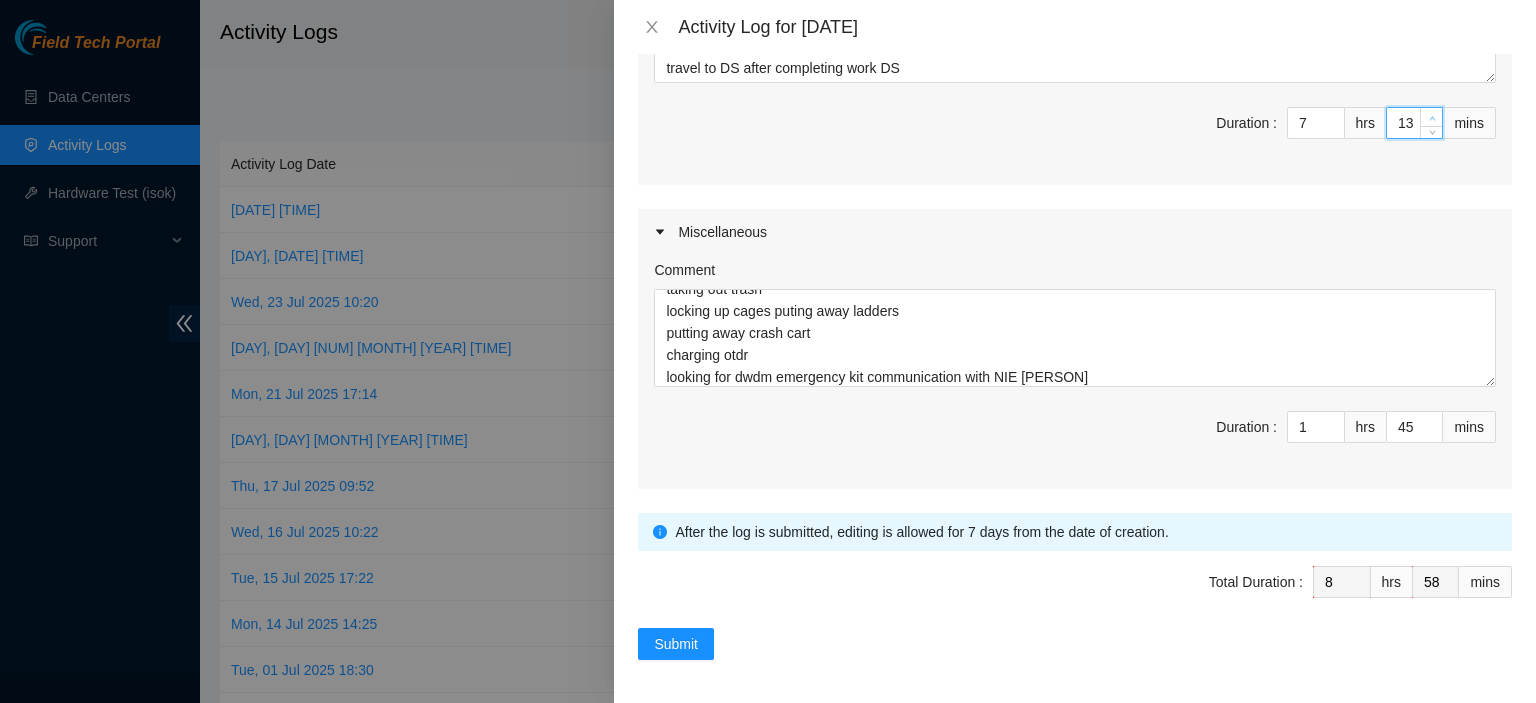 click at bounding box center [1431, 117] 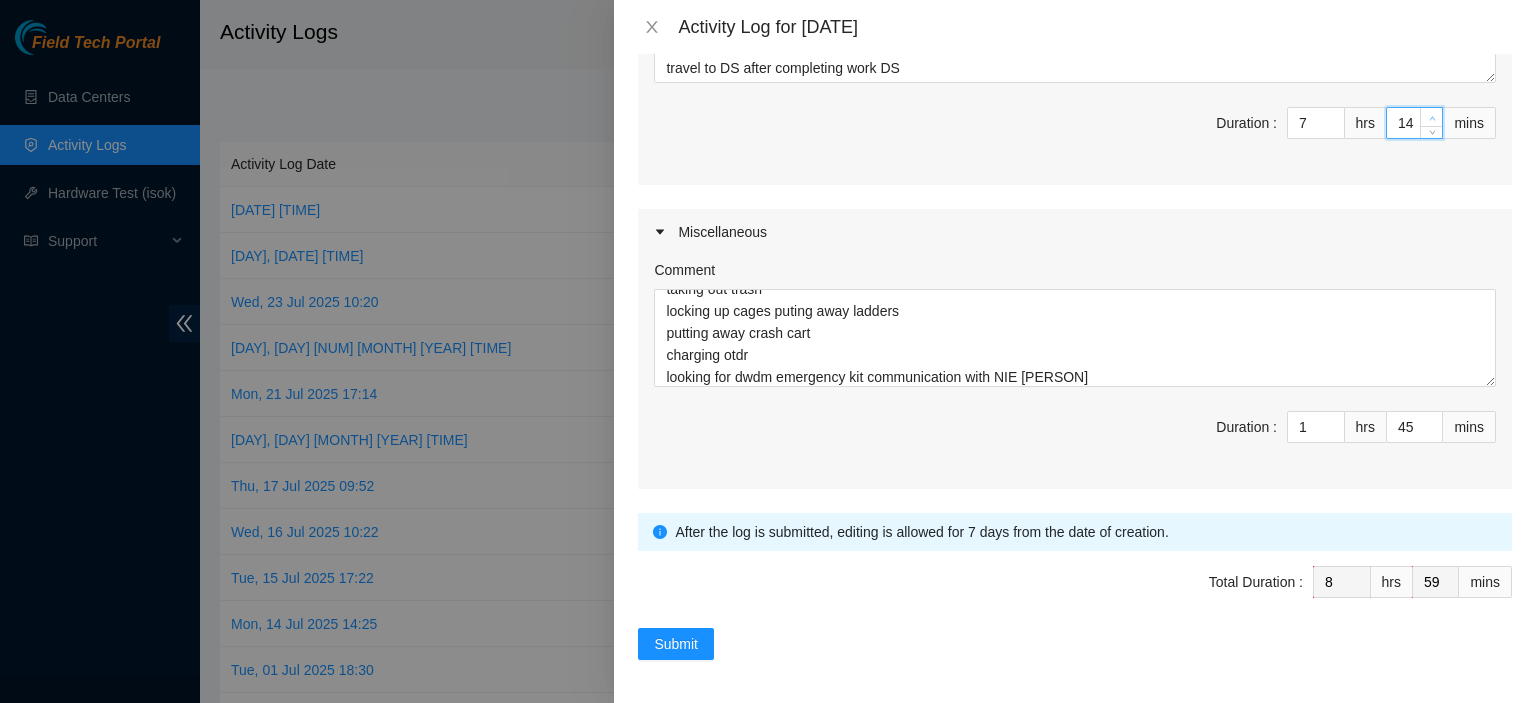 click at bounding box center [1431, 117] 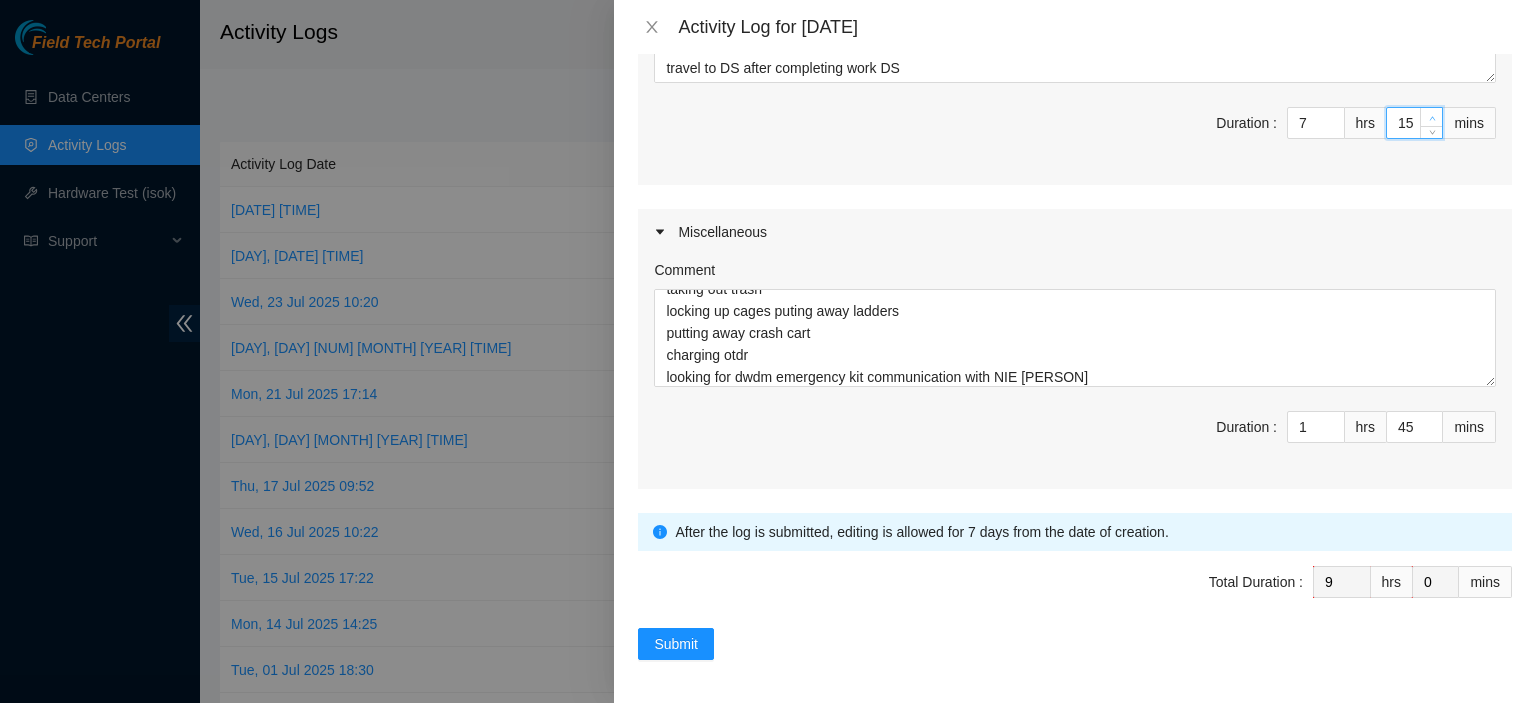 click at bounding box center (1431, 117) 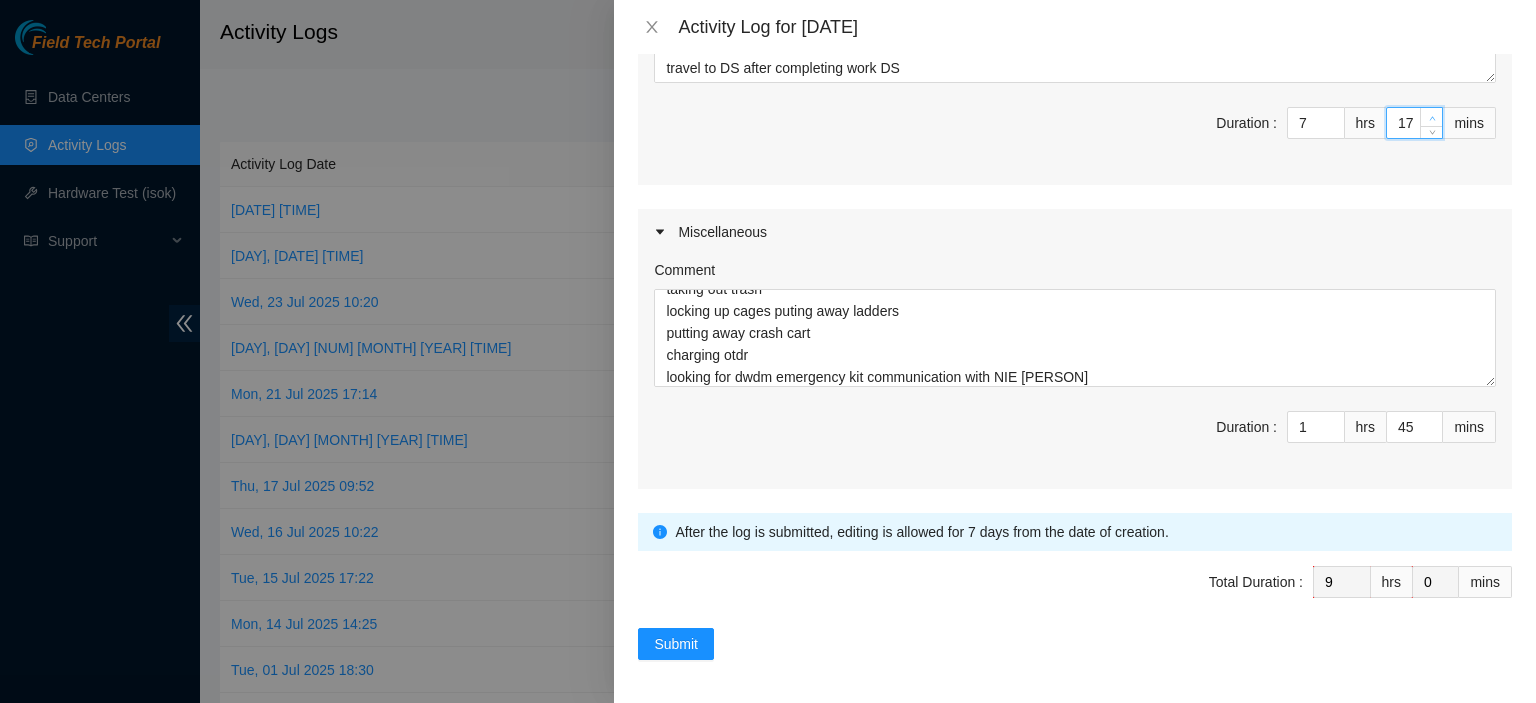type on "2" 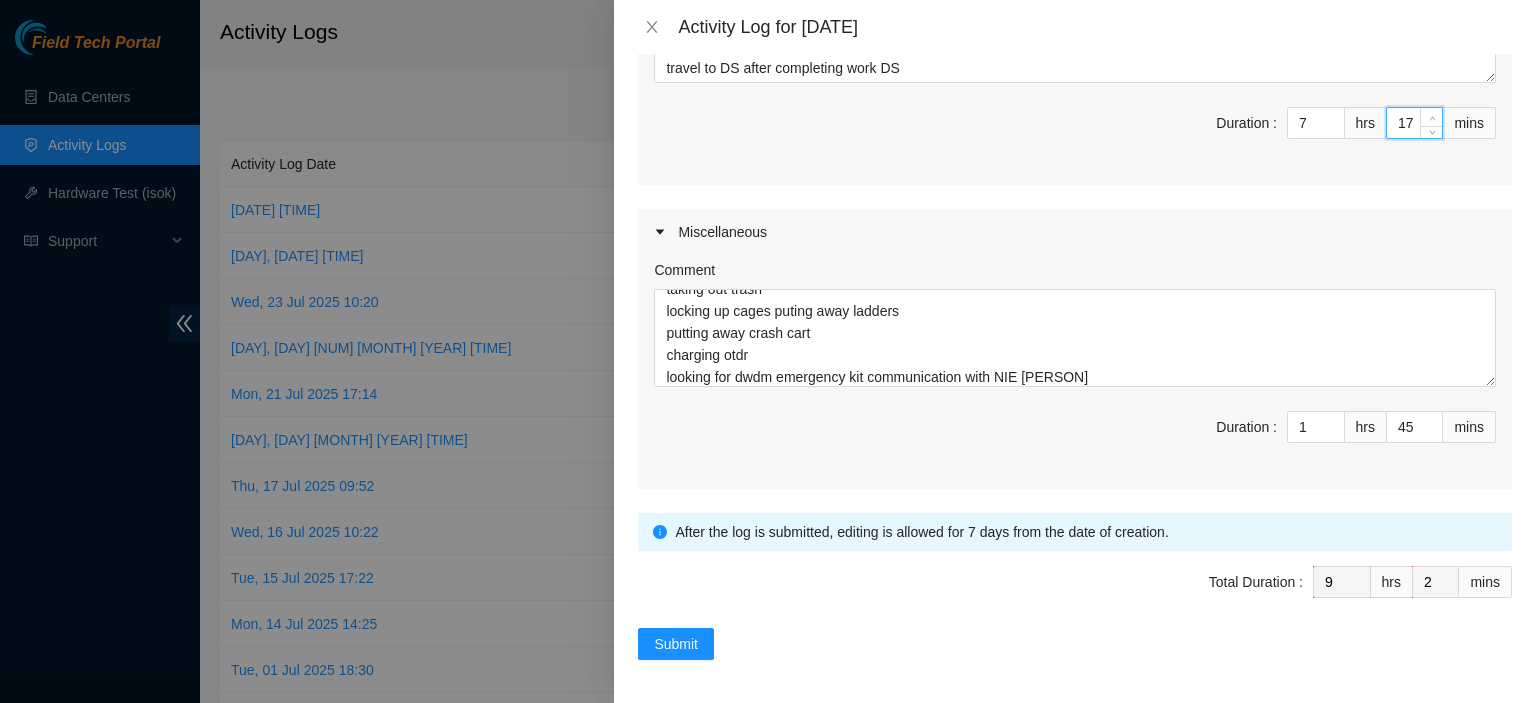 type on "18" 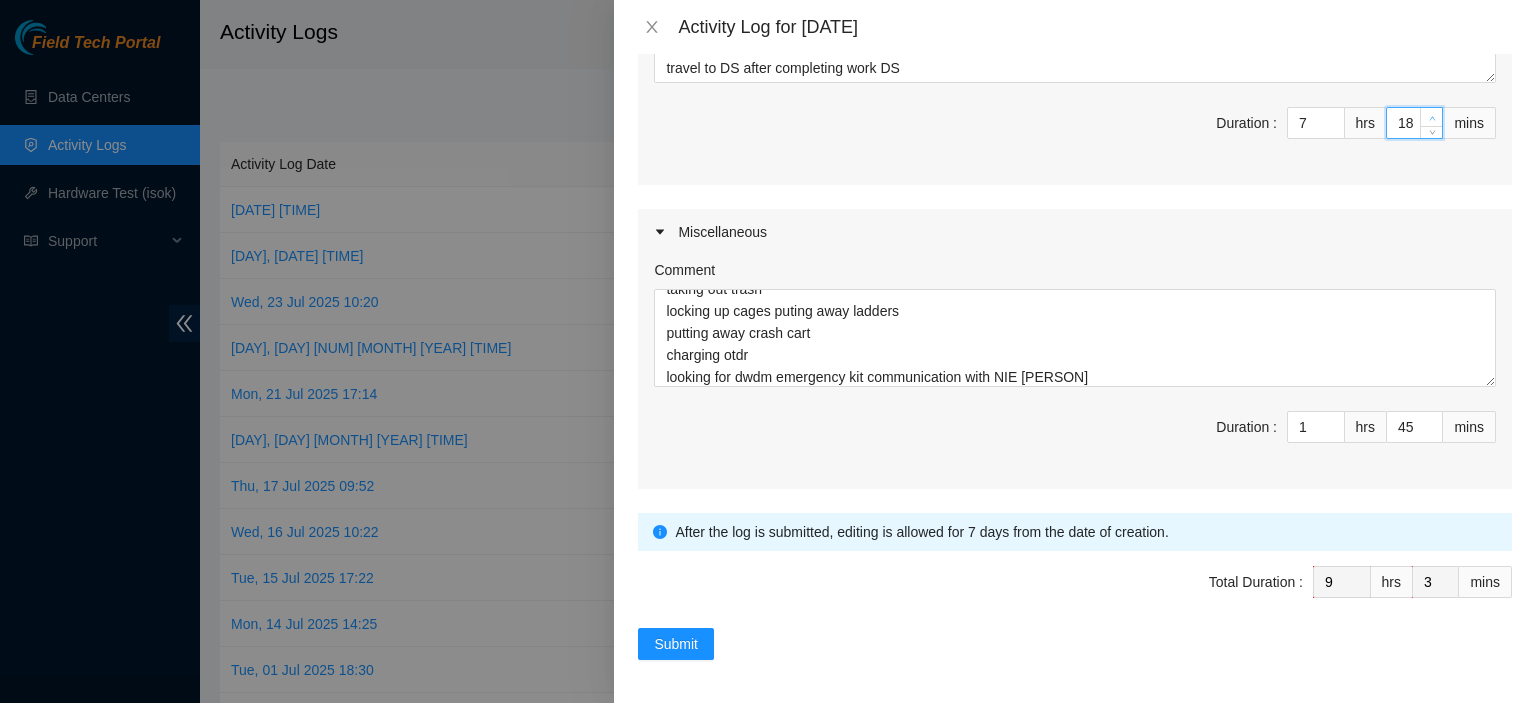 click at bounding box center (1431, 117) 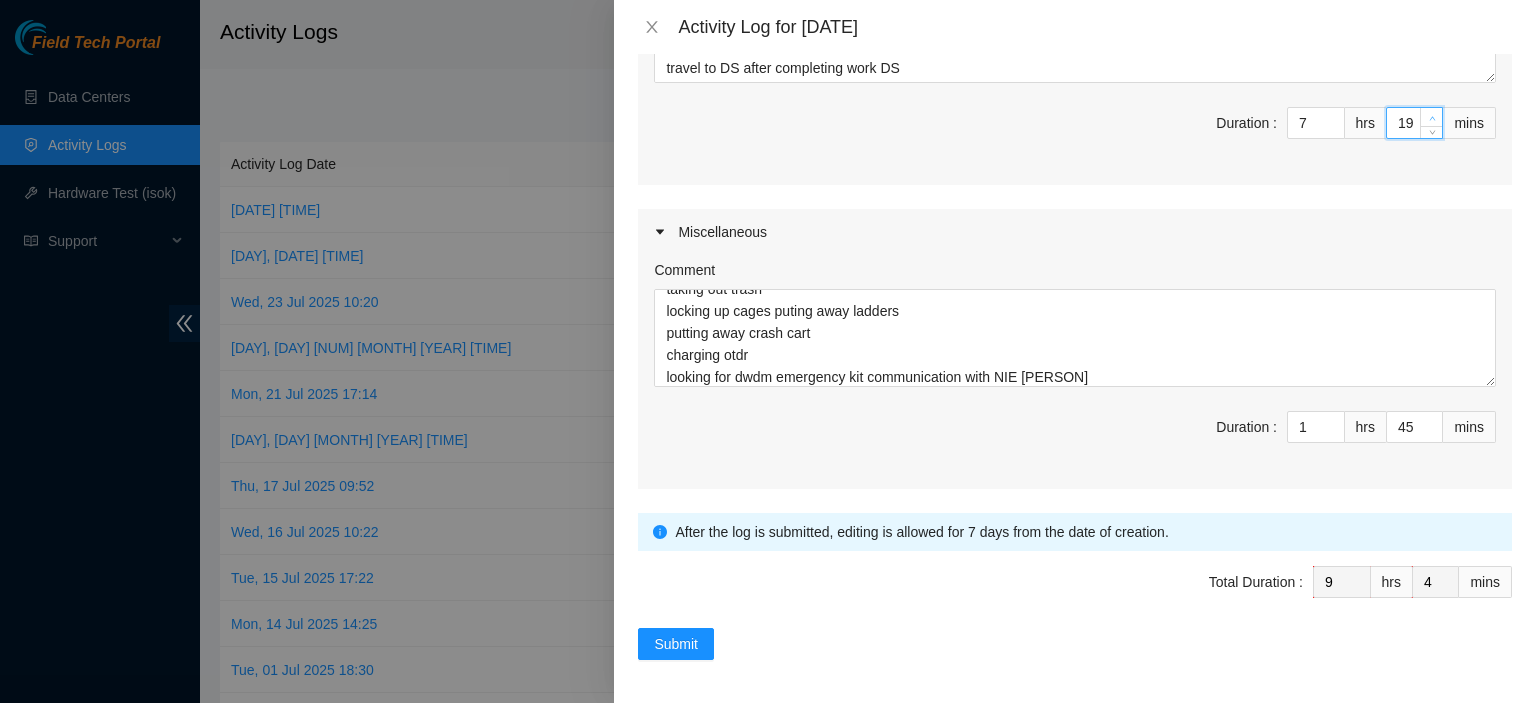 click at bounding box center [1431, 117] 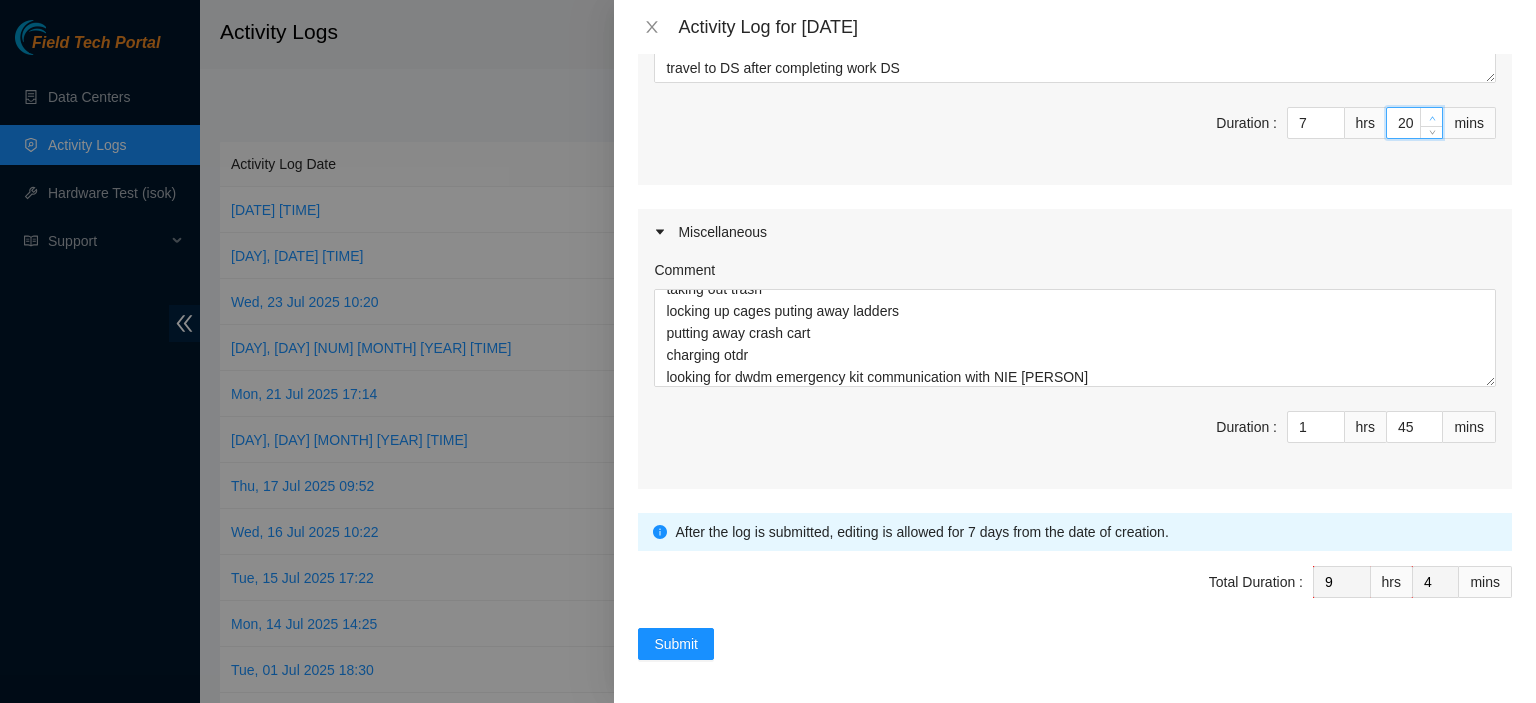 type on "5" 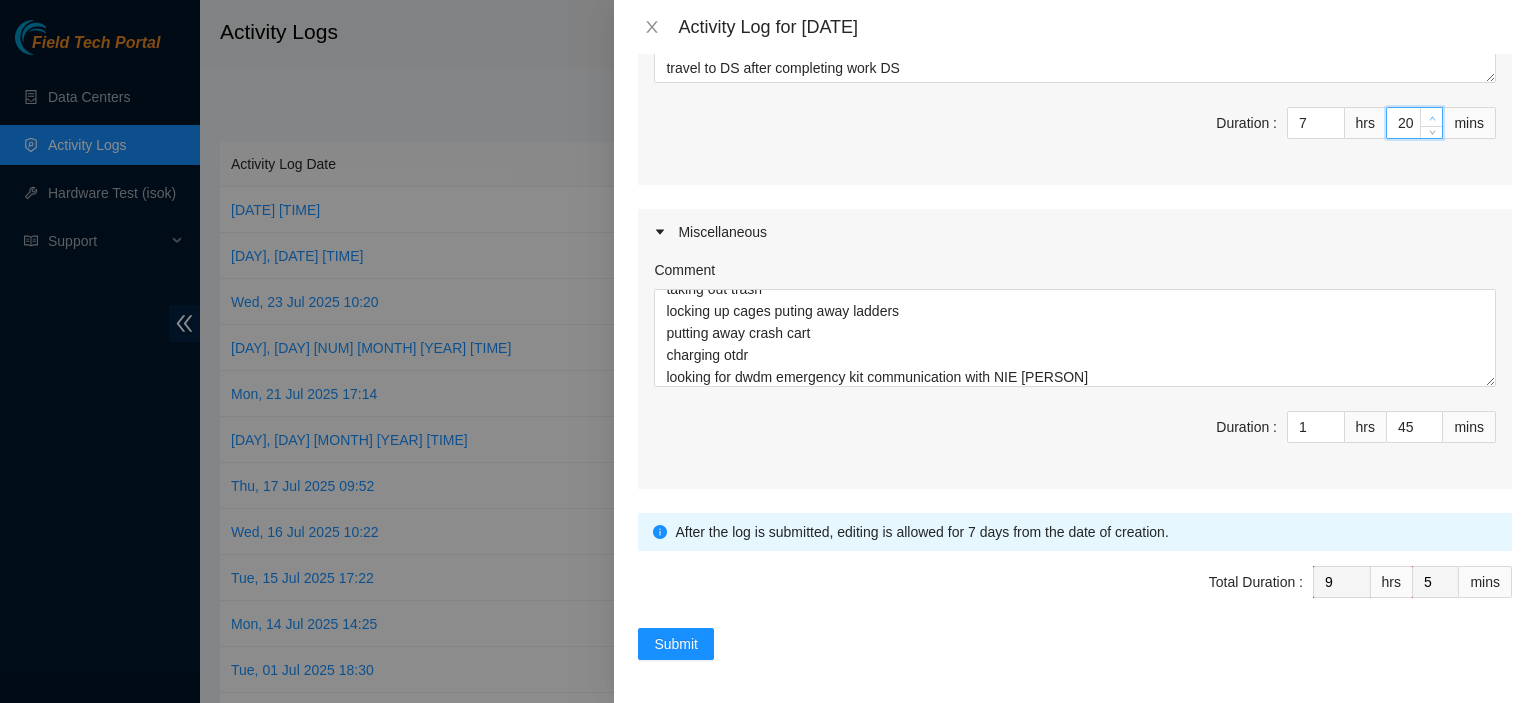 click at bounding box center (1431, 117) 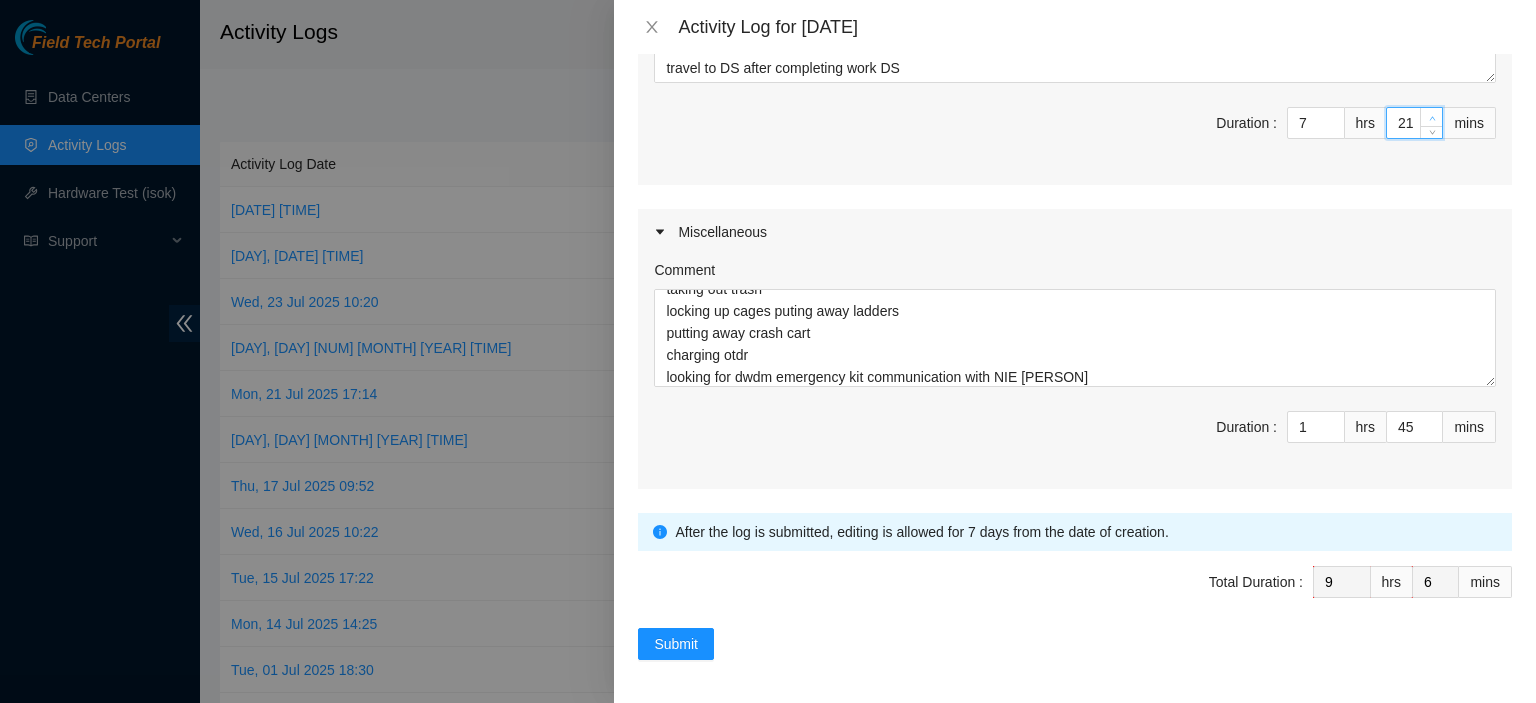 click at bounding box center [1431, 117] 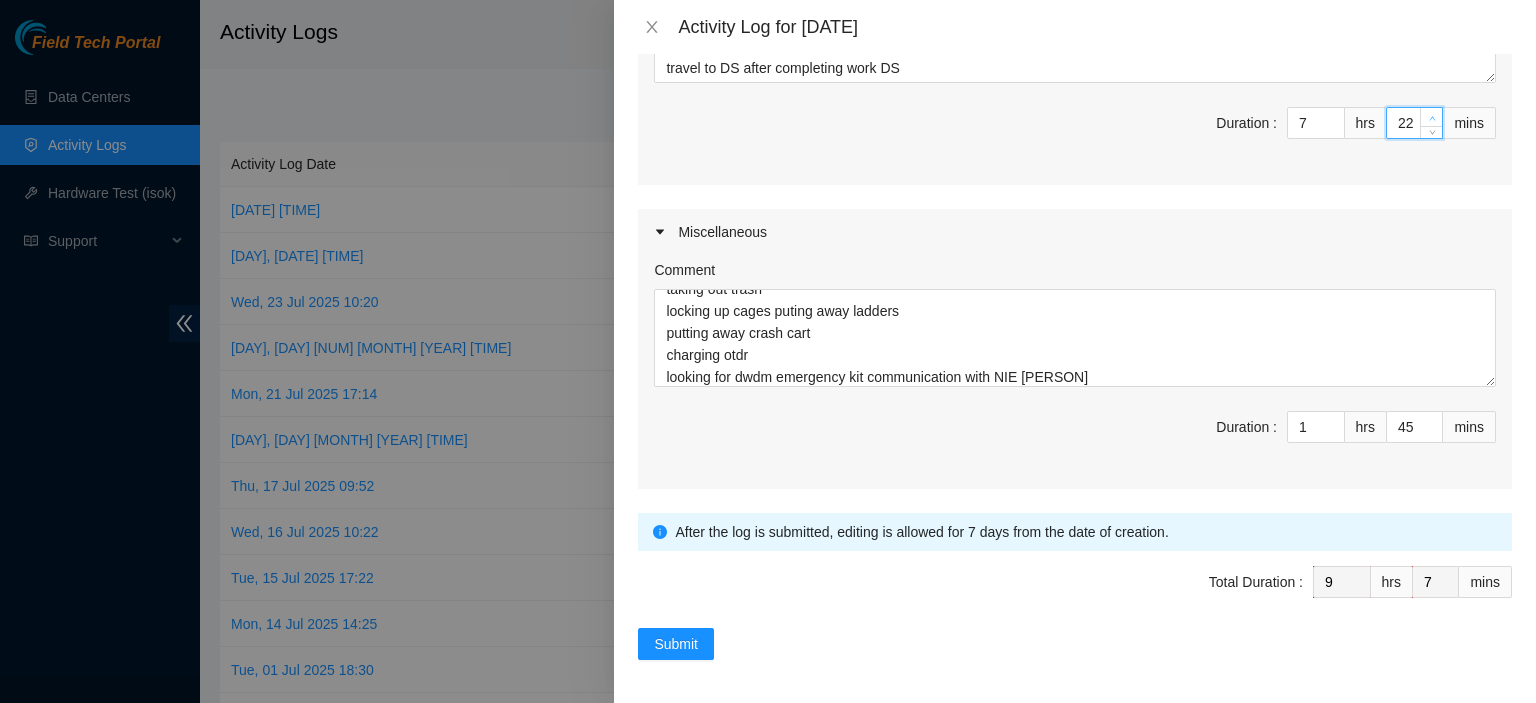 type on "23" 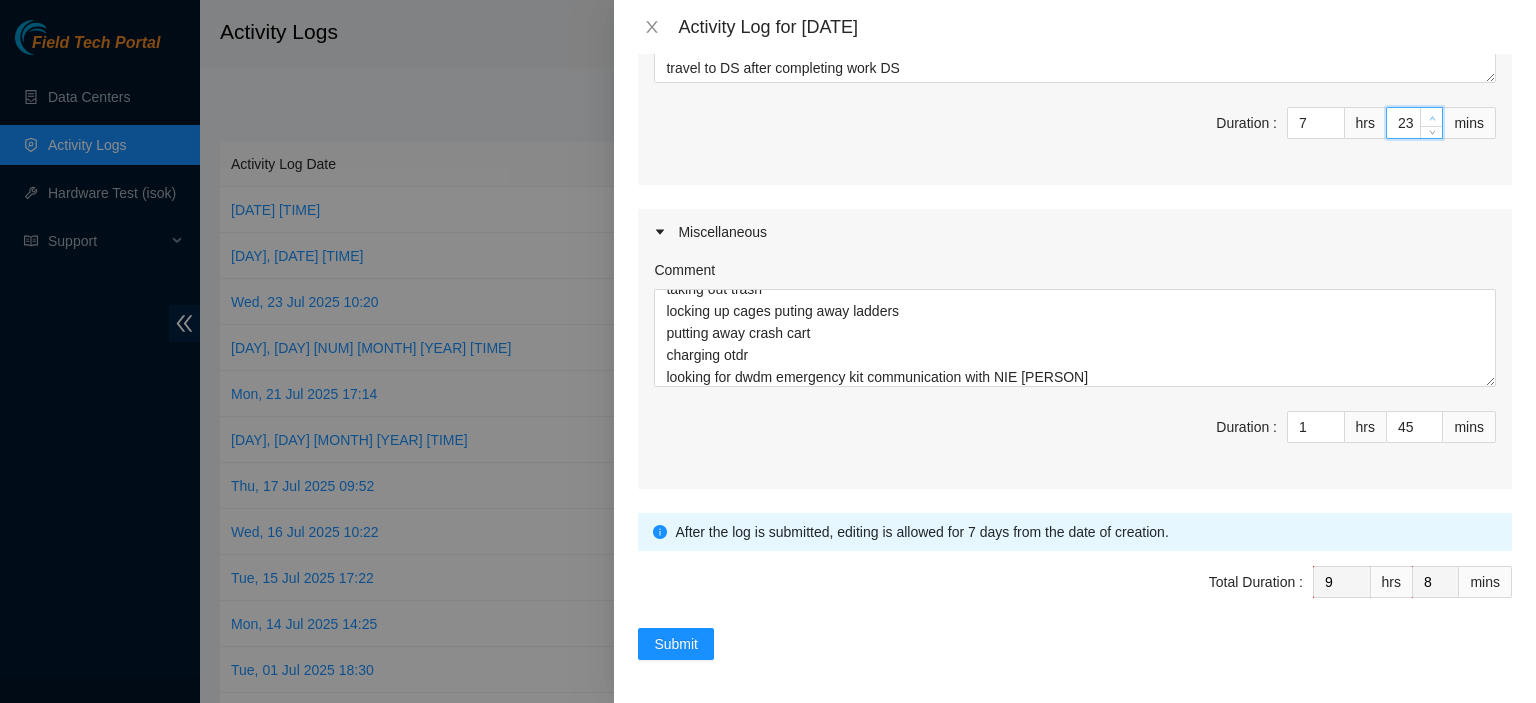 click at bounding box center [1431, 117] 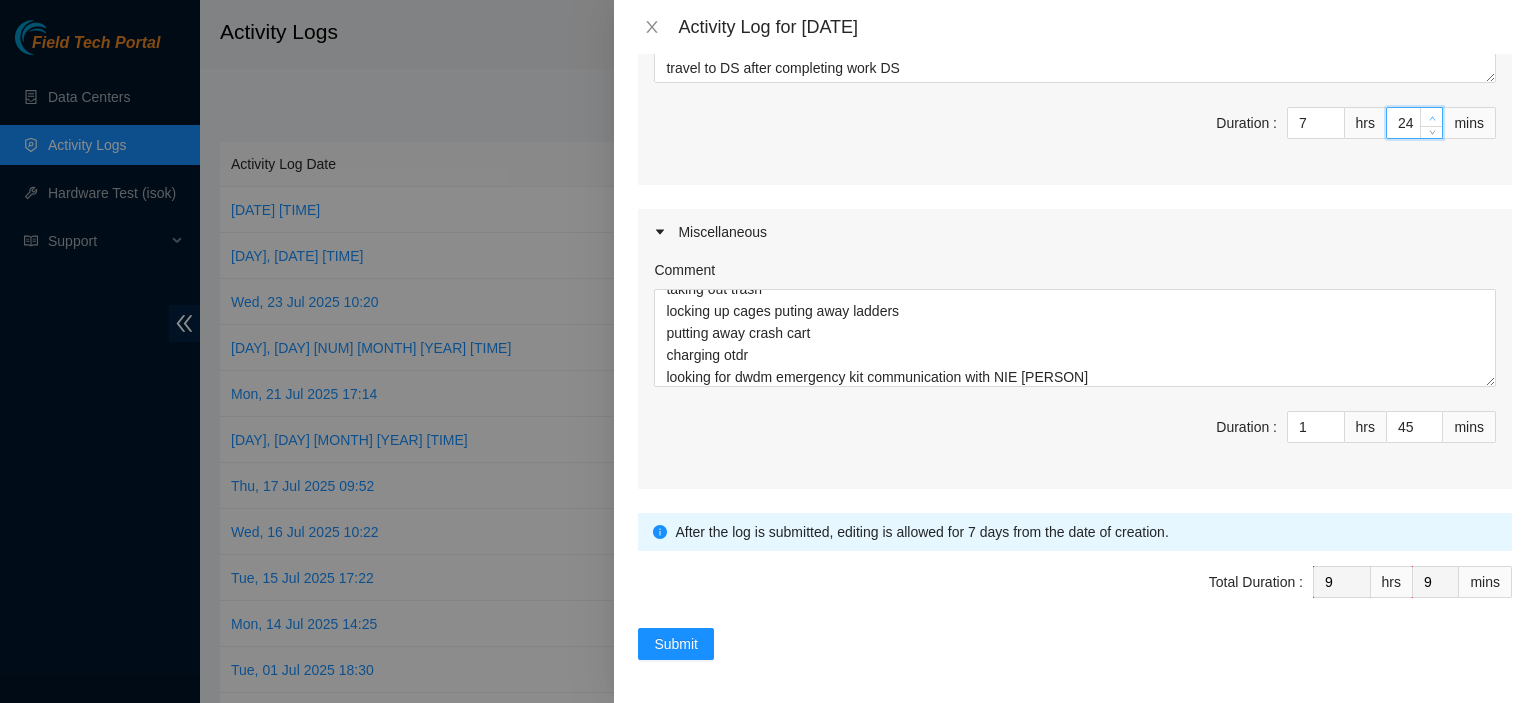 click at bounding box center [1431, 117] 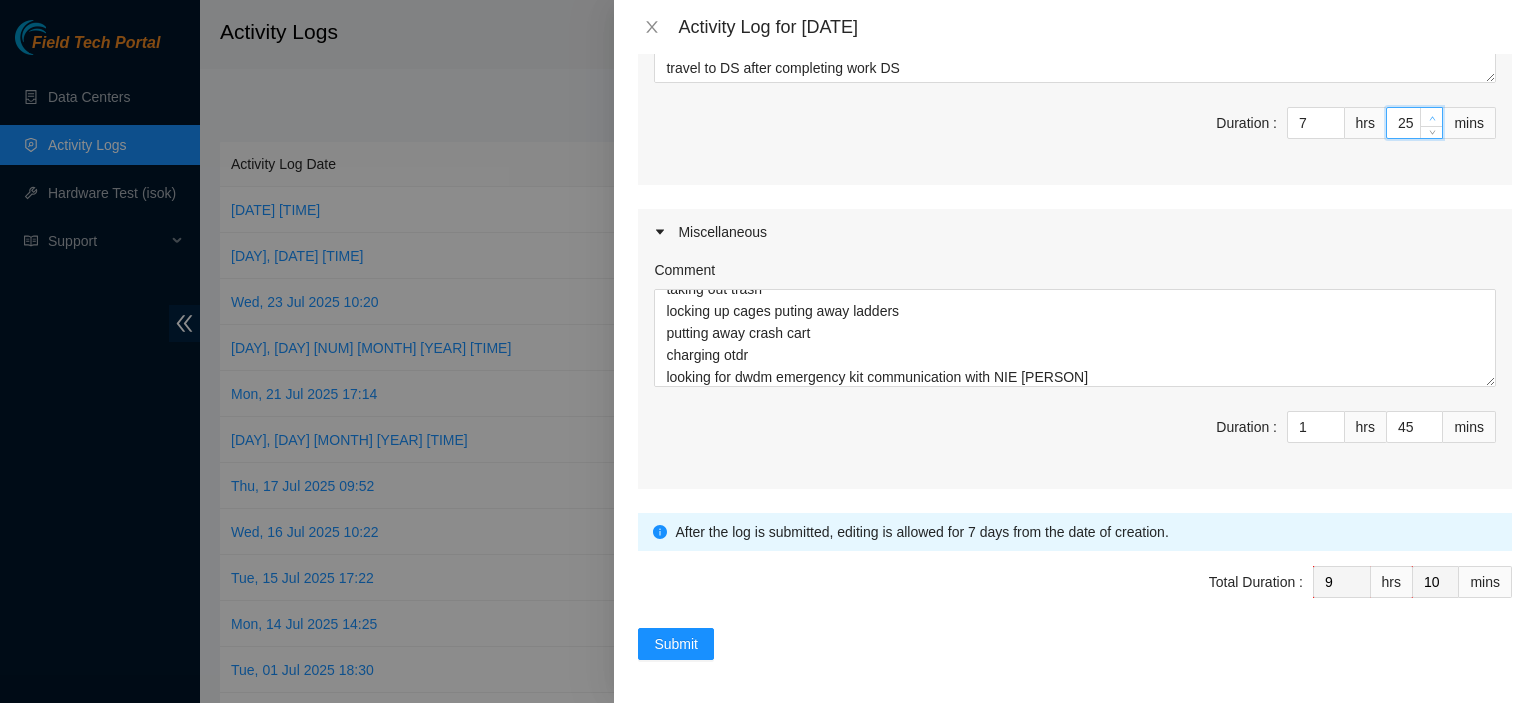 click at bounding box center [1431, 117] 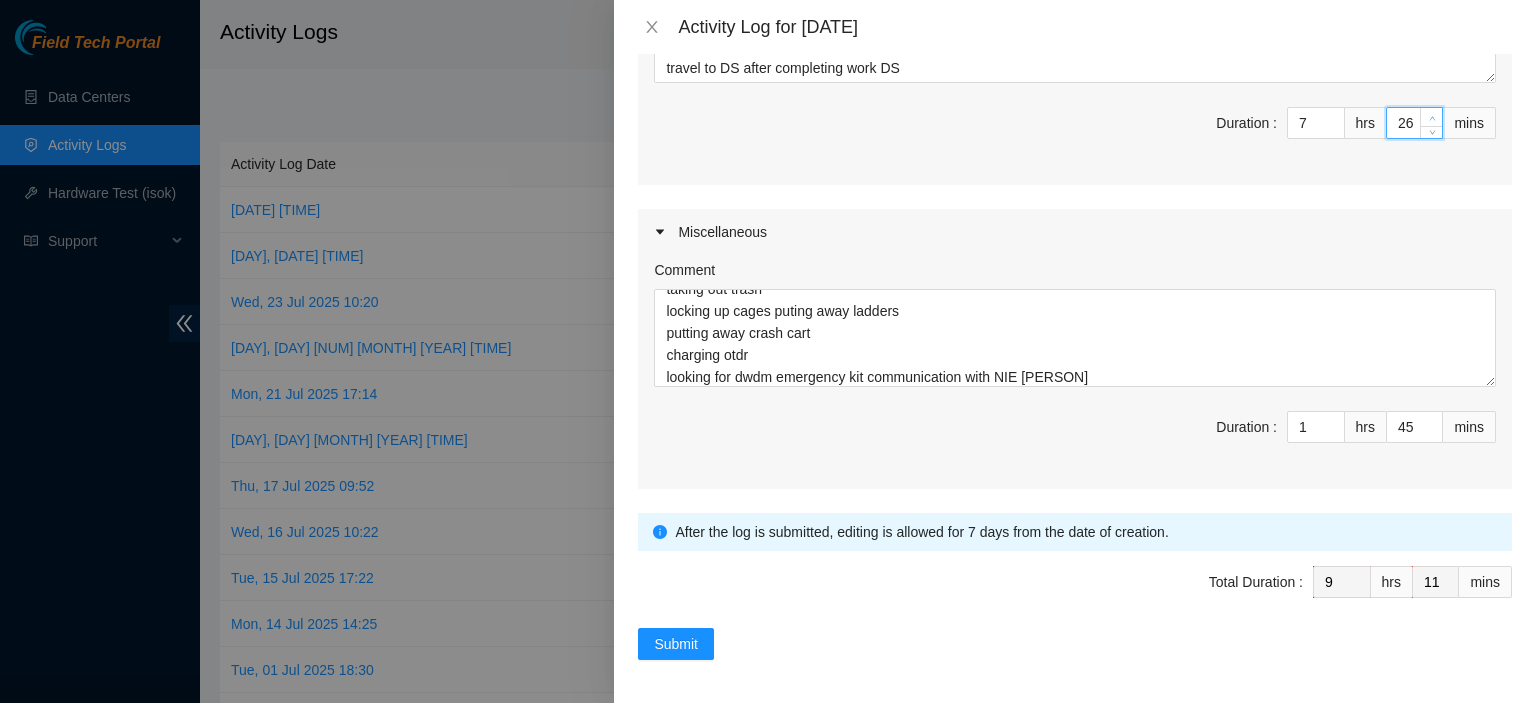 type on "27" 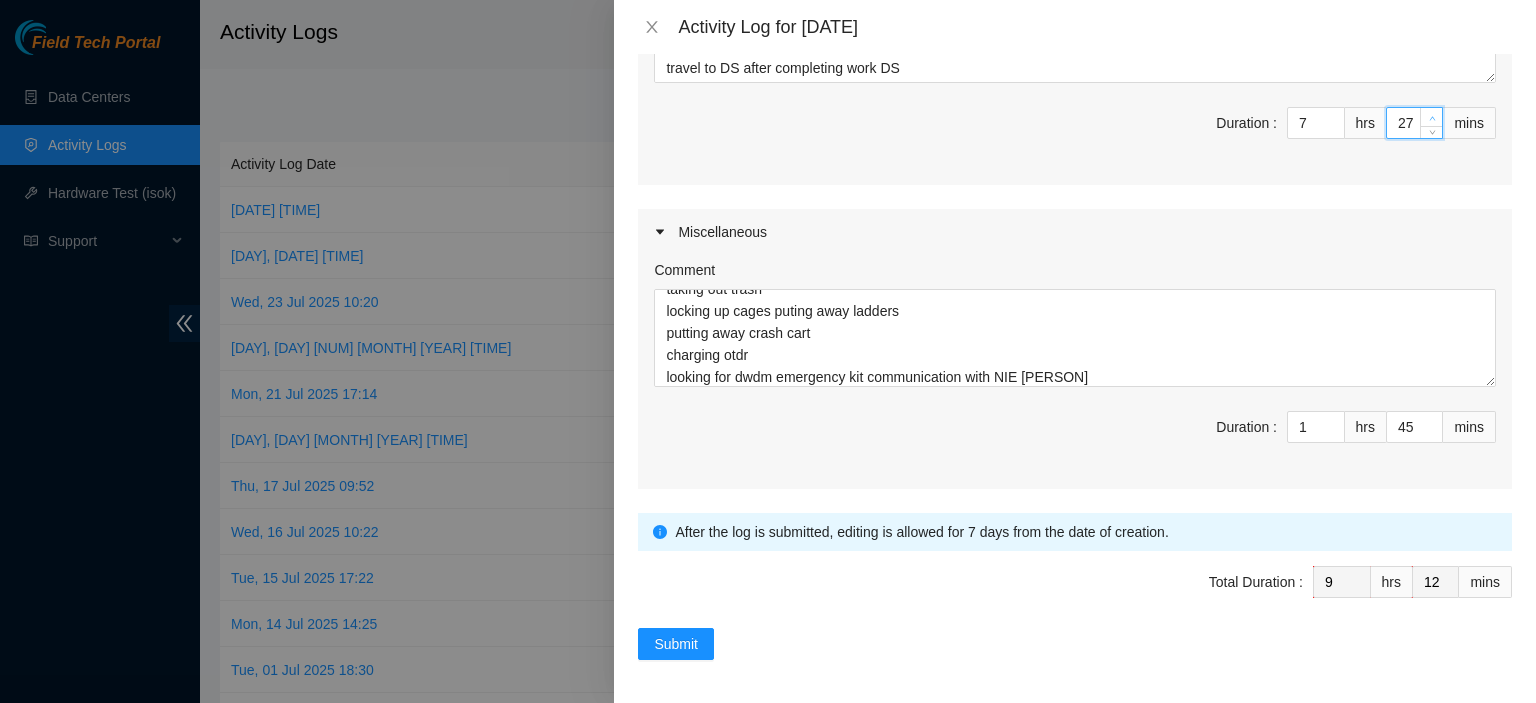 click at bounding box center (1431, 117) 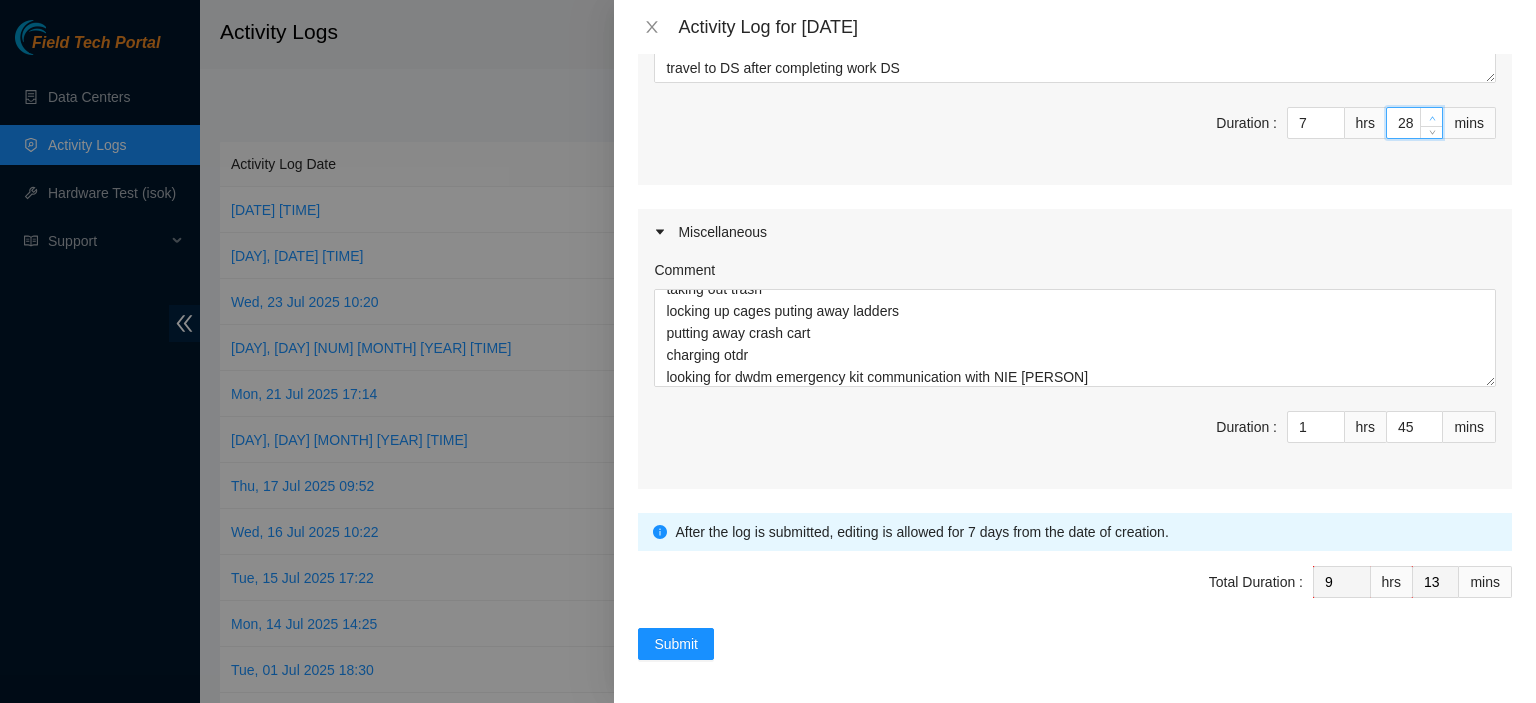 type on "29" 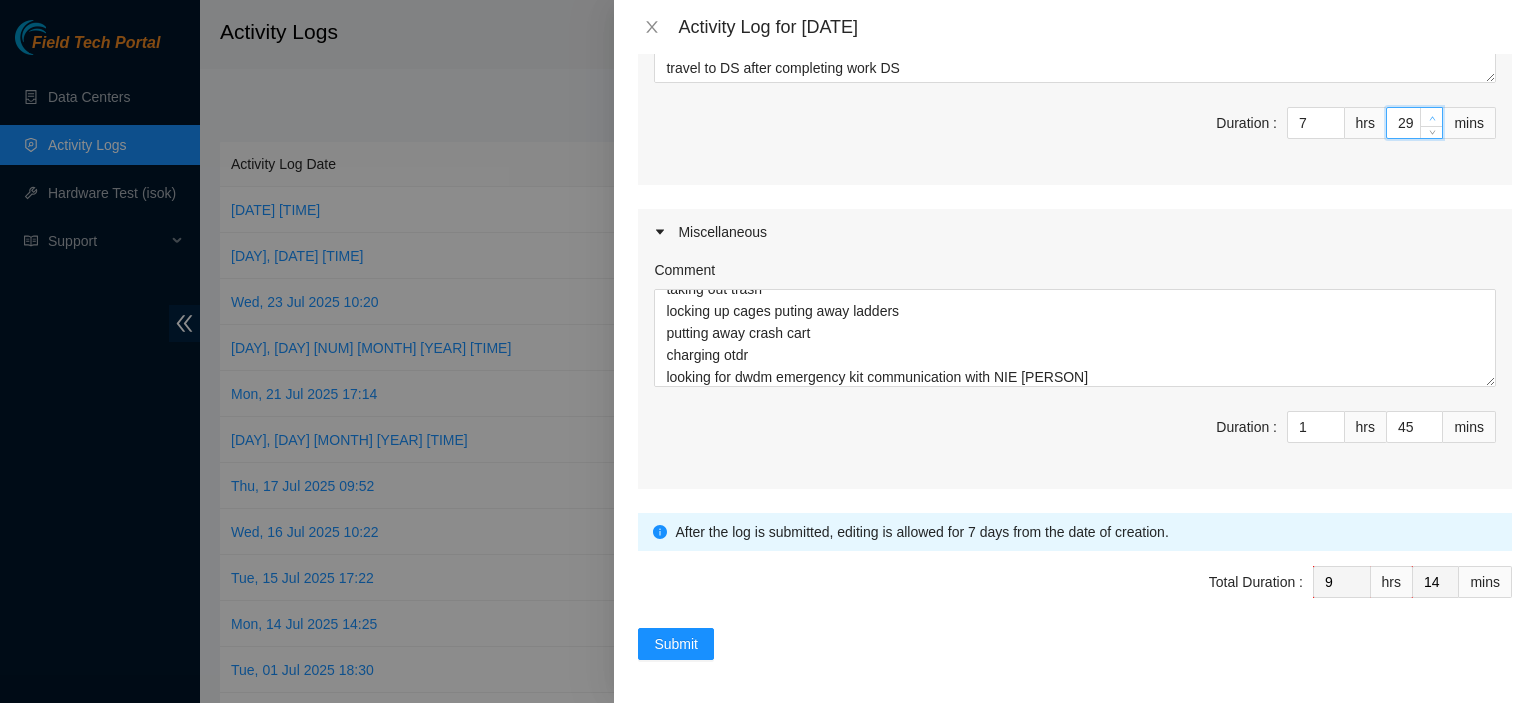 click at bounding box center [1431, 117] 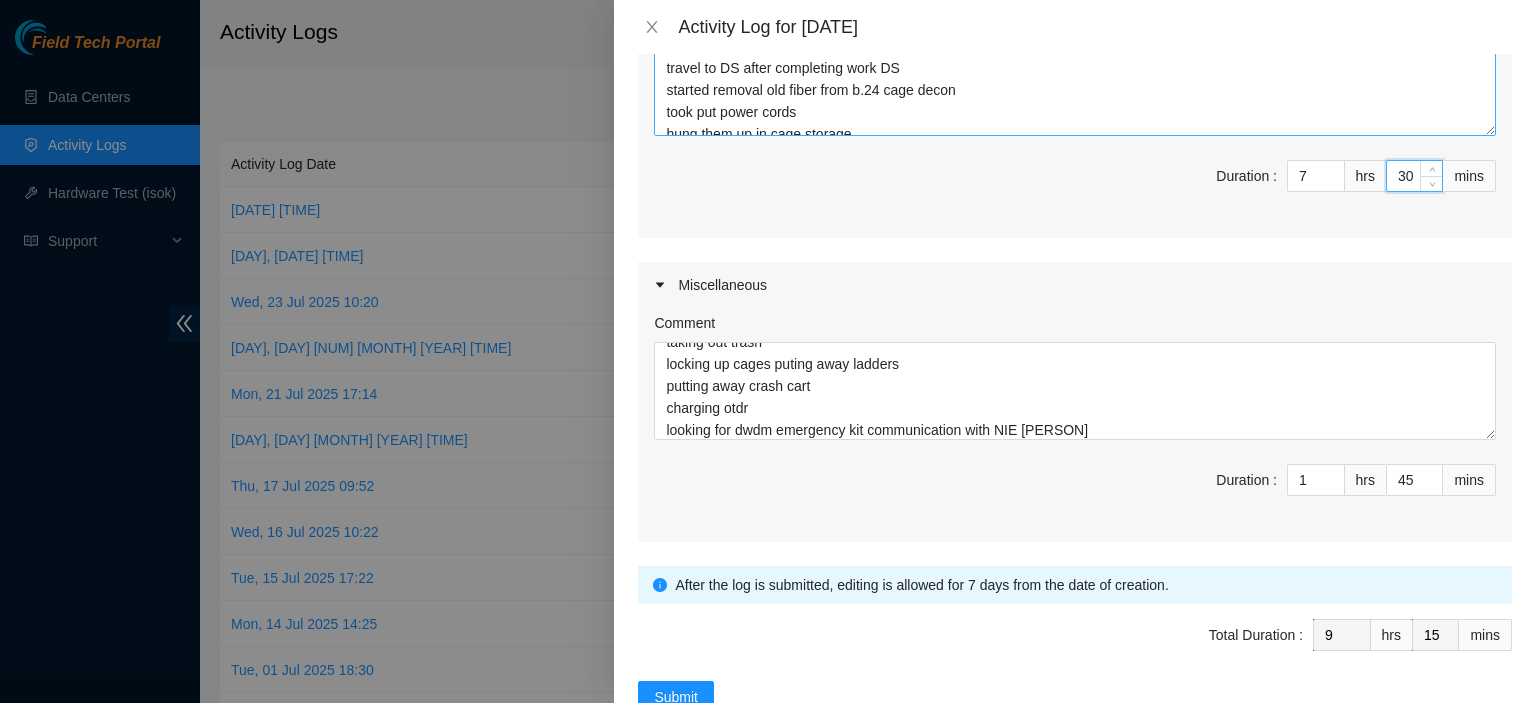 drag, startPoint x: 1468, startPoint y: 76, endPoint x: 1479, endPoint y: 138, distance: 62.968246 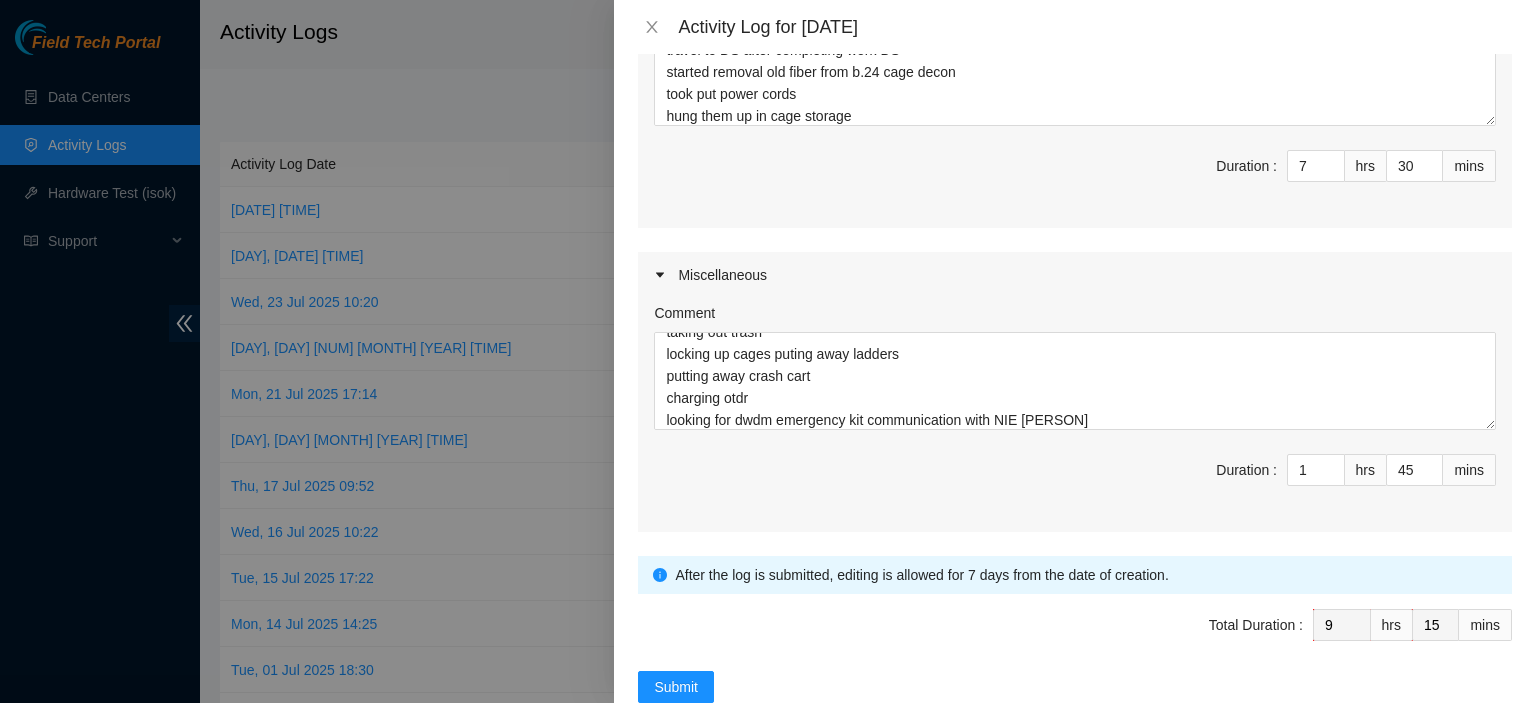 scroll, scrollTop: 769, scrollLeft: 0, axis: vertical 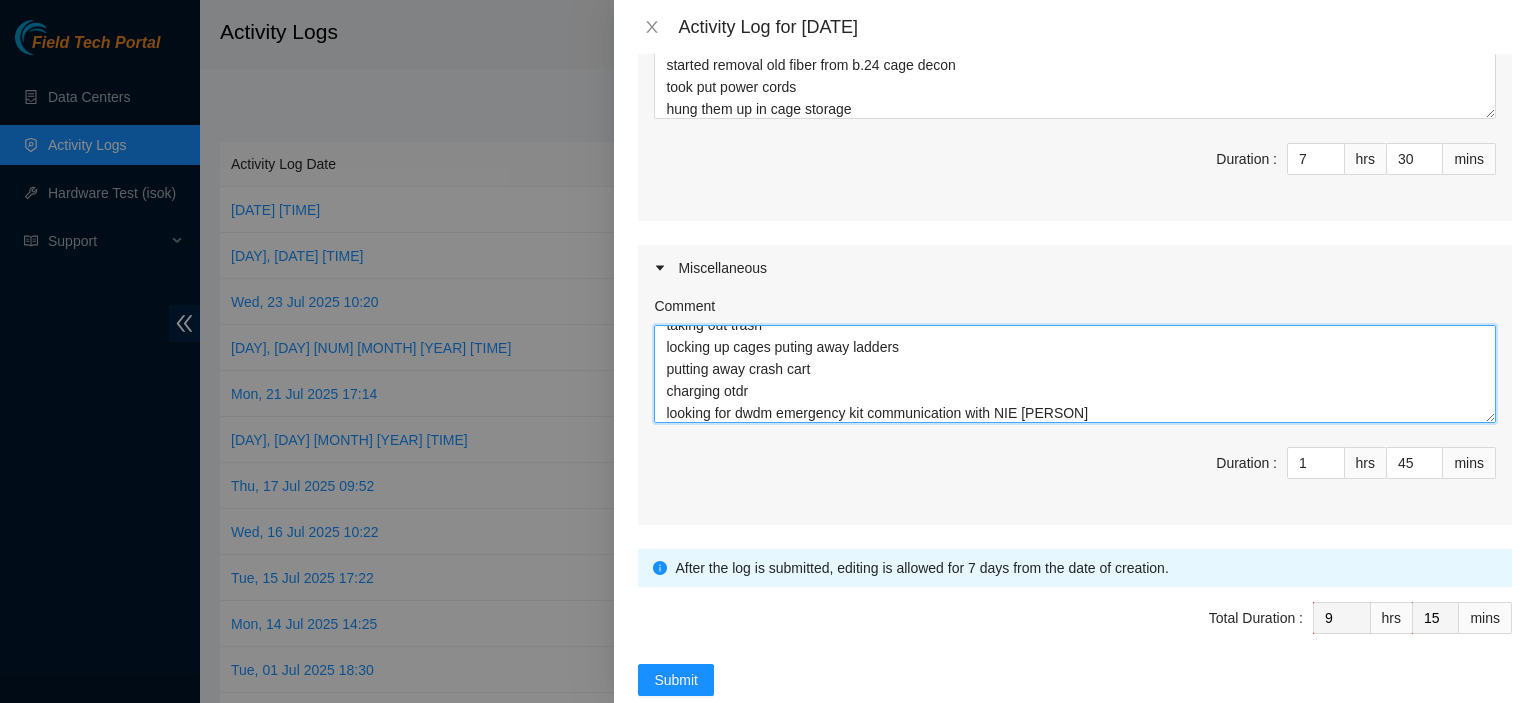 click on "submitted log didnt save
redoing
webex/emails communications
meeting with [PERSON]
taking out trash
locking up cages puting away ladders
putting away crash cart
charging otdr
looking for dwdm emergency kit communication with NIE [PERSON]" at bounding box center (1075, 374) 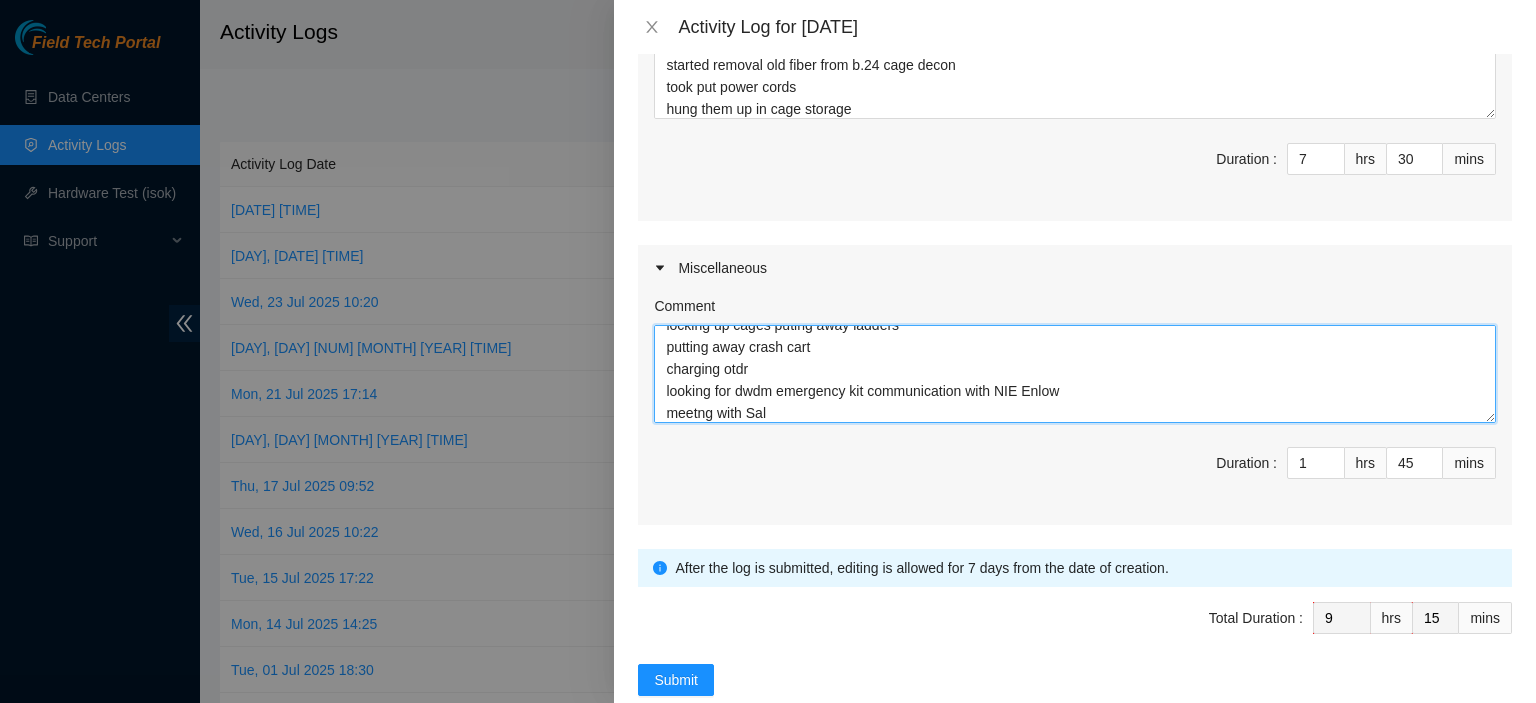 type on "submitted log didnt save
redoing
webex/emails communications
meeting with Sal
taking out trash
locking up cages puting away ladders
putting away crash cart
charging otdr
looking for dwdm emergency kit communication with NIE Enlow
meetng with Sal" 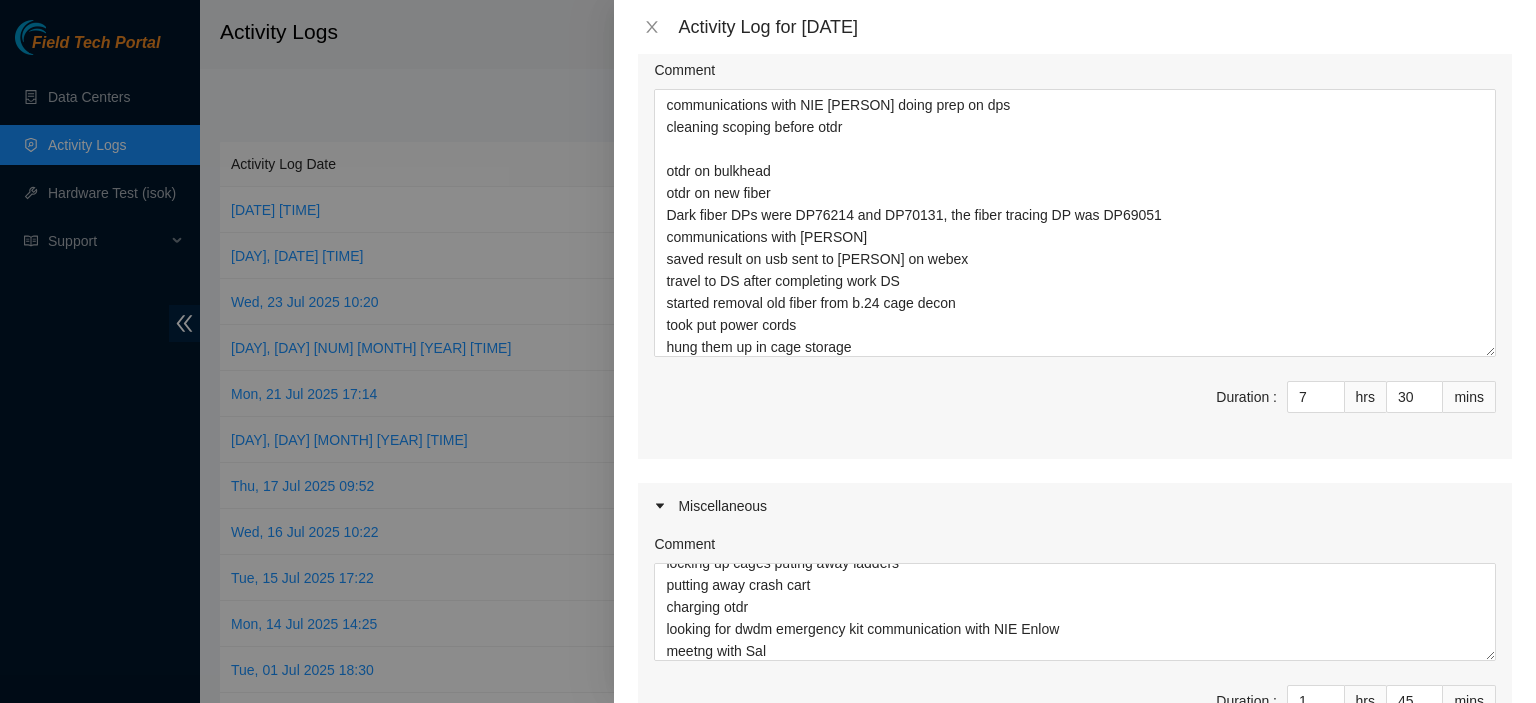 scroll, scrollTop: 528, scrollLeft: 0, axis: vertical 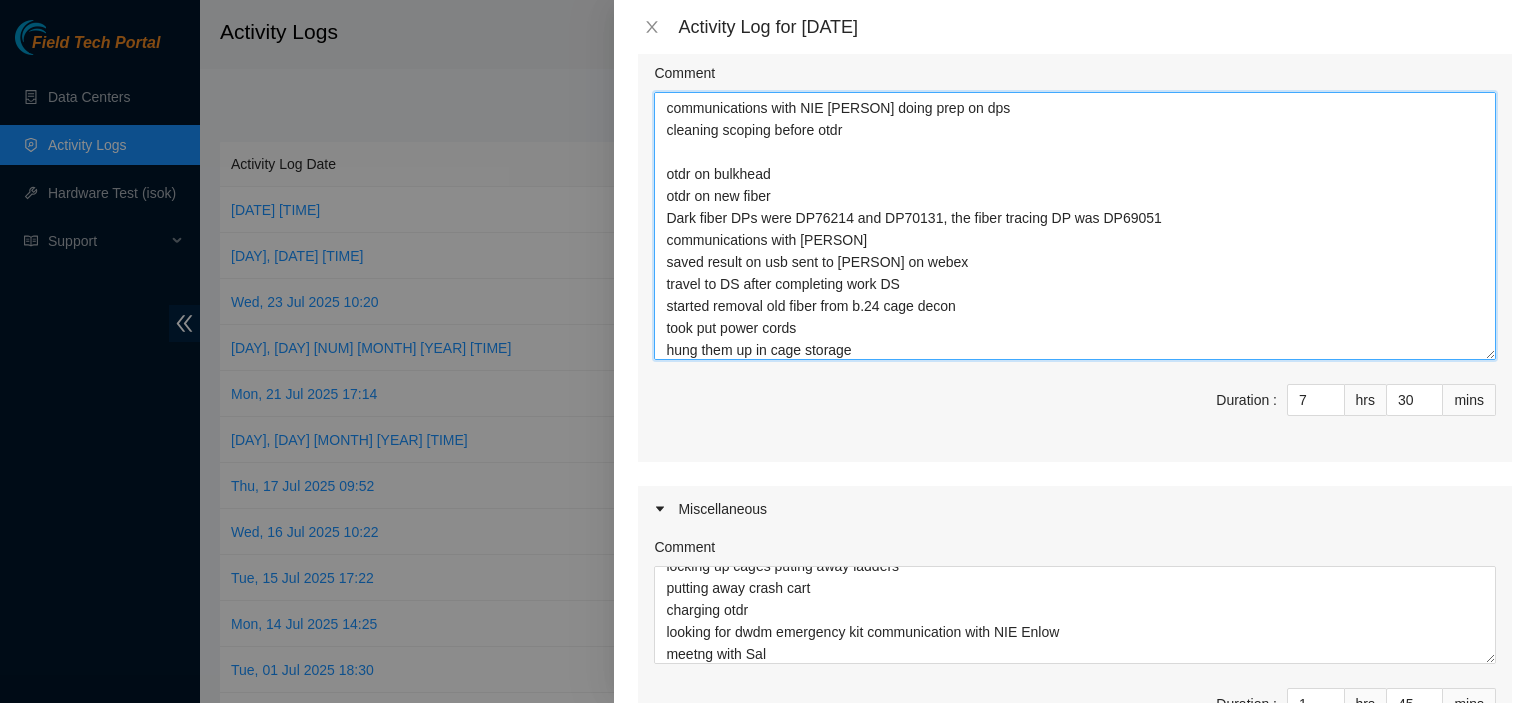 click on "communications with NIE [PERSON] doing prep on dps
cleaning scoping before otdr
otdr on bulkhead
otdr on new fiber
Dark fiber DPs were DP76214 and DP70131, the fiber tracing DP was DP69051
communications with [PERSON]
saved result on usb sent to [PERSON] on webex
travel to DS after completing work DS
started removal old fiber from b.24 cage decon
took put power cords
hung them up in cage storage" at bounding box center [1075, 226] 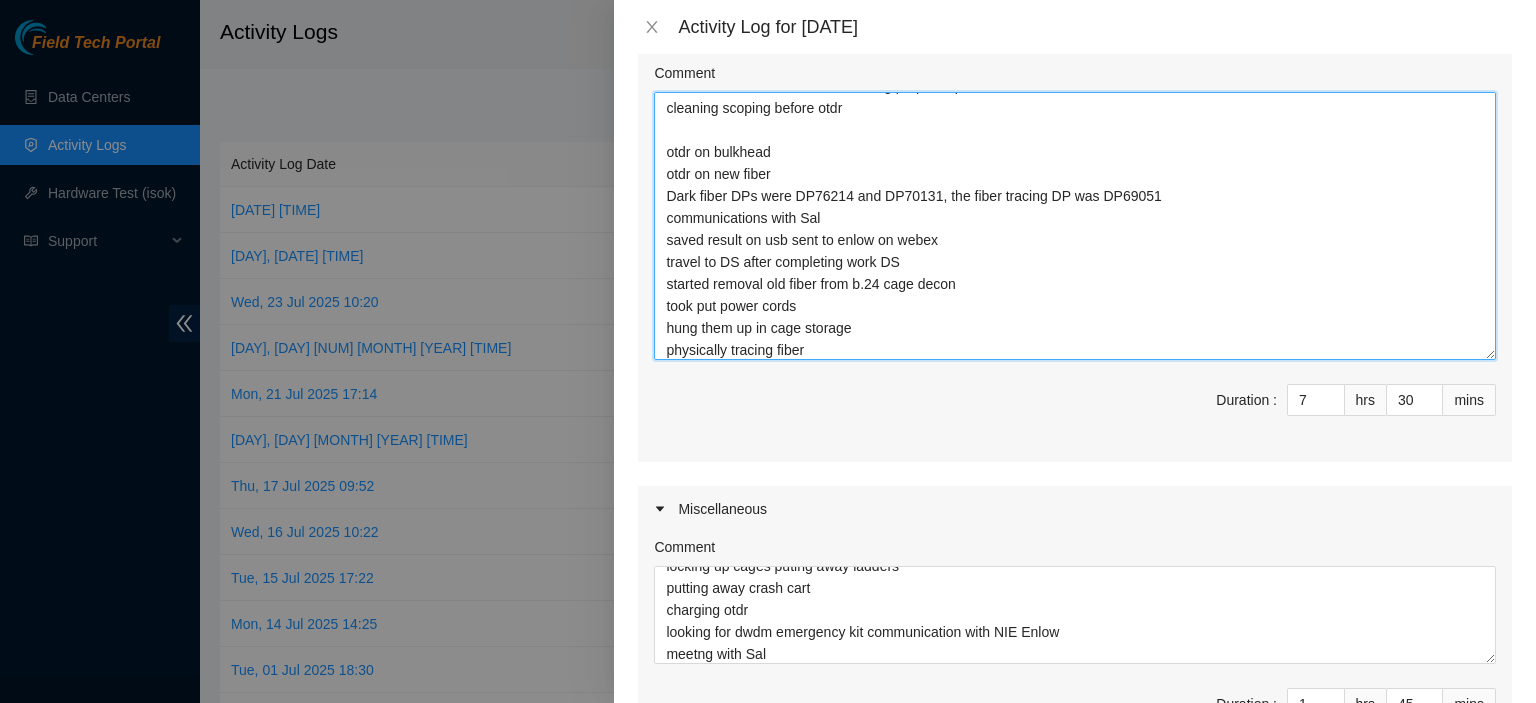 scroll, scrollTop: 49, scrollLeft: 0, axis: vertical 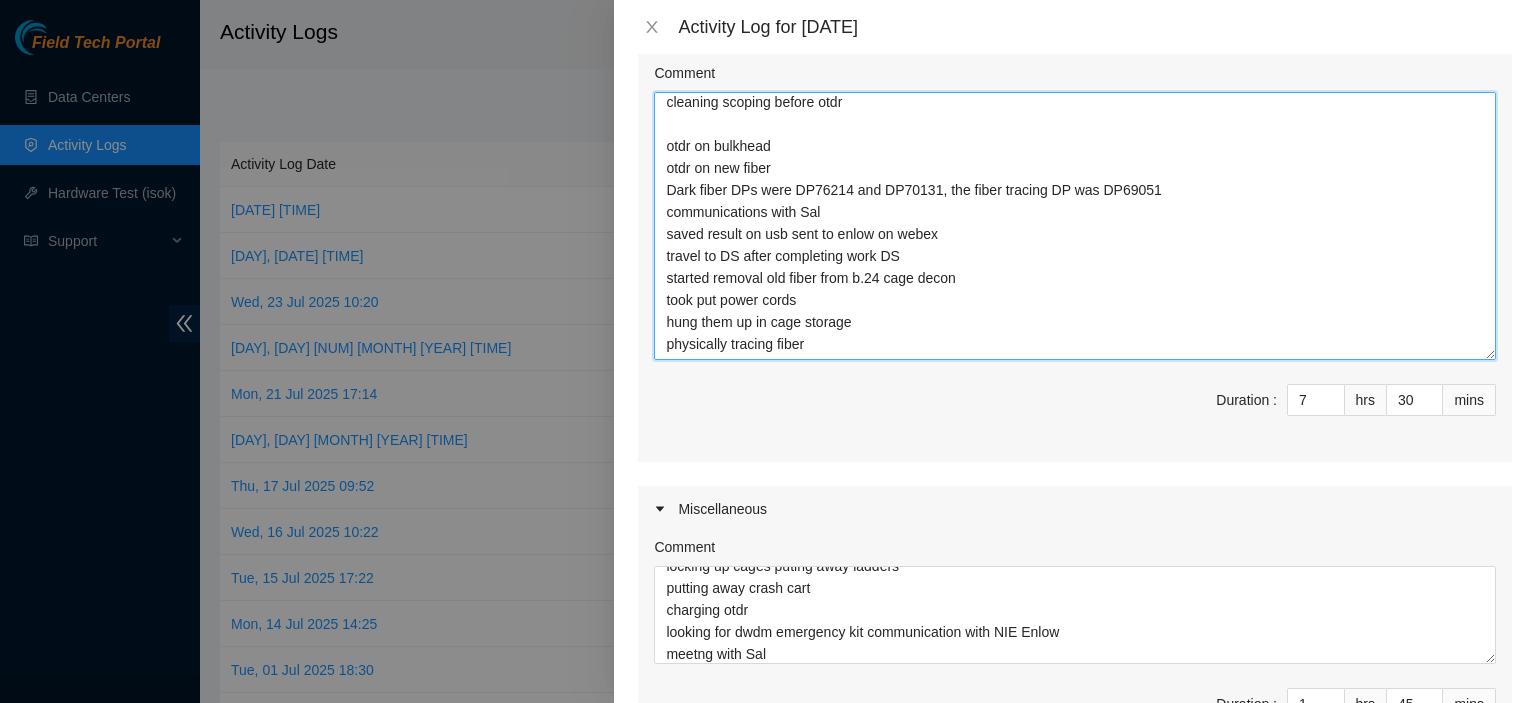 drag, startPoint x: 810, startPoint y: 347, endPoint x: 676, endPoint y: 323, distance: 136.1323 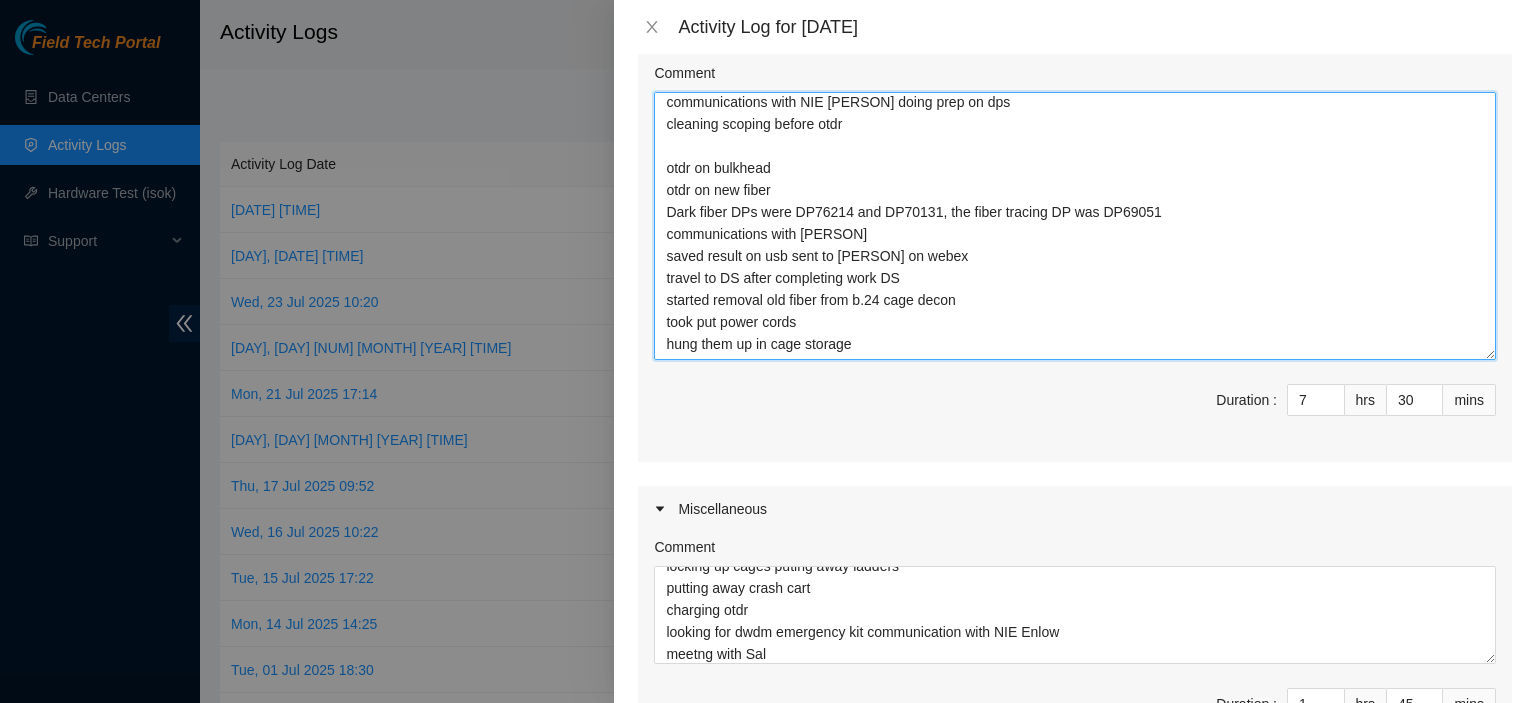 scroll, scrollTop: 28, scrollLeft: 0, axis: vertical 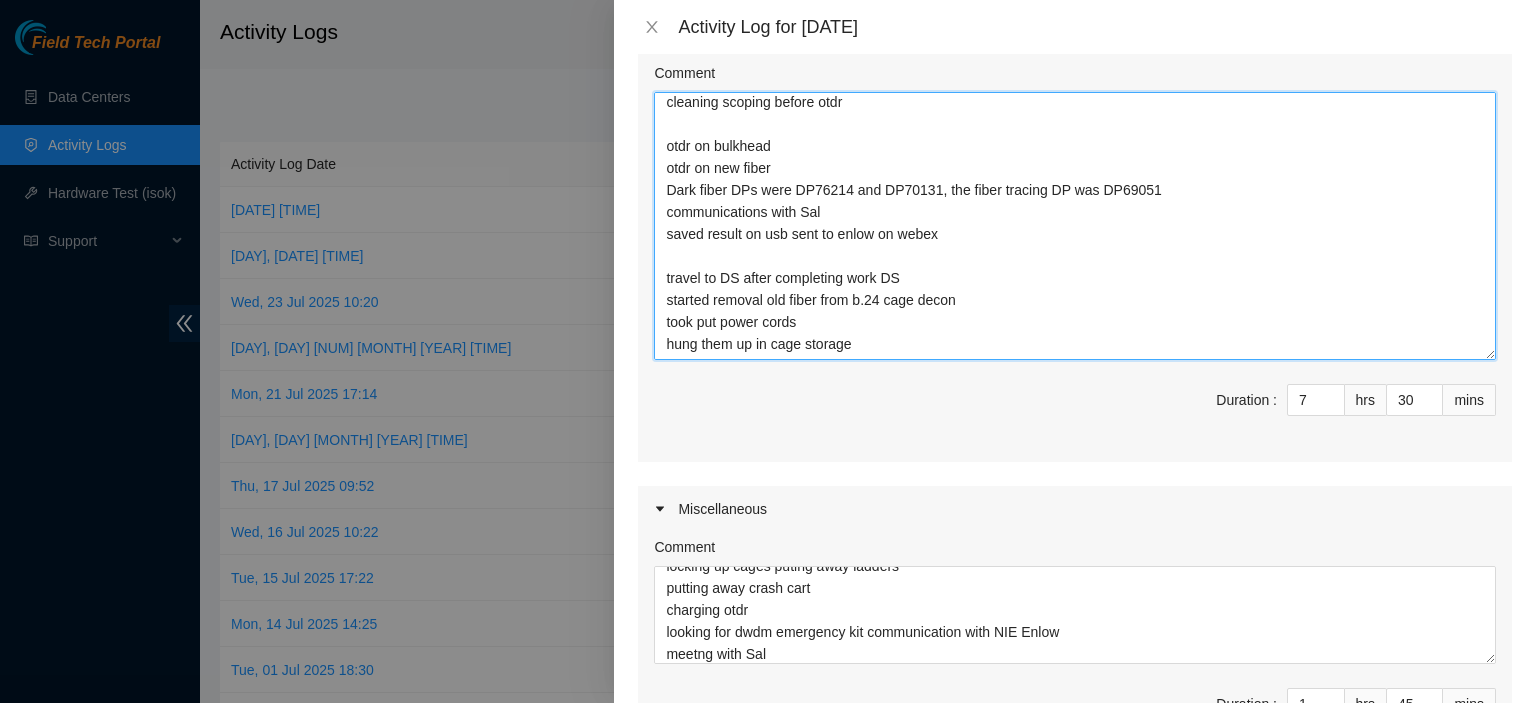 paste on "hysically tracing fiber" 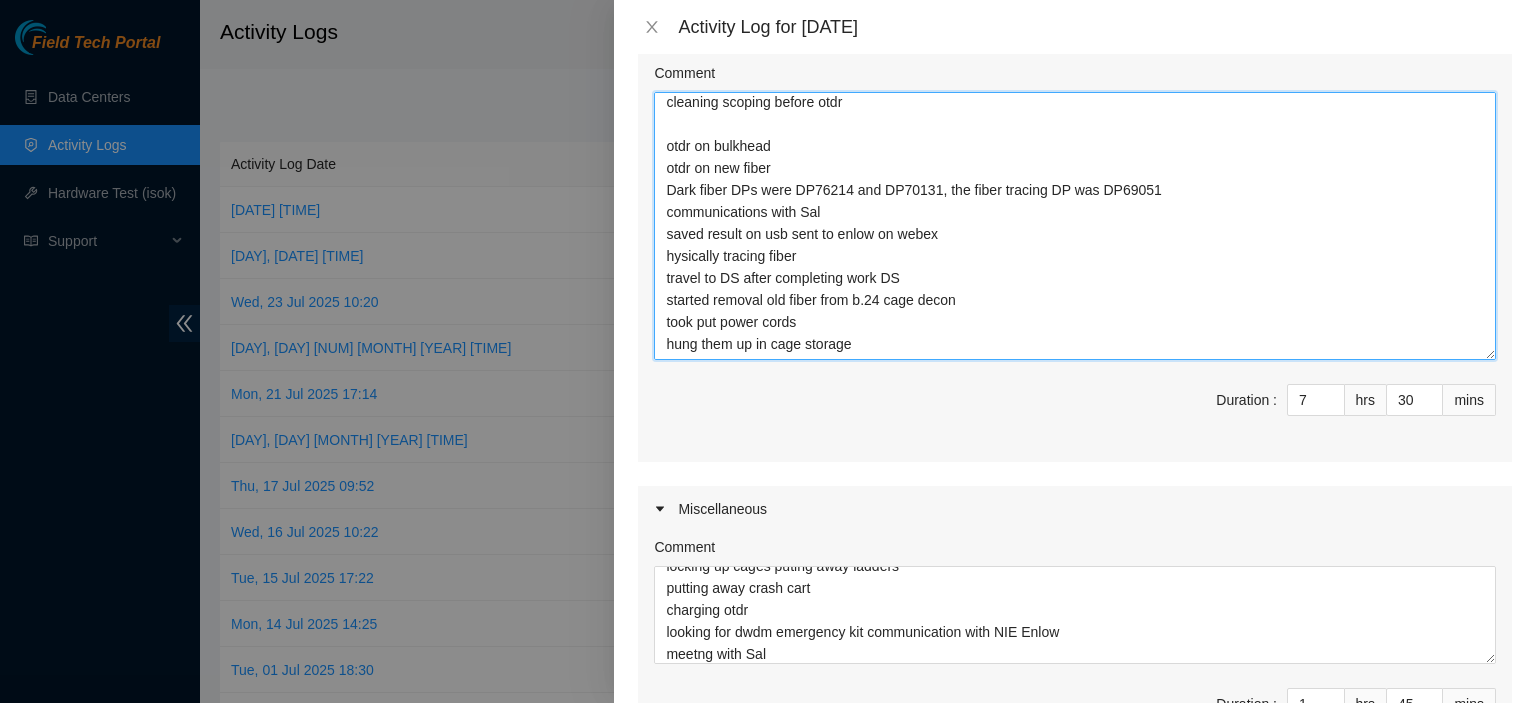 click on "communications with NIE Tom doing prep on dps
cleaning scoping before otdr
otdr on bulkhead
otdr on new fiber
Dark fiber DPs were DP76214 and DP70131, the fiber tracing DP was DP69051
communications with Sal
saved result on usb sent to enlow on webex
hysically tracing fiber
travel to DS after completing work DS
started removal old fiber from b.24 cage decon
took put power cords
hung them up in cage storage" at bounding box center (1075, 226) 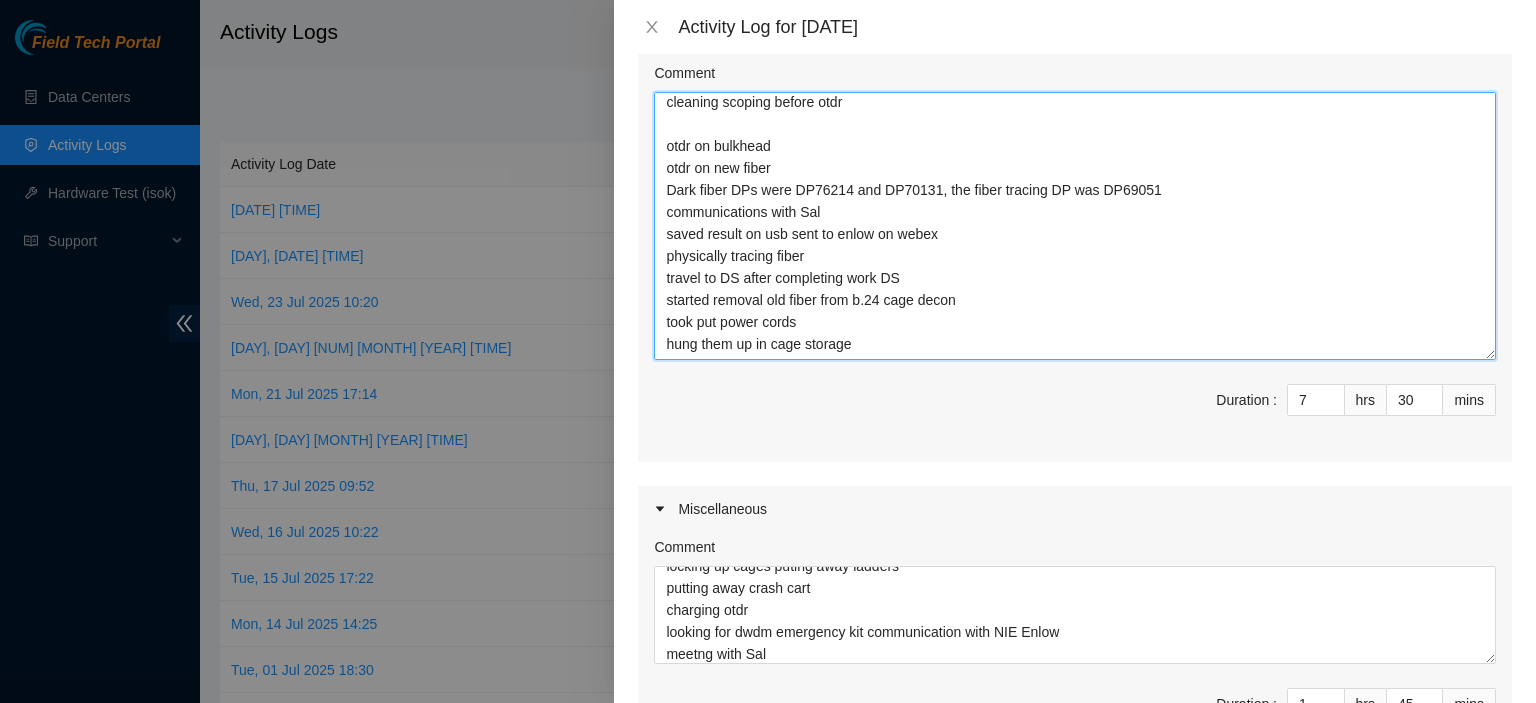 click on "communications with NIE Tom doing prep on dps
cleaning scoping before otdr
otdr on bulkhead
otdr on new fiber
Dark fiber DPs were DP76214 and DP70131, the fiber tracing DP was DP69051
communications with Sal
saved result on usb sent to enlow on webex
physically tracing fiber
travel to DS after completing work DS
started removal old fiber from b.24 cage decon
took put power cords
hung them up in cage storage" at bounding box center [1075, 226] 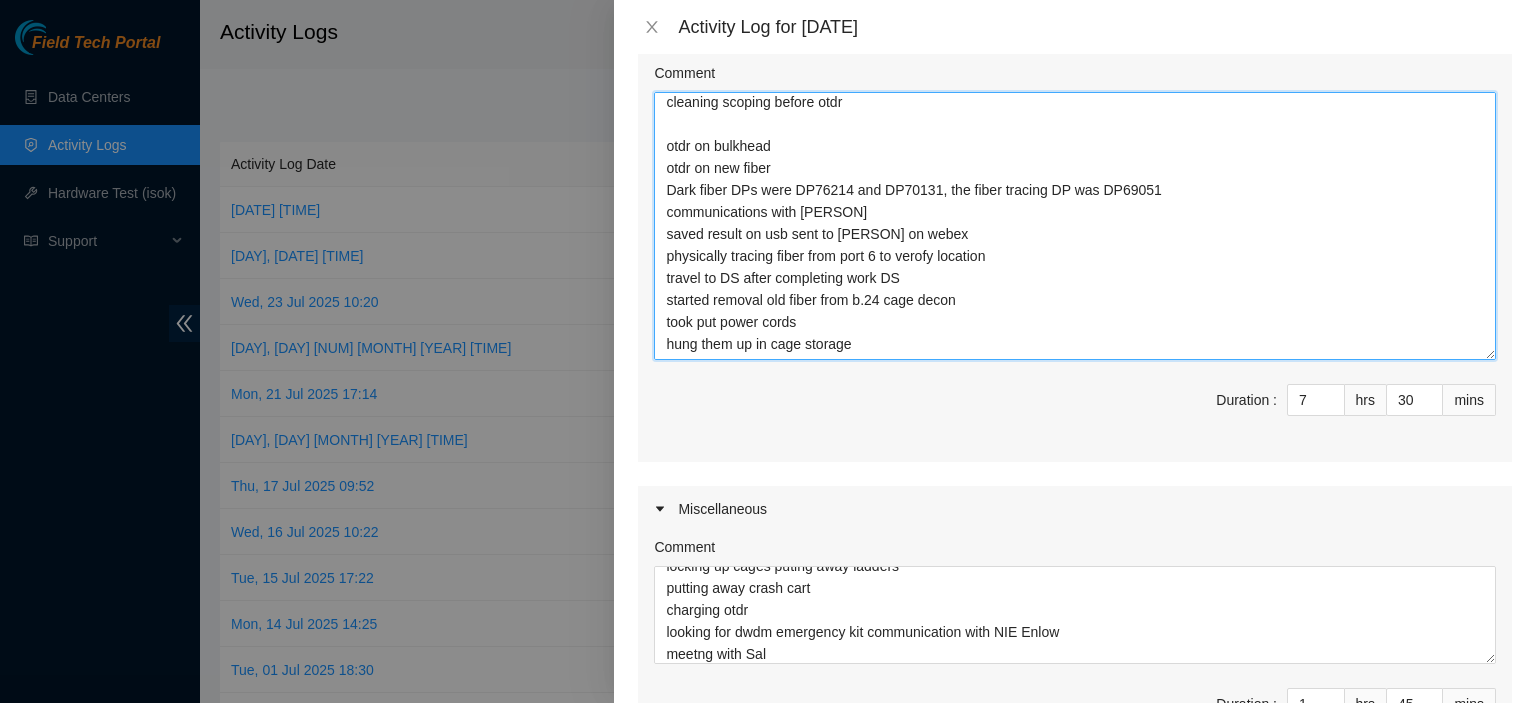 click on "communications with NIE [PERSON] doing prep on dps
cleaning scoping before otdr
otdr on bulkhead
otdr on new fiber
Dark fiber DPs were DP76214 and DP70131, the fiber tracing DP was DP69051
communications with [PERSON]
saved result on usb sent to [PERSON] on webex
physically tracing fiber from port 6 to verofy location
travel to DS after completing work DS
started removal old fiber from b.24 cage decon
took put power cords
hung them up in cage storage" at bounding box center (1075, 226) 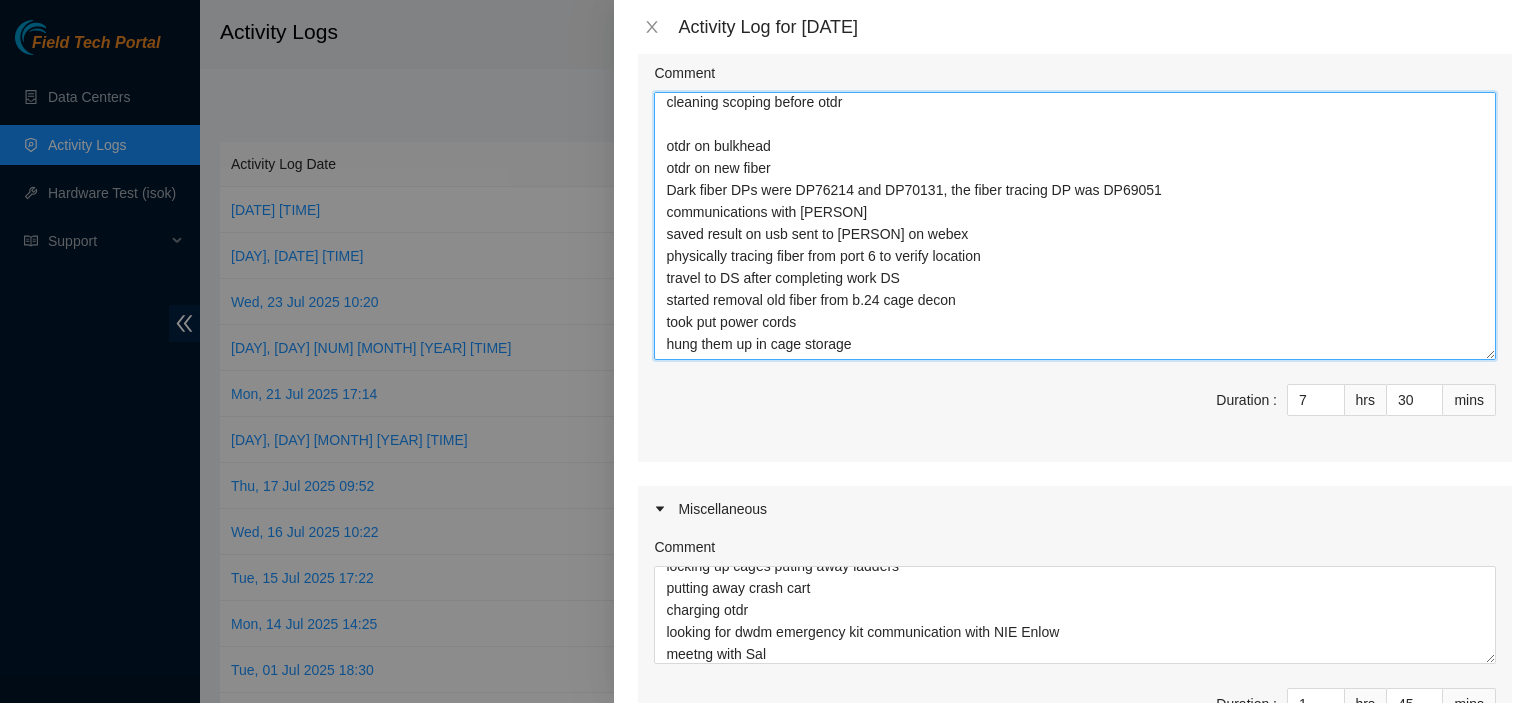click on "communications with [PERSON] doing prep on dps
cleaning scoping before otdr
otdr on bulkhead
otdr on new fiber
Dark fiber DPs were DP76214 and DP70131, the fiber tracing DP was DP69051
communications with [PERSON]
saved result on usb sent to [PERSON] on webex
physically tracing fiber from port 6 to verify location
travel to DS after completing work DS
started removal old fiber from b.24 cage decon
took put power cords
hung them up in cage storage" at bounding box center [1075, 226] 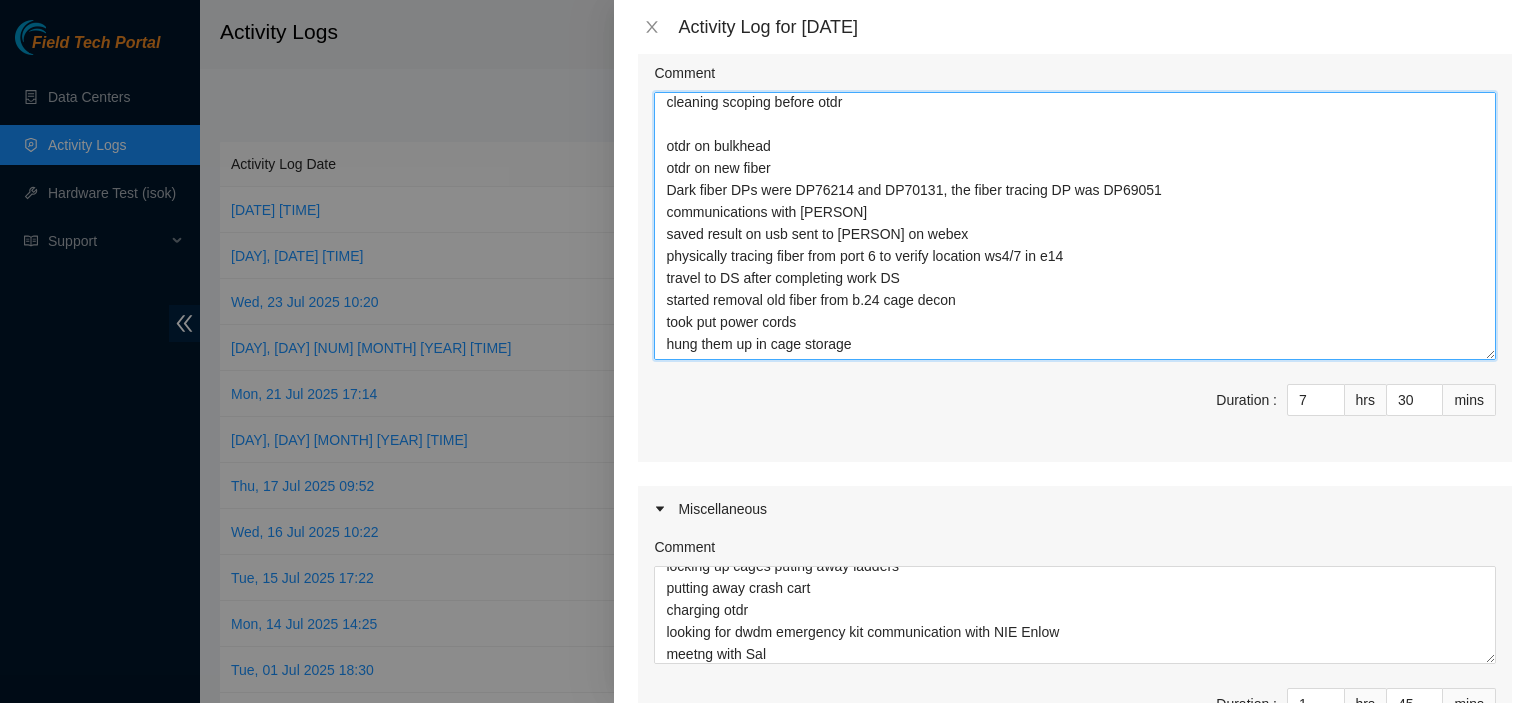 click on "communications with NIE [PERSON] doing prep on dps
cleaning scoping before otdr
otdr on bulkhead
otdr on new fiber
Dark fiber DPs were DP76214 and DP70131, the fiber tracing DP was DP69051
communications with [PERSON]
saved result on usb sent to [PERSON] on webex
physically tracing fiber from port 6 to verify location ws4/7 in e14
travel to DS after completing work DS
started removal old fiber from b.24 cage decon
took put power cords
hung them up in cage storage" at bounding box center [1075, 226] 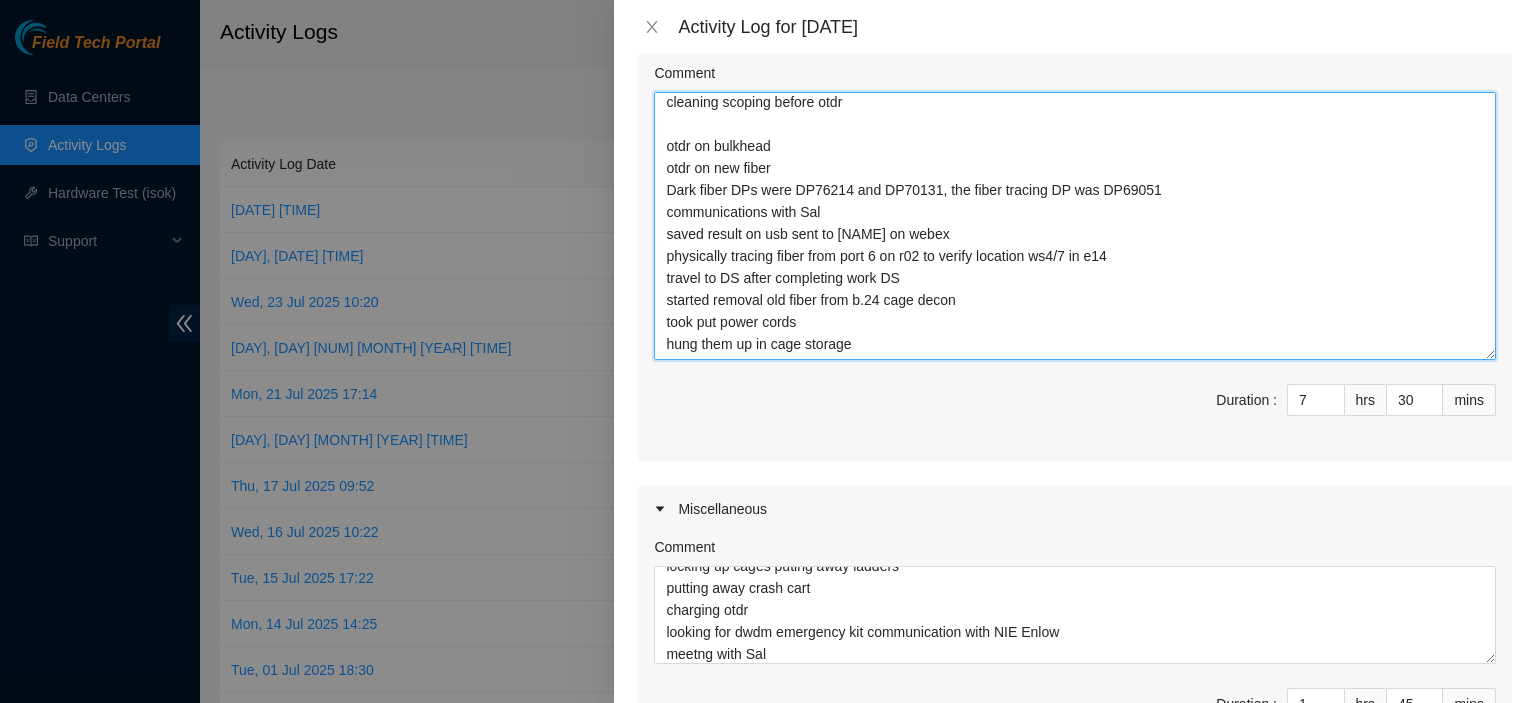 click on "communications with NIE Tom doing prep on dps
cleaning scoping before otdr
otdr on bulkhead
otdr on new fiber
Dark fiber DPs were DP76214 and DP70131, the fiber tracing DP was DP69051
communications with Sal
saved result on usb sent to [NAME] on webex
physically tracing fiber from port 6 on r02 to verify location ws4/7 in e14
travel to DS after completing work DS
started removal old fiber from b.24 cage decon
took put power cords
hung them up in cage storage" at bounding box center (1075, 226) 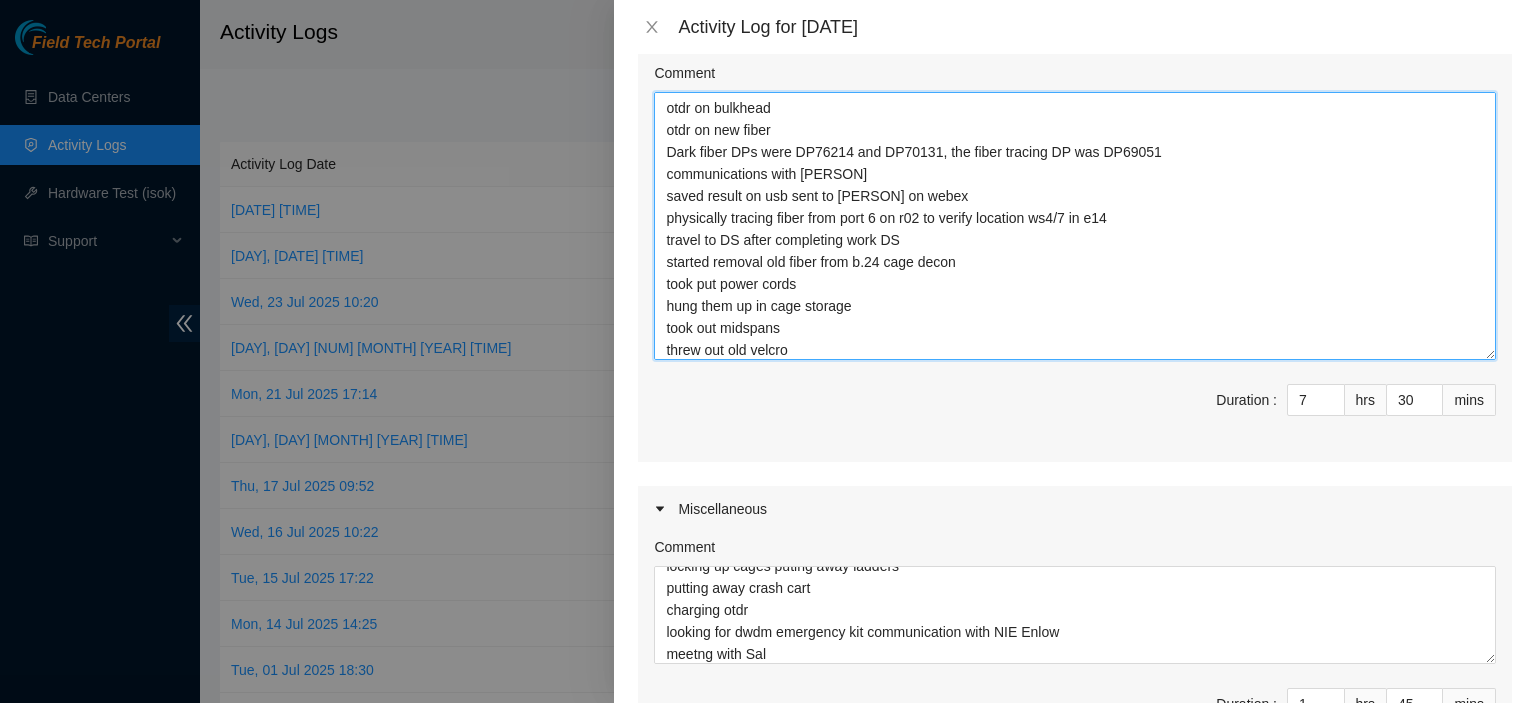 scroll, scrollTop: 88, scrollLeft: 0, axis: vertical 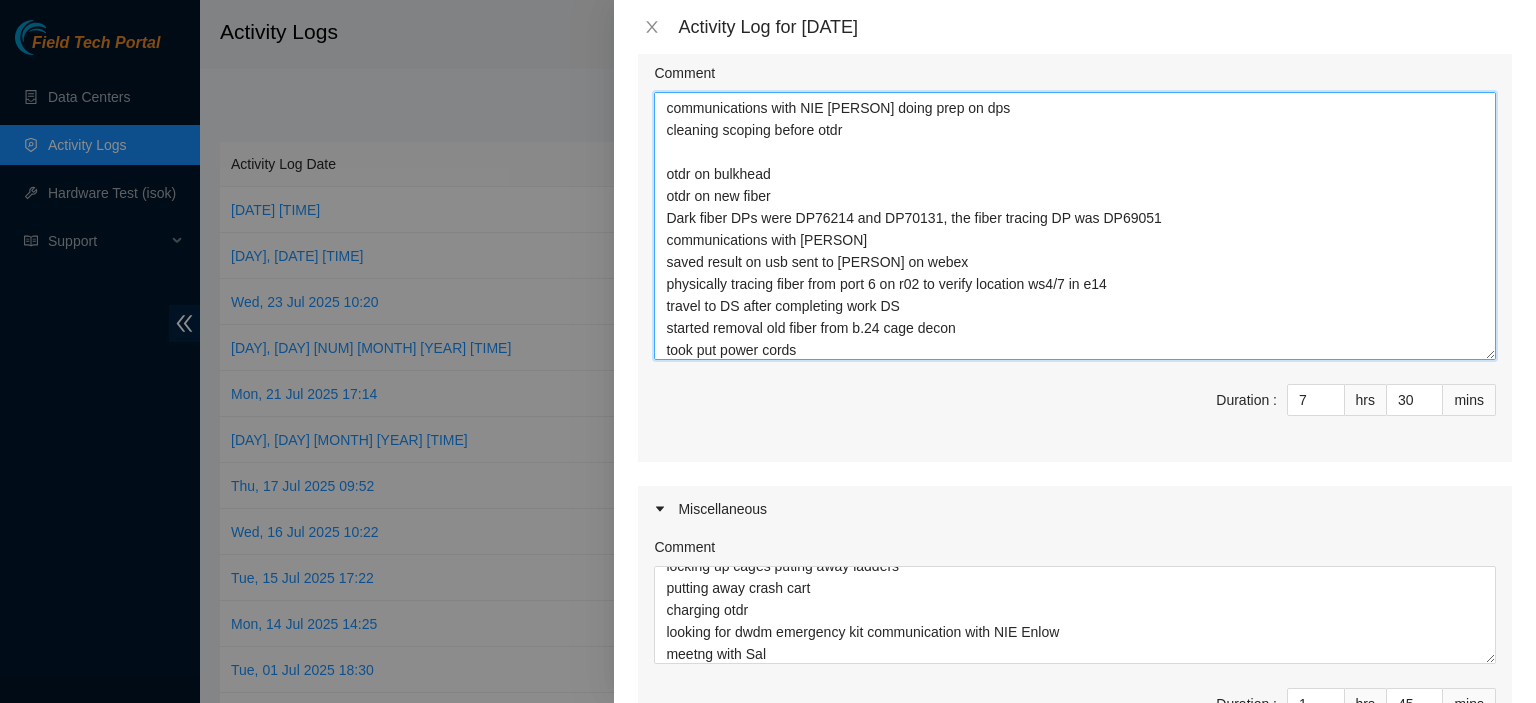type on "communications with NIE [PERSON] doing prep on dps
cleaning scoping before otdr
otdr on bulkhead
otdr on new fiber
Dark fiber DPs were DP76214 and DP70131, the fiber tracing DP was DP69051
communications with [PERSON]
saved result on usb sent to [PERSON] on webex
physically tracing fiber from port 6 on r02 to verify location ws4/7 in e14
travel to DS after completing work DS
started removal old fiber from b.24 cage decon
took put power cords
hung them up in cage storage
took out midspans
threw out old velcro" 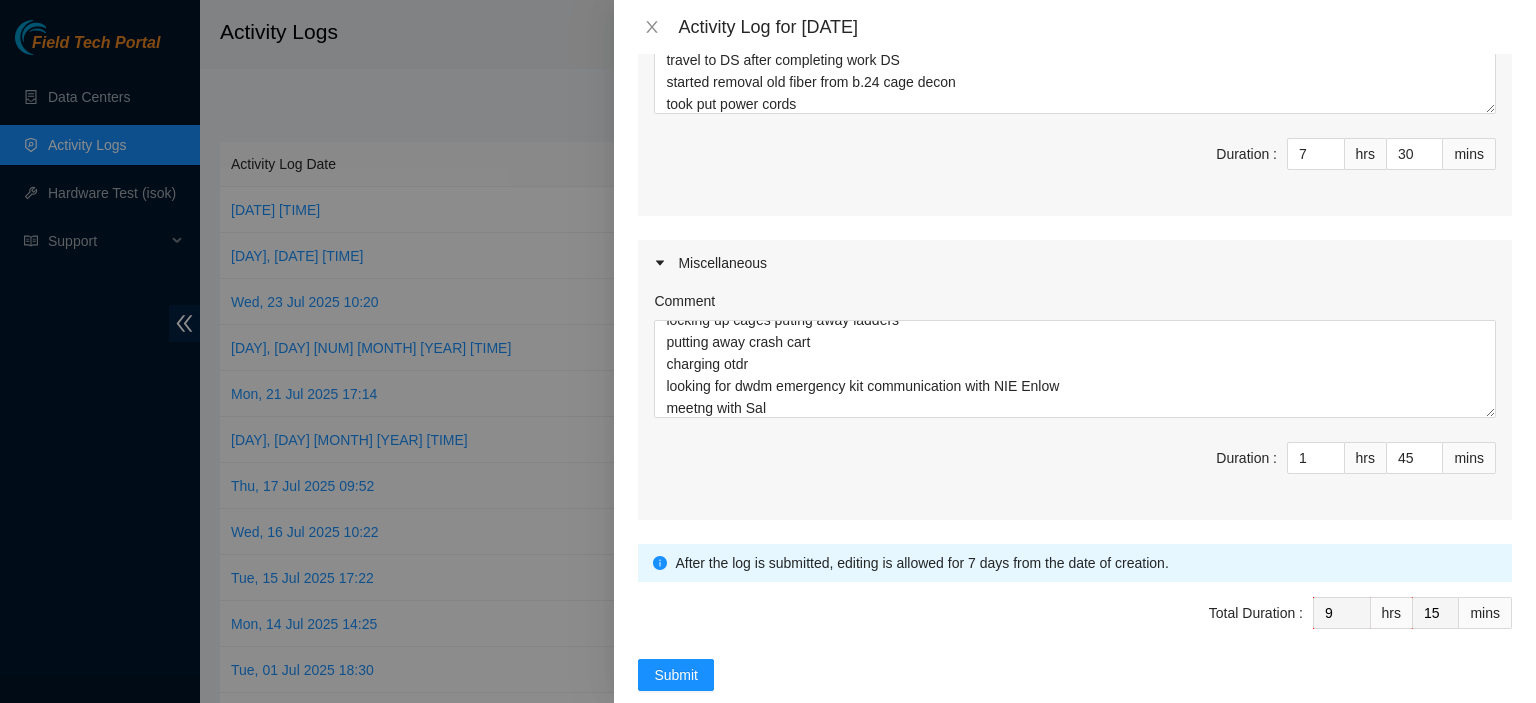 scroll, scrollTop: 784, scrollLeft: 0, axis: vertical 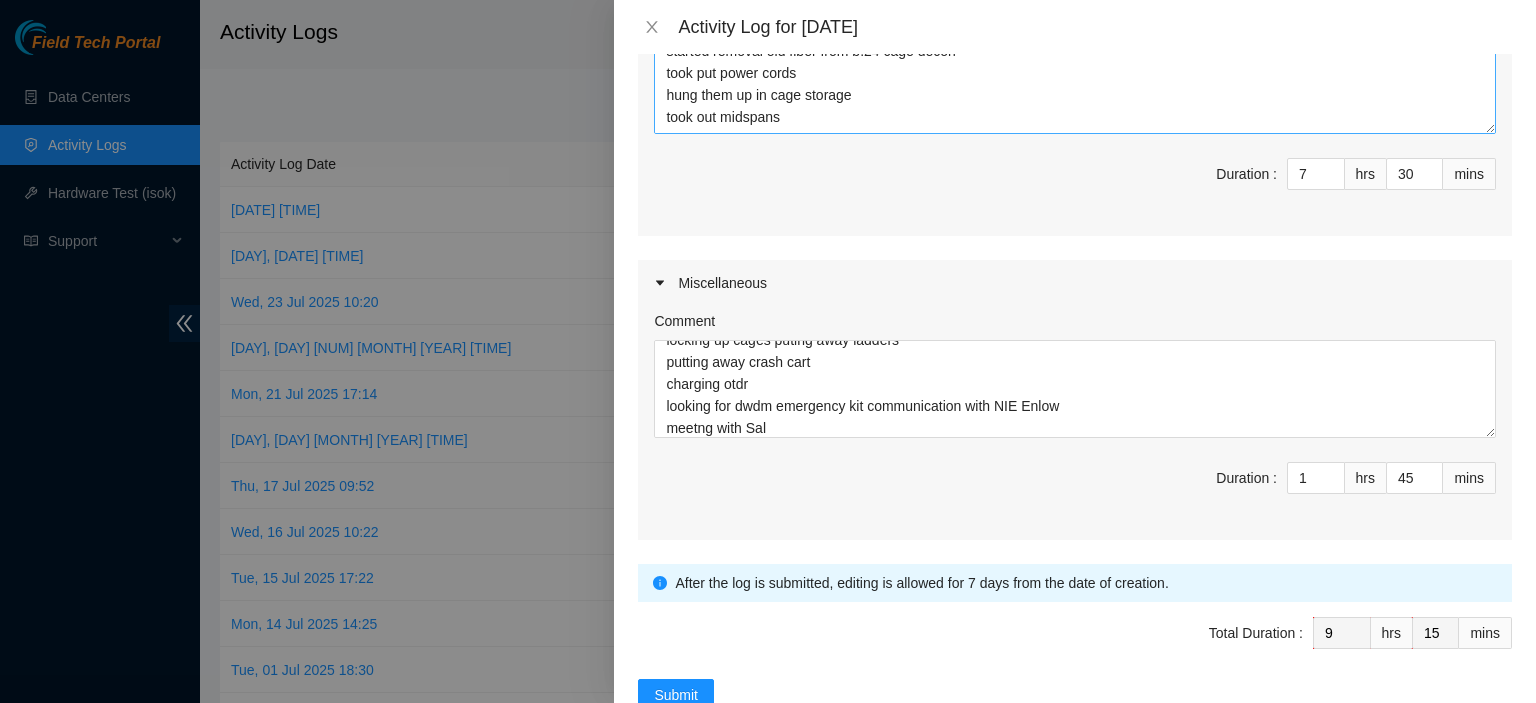 drag, startPoint x: 1468, startPoint y: 72, endPoint x: 1470, endPoint y: 123, distance: 51.0392 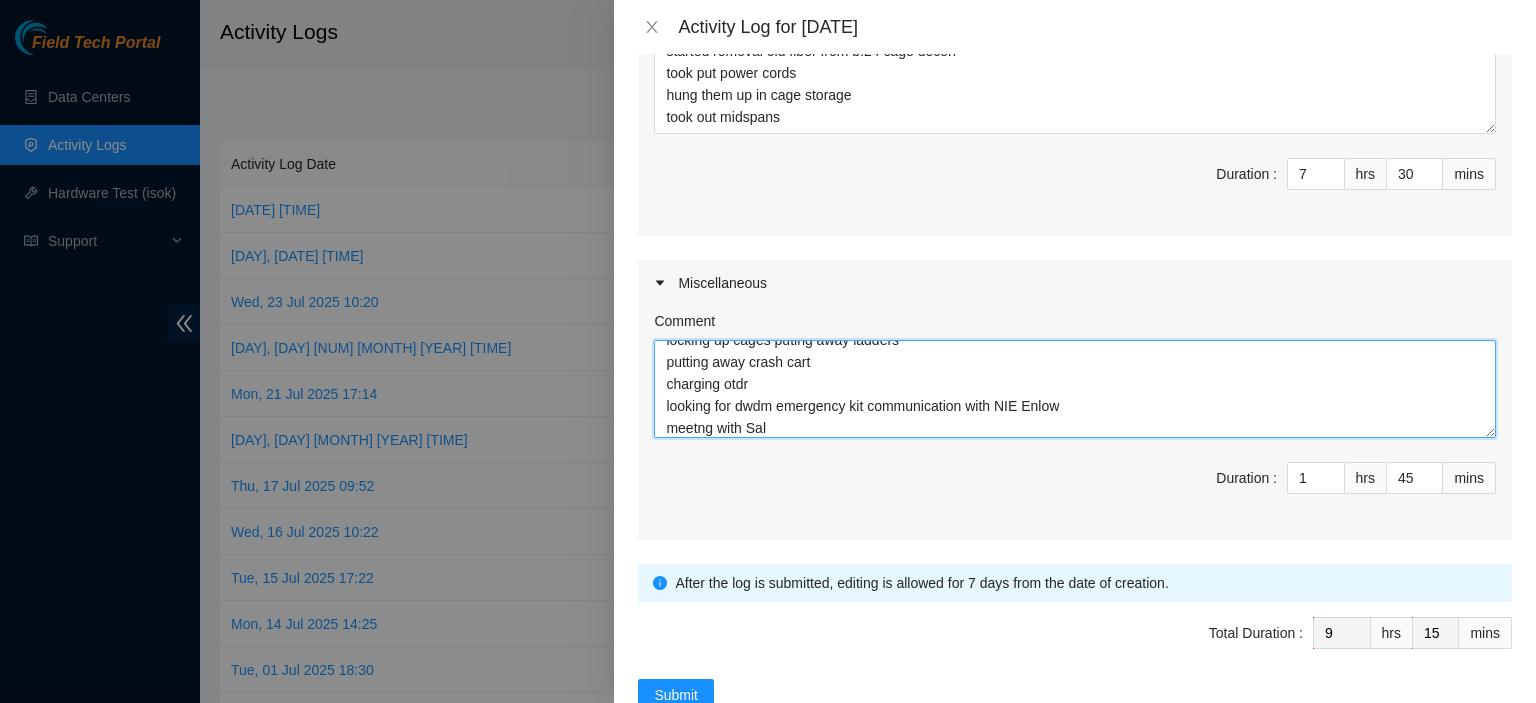 click on "submitted log didnt save
redoing
webex/emails communications
meeting with Sal
taking out trash
locking up cages puting away ladders
putting away crash cart
charging otdr
looking for dwdm emergency kit communication with NIE Enlow
meetng with Sal" at bounding box center (1075, 389) 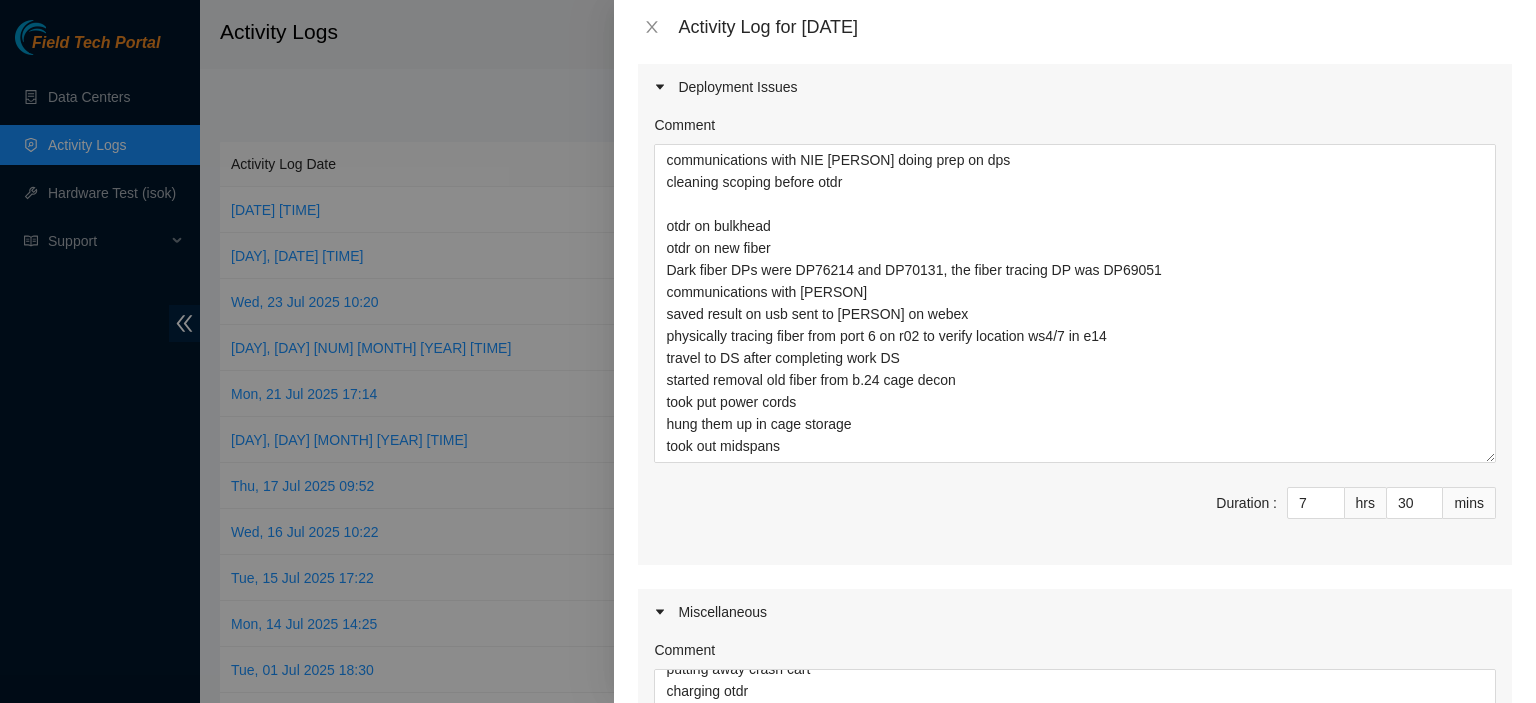 scroll, scrollTop: 473, scrollLeft: 0, axis: vertical 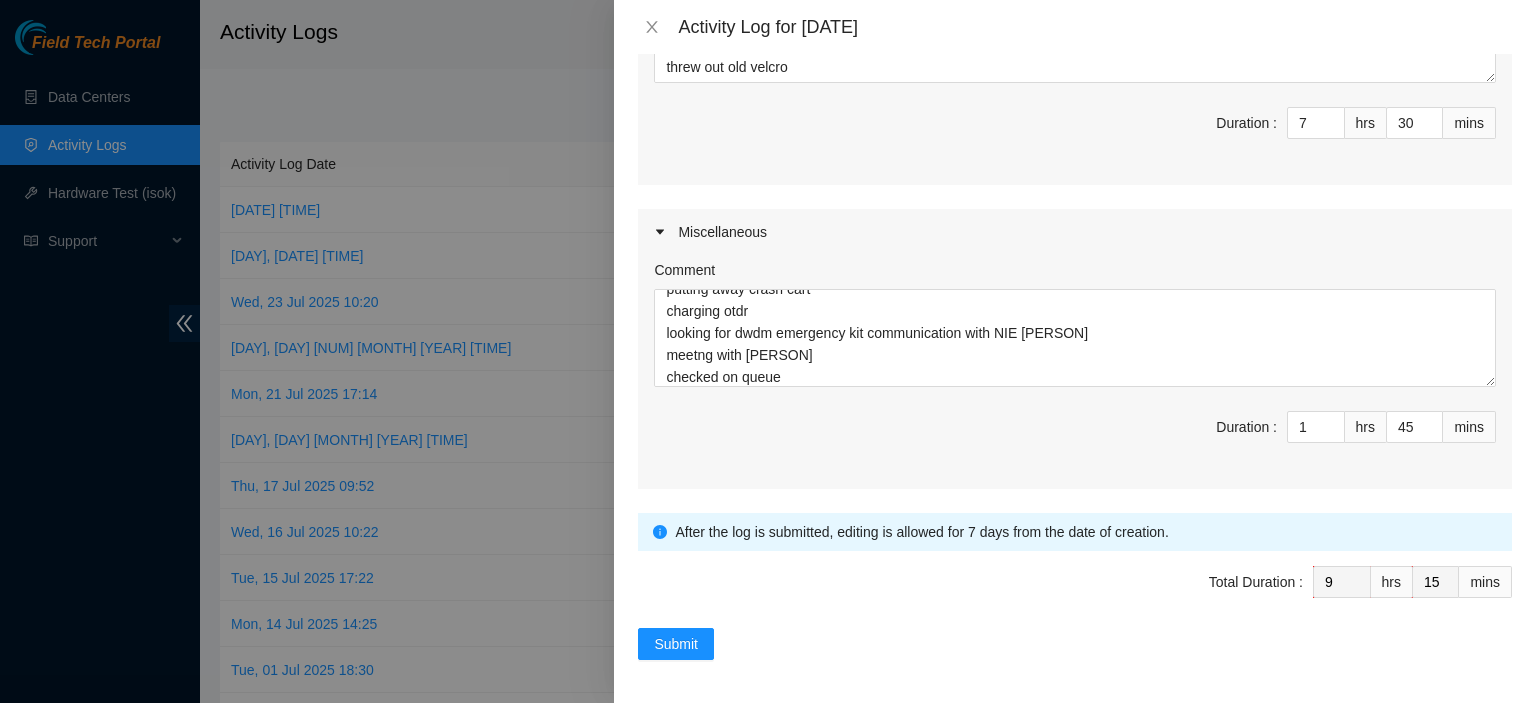 click on "meeting with [PERSON]
communications with [PERSON]
meeting with [PERSON]" at bounding box center (1075, 372) 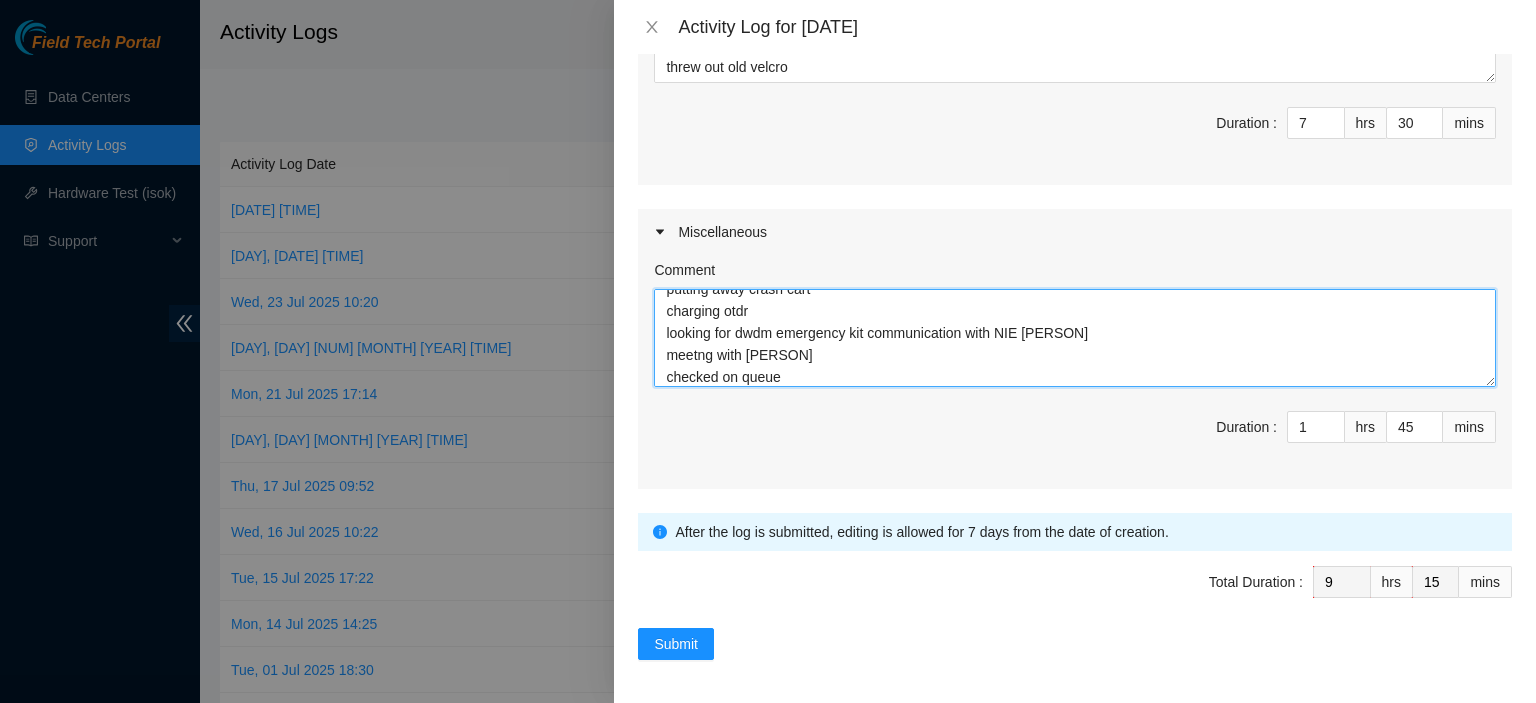 click on "submitted log didnt save
redoing
webex/emails communications
meeting with [PERSON]
taking out trash
locking up cages puting away ladders
putting away crash cart
charging otdr
looking for dwdm emergency kit communication with NIE [PERSON]
meetng with [PERSON]
checked on queue" at bounding box center (1075, 338) 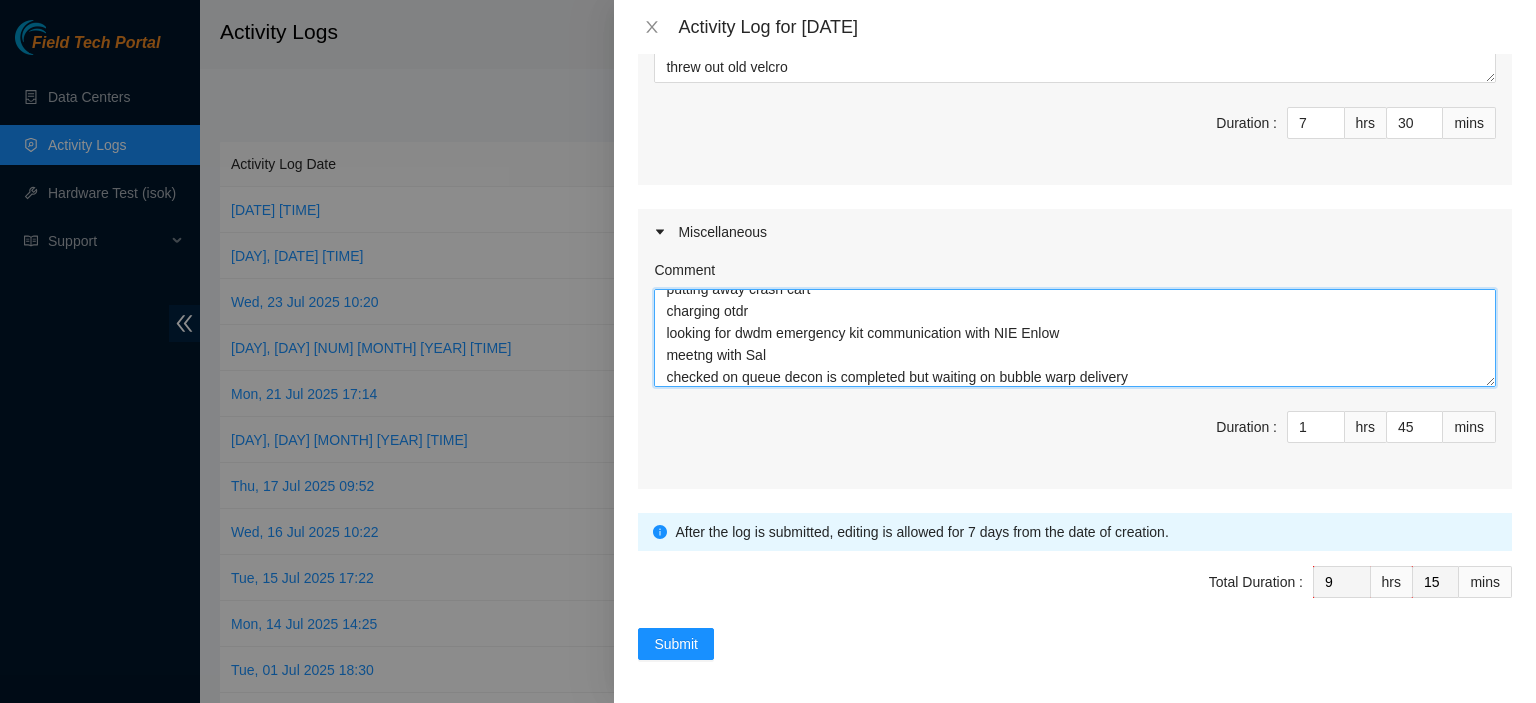 click on "submitted log didnt save
redoing
webex/emails communications
meeting with Sal
taking out trash
locking up cages puting away ladders
putting away crash cart
charging otdr
looking for dwdm emergency kit communication with NIE Enlow
meetng with Sal
checked on queue decon is completed but waiting on bubble warp delivery" at bounding box center (1075, 338) 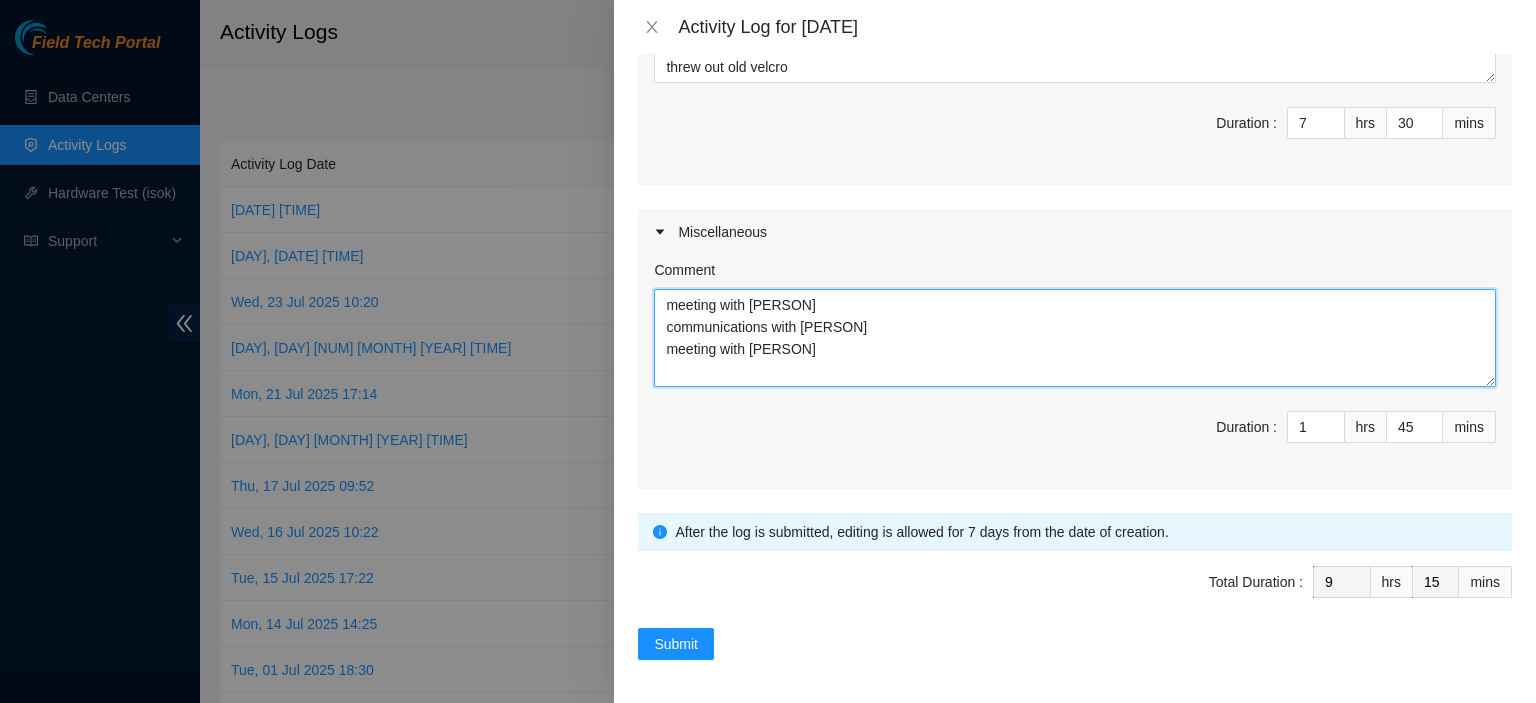 paste on "hysically tracing fiber" 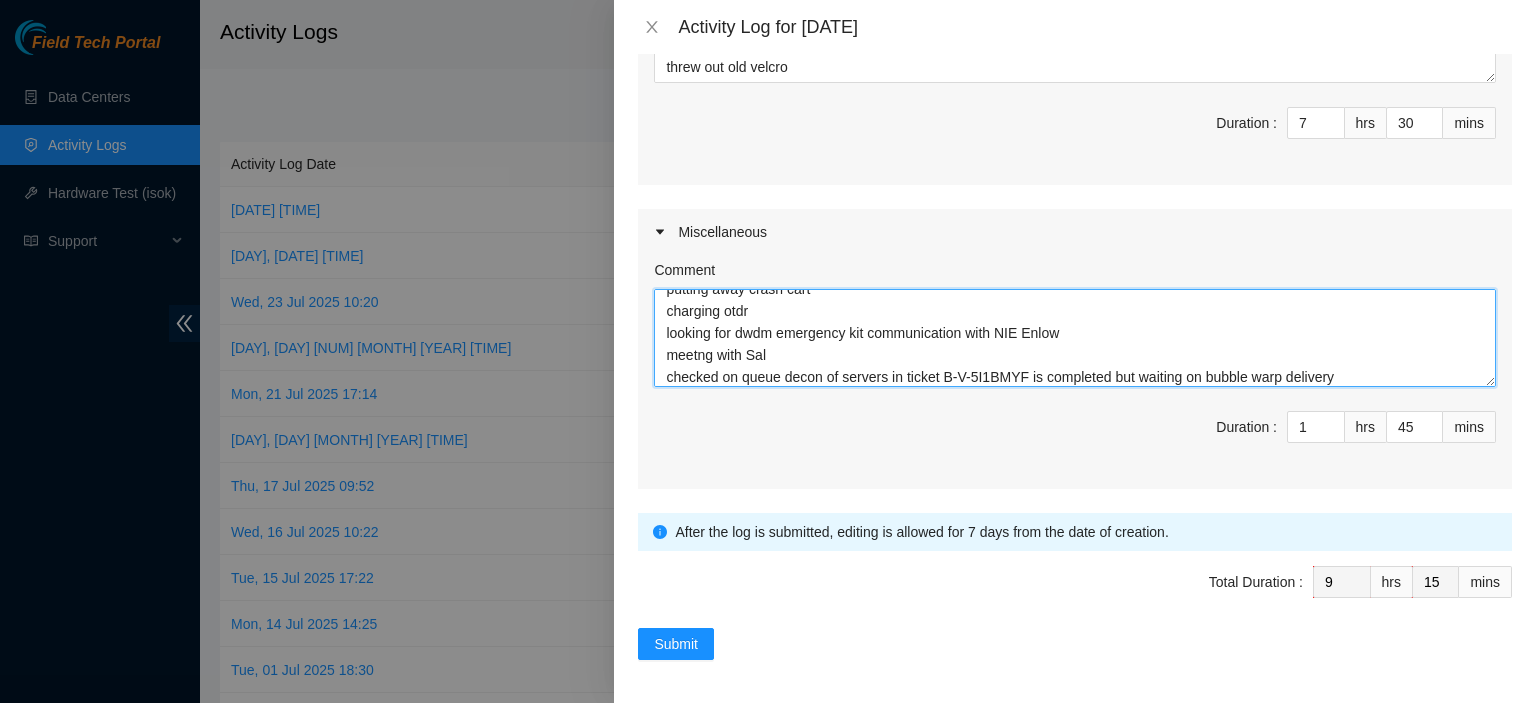 click on "submitted log didnt save
redoing
webex/emails communications
meeting with Sal
taking out trash
locking up cages puting away ladders
putting away crash cart
charging otdr
looking for dwdm emergency kit communication with NIE Enlow
meetng with Sal
checked on queue decon of servers in ticket B-V-5I1BMYF is completed but waiting on bubble warp delivery" at bounding box center [1075, 338] 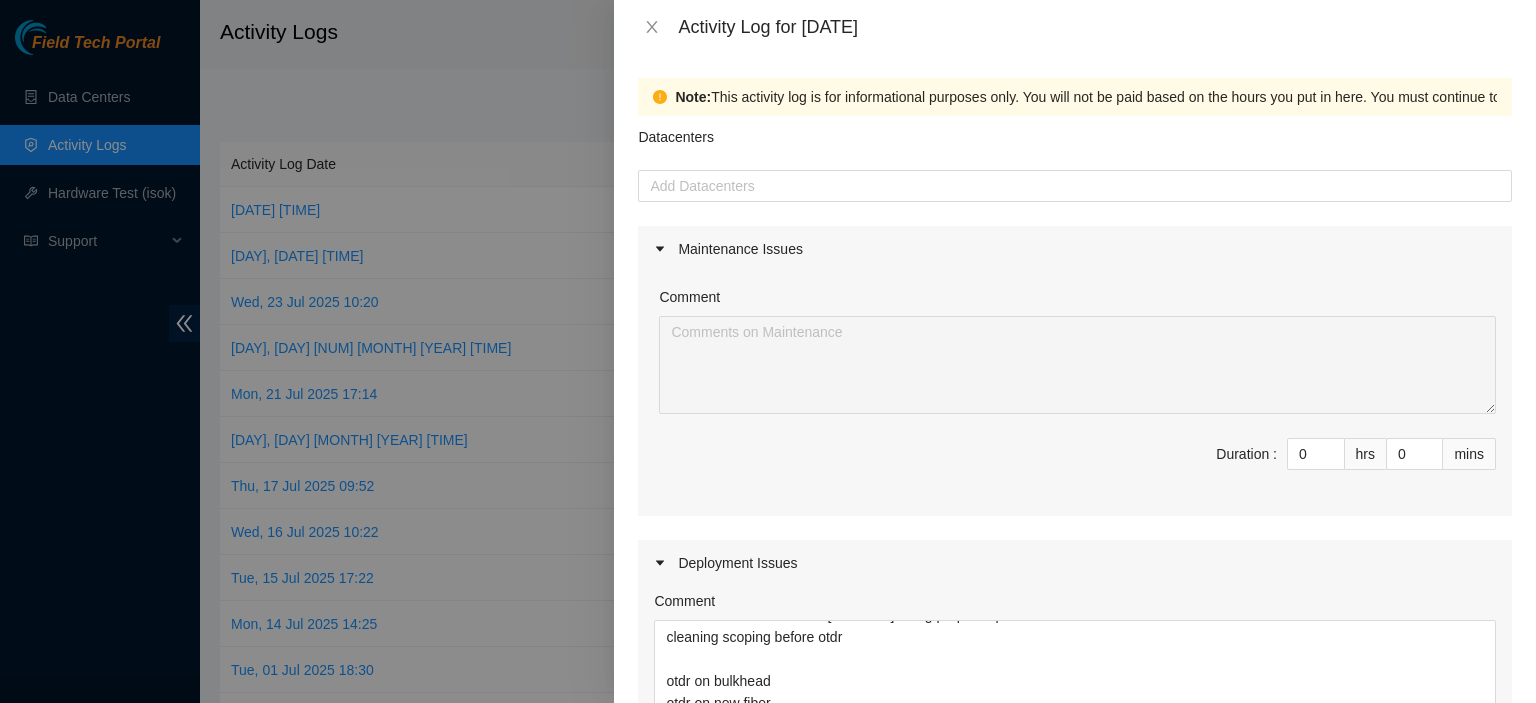 scroll, scrollTop: 597, scrollLeft: 0, axis: vertical 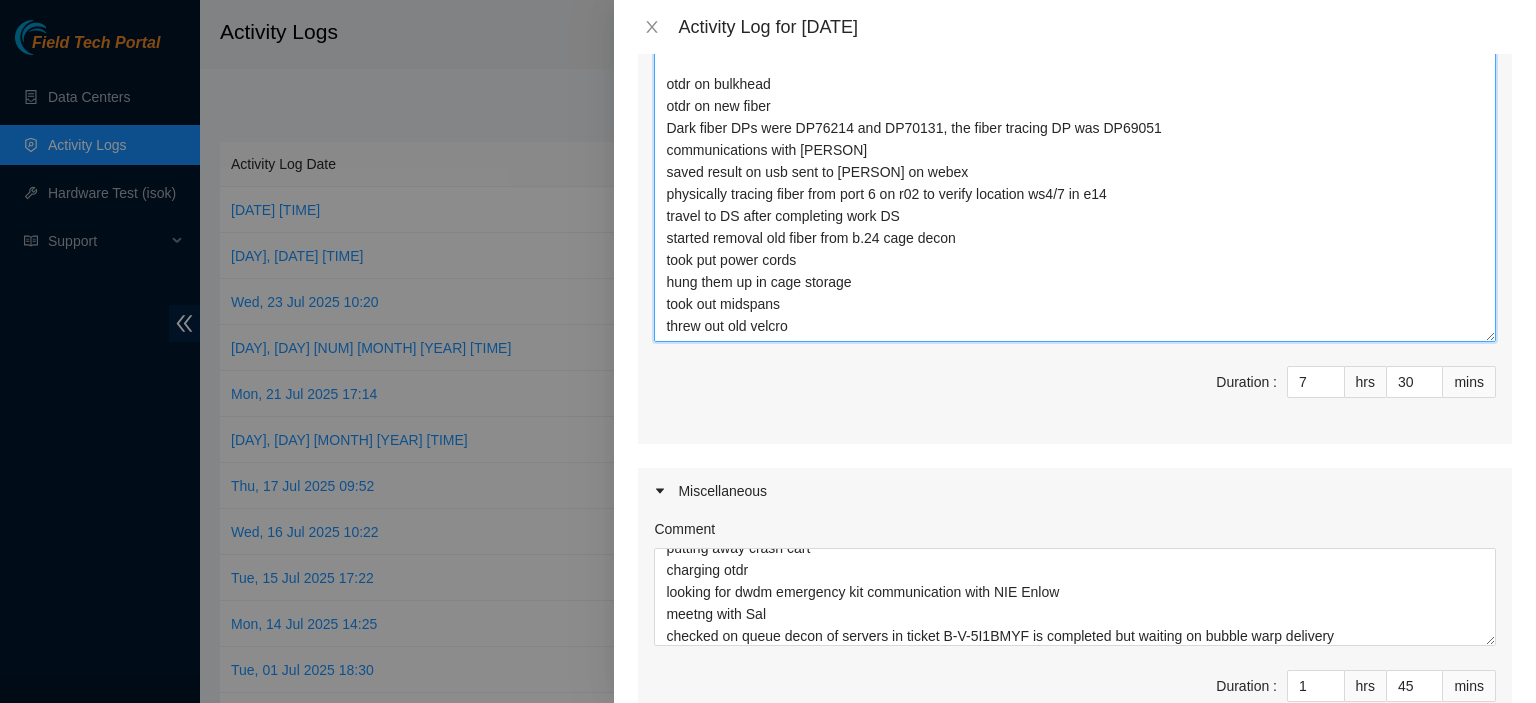 click on "communications with NIE [PERSON] doing prep on dps
cleaning scoping before otdr
otdr on bulkhead
otdr on new fiber
Dark fiber DPs were DP76214 and DP70131, the fiber tracing DP was DP69051
communications with [PERSON]
saved result on usb sent to [PERSON] on webex
physically tracing fiber from port 6 on r02 to verify location ws4/7 in e14
travel to DS after completing work DS
started removal old fiber from b.24 cage decon
took put power cords
hung them up in cage storage
took out midspans
threw out old velcro" at bounding box center (1075, 182) 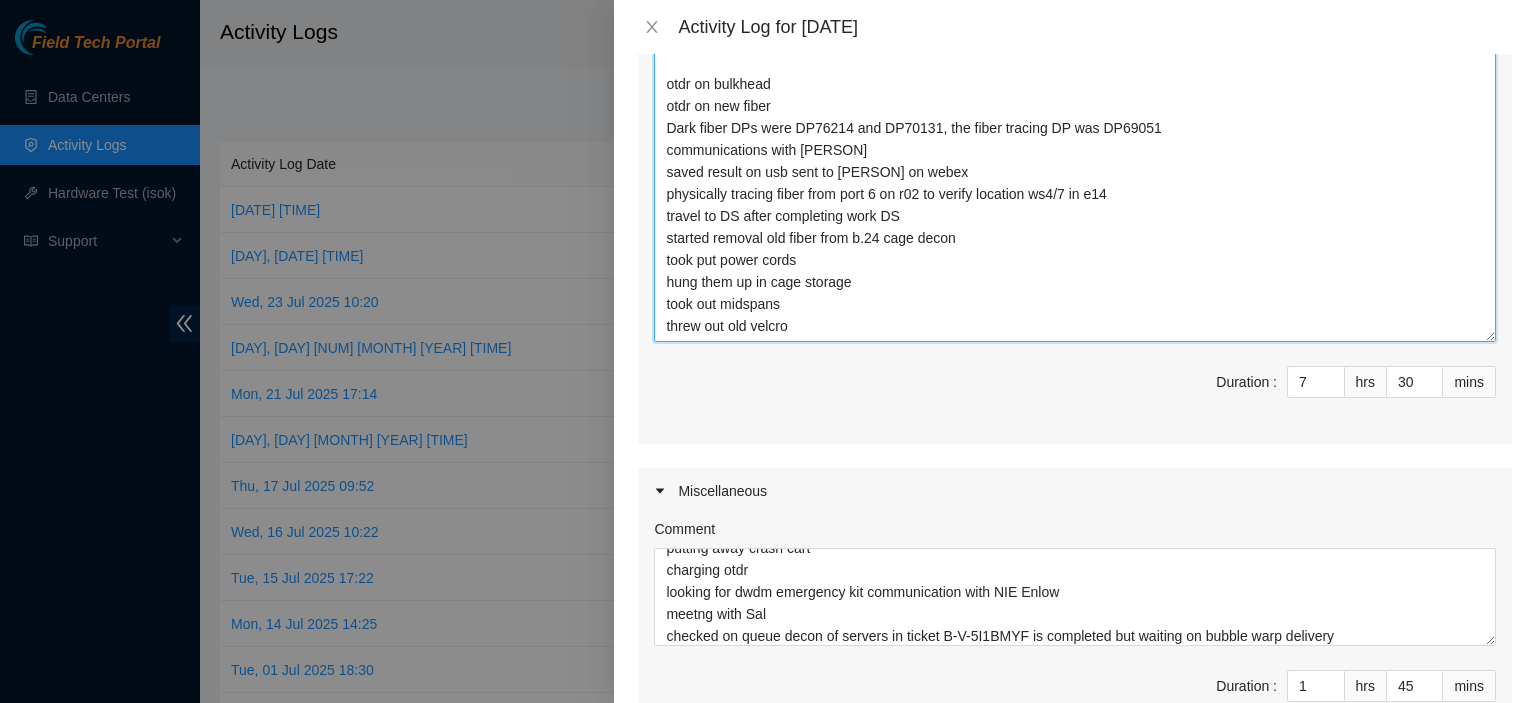 click on "communications with NIE [PERSON] doing prep on dps
cleaning scoping before otdr
otdr on bulkhead
otdr on new fiber
Dark fiber DPs were DP76214 and DP70131, the fiber tracing DP was DP69051
communications with [PERSON]
saved result on usb sent to [PERSON] on webex
physically tracing fiber from port 6 on r02 to verify location ws4/7 in e14
travel to DS after completing work DS
started removal old fiber from b.24 cage decon
took put power cords
hung them up in cage storage
took out midspans
threw out old velcro" at bounding box center [1075, 182] 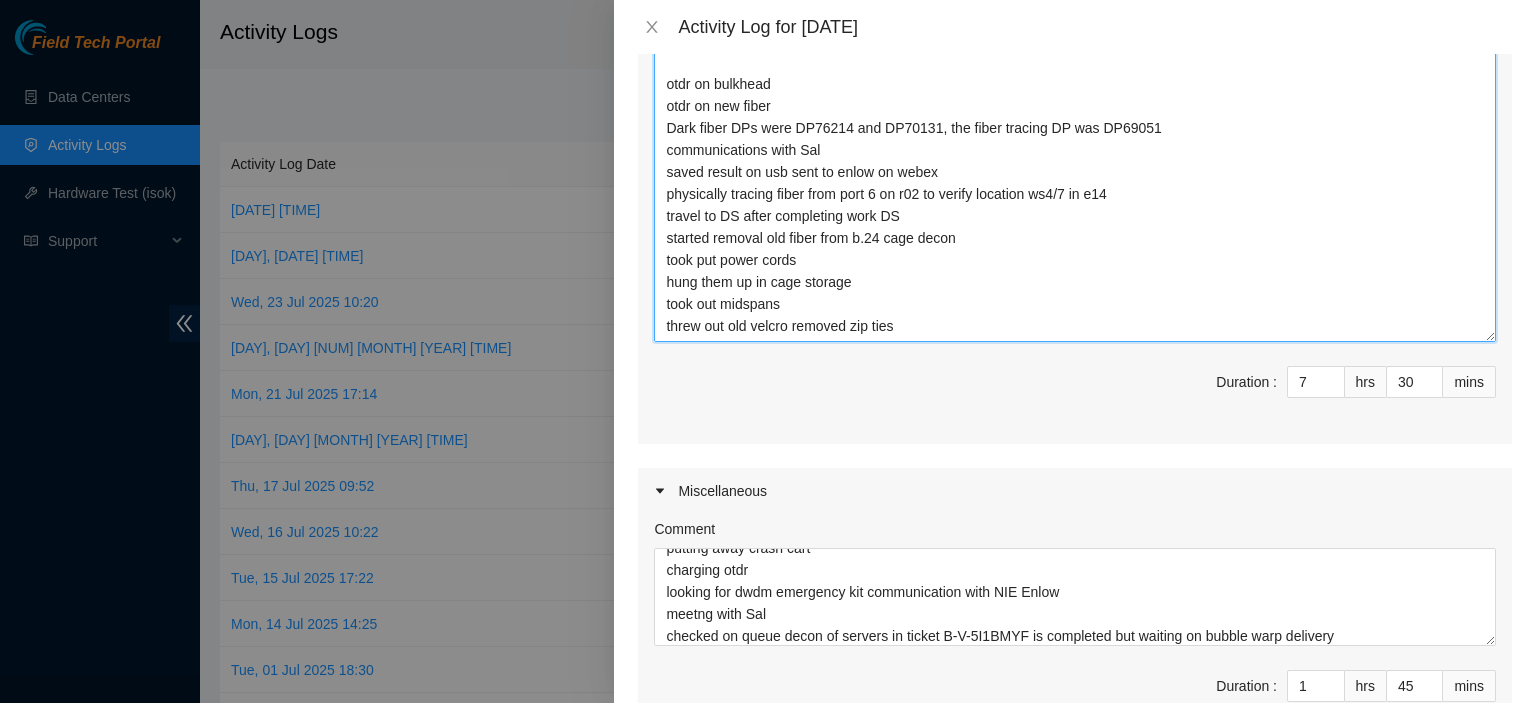 click on "communications with NIE Tom doing prep on dps
cleaning scoping before otdr
otdr on bulkhead
otdr on new fiber
Dark fiber DPs were DP76214 and DP70131, the fiber tracing DP was DP69051
communications with Sal
saved result on usb sent to enlow on webex
physically tracing fiber from port 6 on r02 to verify location ws4/7 in e14
travel to DS after completing work DS
started removal old fiber from b.24 cage decon
took put power cords
hung them up in cage storage
took out midspans
threw out old velcro removed zip ties" at bounding box center (1075, 182) 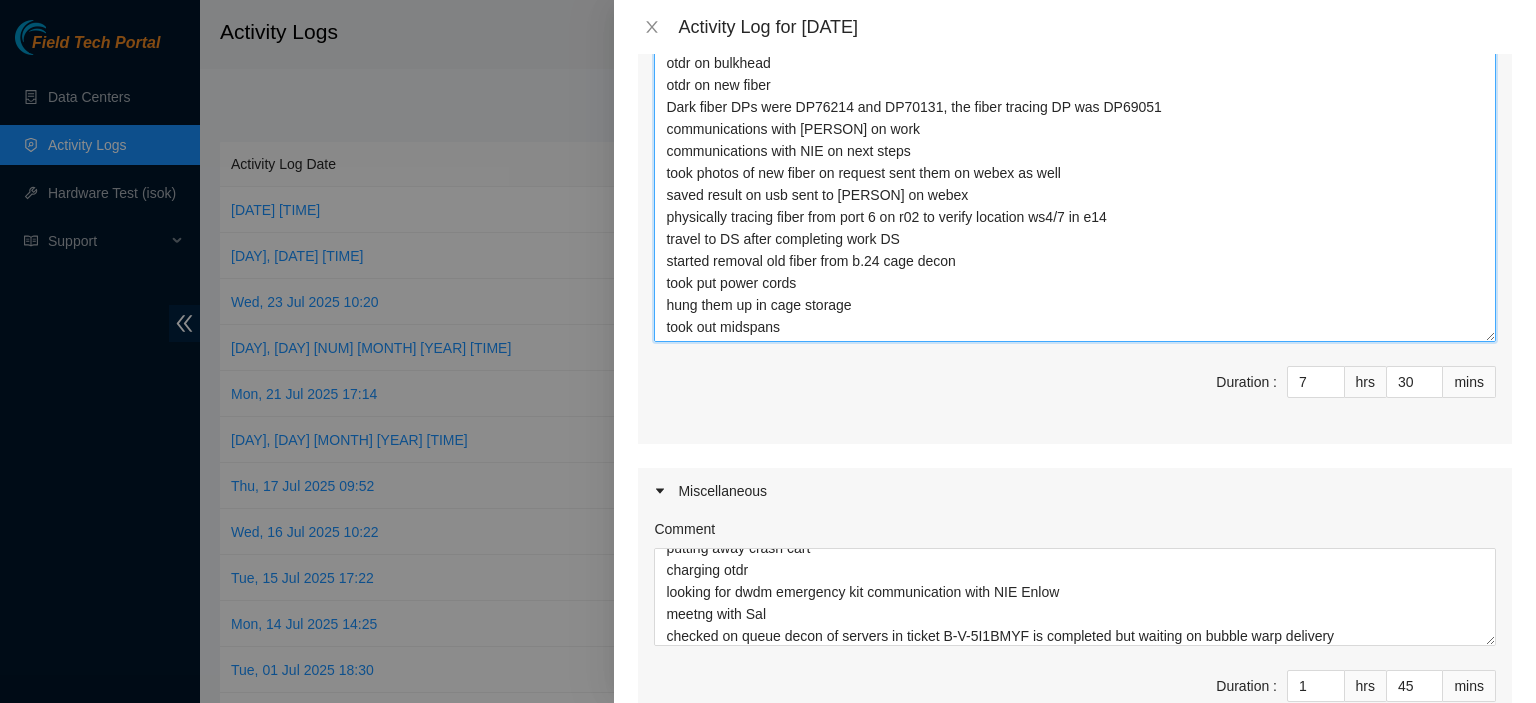 type on "communications with NIE [PERSON] doing prep on dps
cleaning scoping before otdr
otdr on bulkhead
otdr on new fiber
Dark fiber DPs were DP76214 and DP70131, the fiber tracing DP was DP69051
communications with [PERSON] on work
communications with NIE on next steps
took photos of new fiber on request sent them on webex as well
saved result on usb sent to [PERSON] on webex
physically tracing fiber from port 6 on r02 to verify location ws4/7 in e14
travel to DS after completing work DS
started removal old fiber from b.24 cage decon
took put power cords
hung them up in cage storage
took out midspans
threw out old velcro removed zip ties" 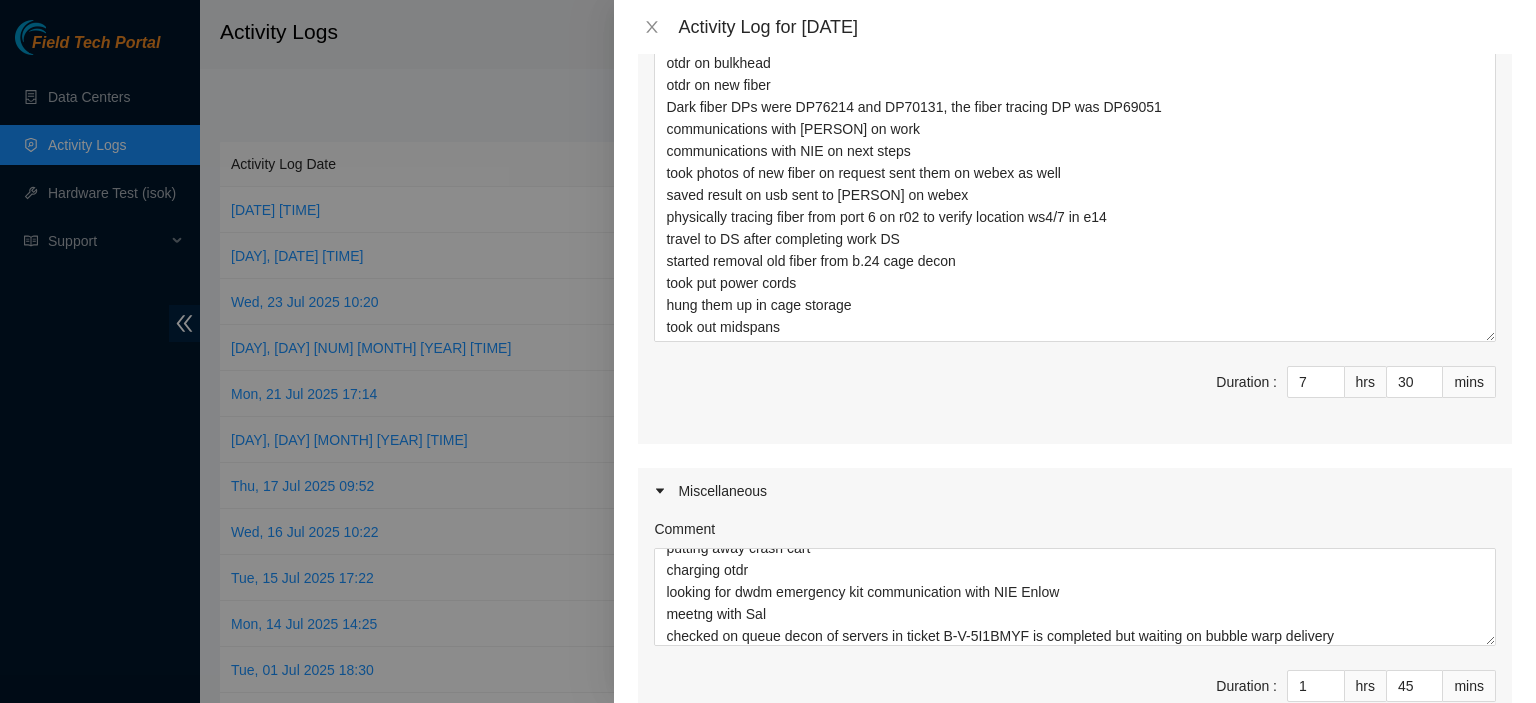 scroll, scrollTop: 856, scrollLeft: 0, axis: vertical 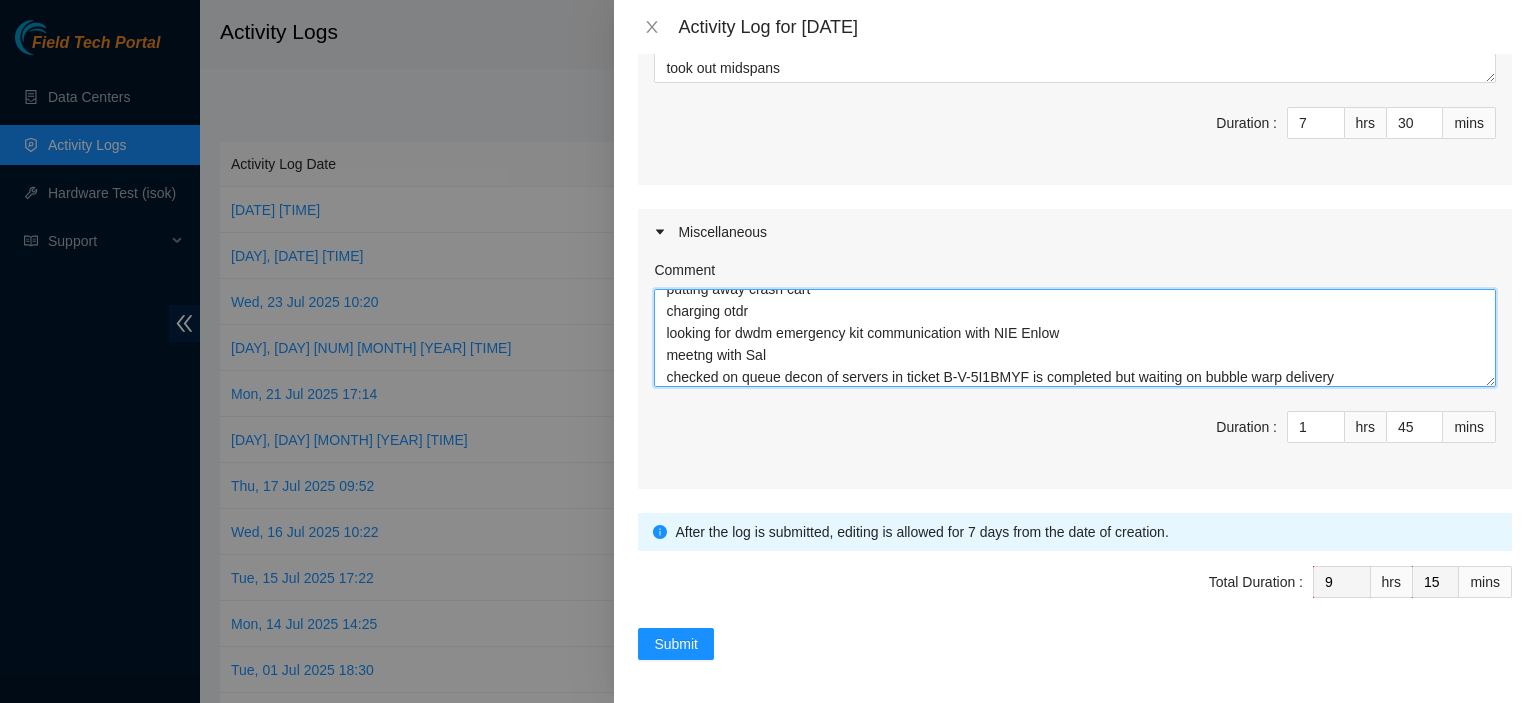 click on "submitted log didnt save
redoing
webex/emails communications
meeting with Sal
taking out trash
locking up cages puting away ladders
putting away crash cart
charging otdr
looking for dwdm emergency kit communication with NIE Enlow
meetng with Sal
checked on queue decon of servers in ticket B-V-5I1BMYF is completed but waiting on bubble warp delivery" at bounding box center [1075, 338] 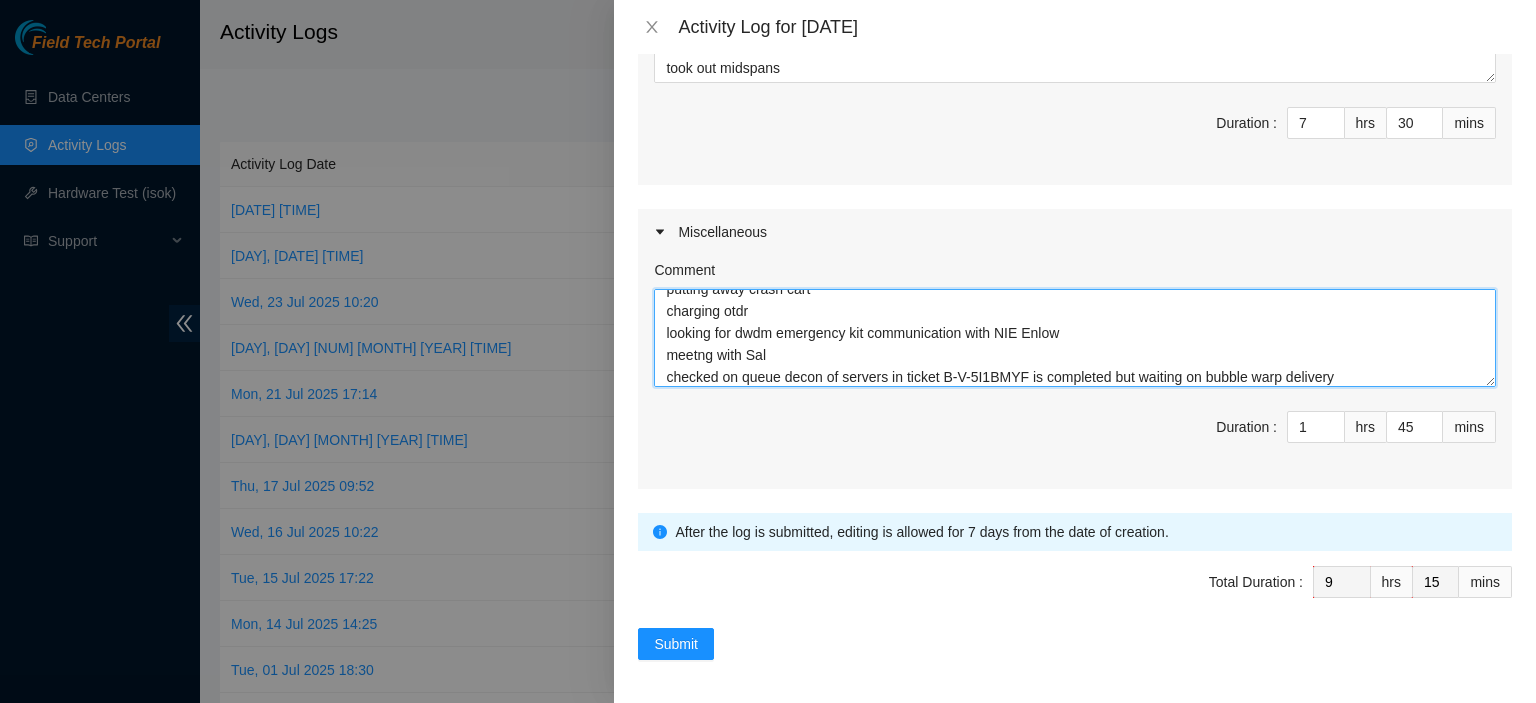 click on "submitted log didnt save
redoing
webex/emails communications
meeting with Sal
taking out trash
locking up cages puting away ladders
putting away crash cart
charging otdr
looking for dwdm emergency kit communication with NIE Enlow
meetng with Sal
checked on queue decon of servers in ticket B-V-5I1BMYF is completed but waiting on bubble warp delivery" at bounding box center (1075, 338) 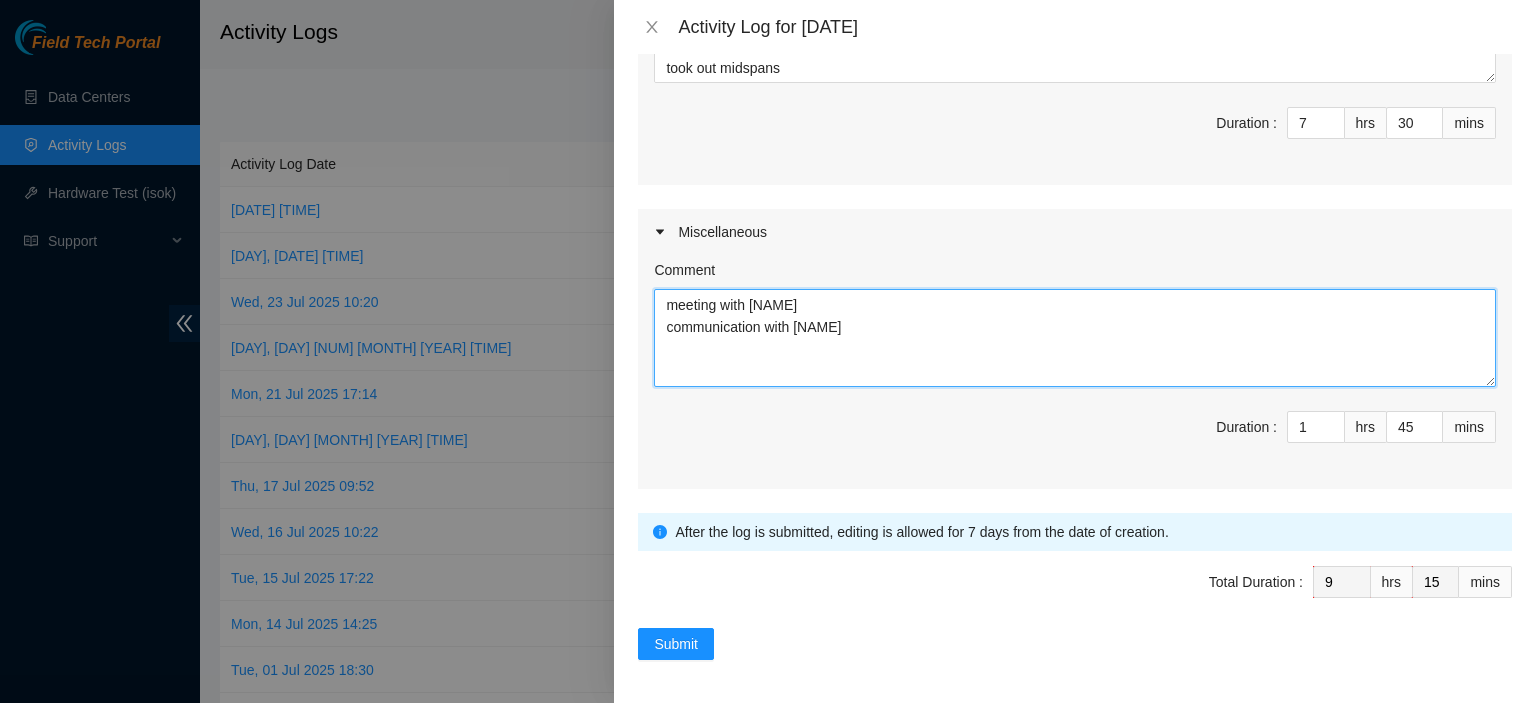 click on "meeting with [NAME]
communication with [NAME]" at bounding box center (1075, 338) 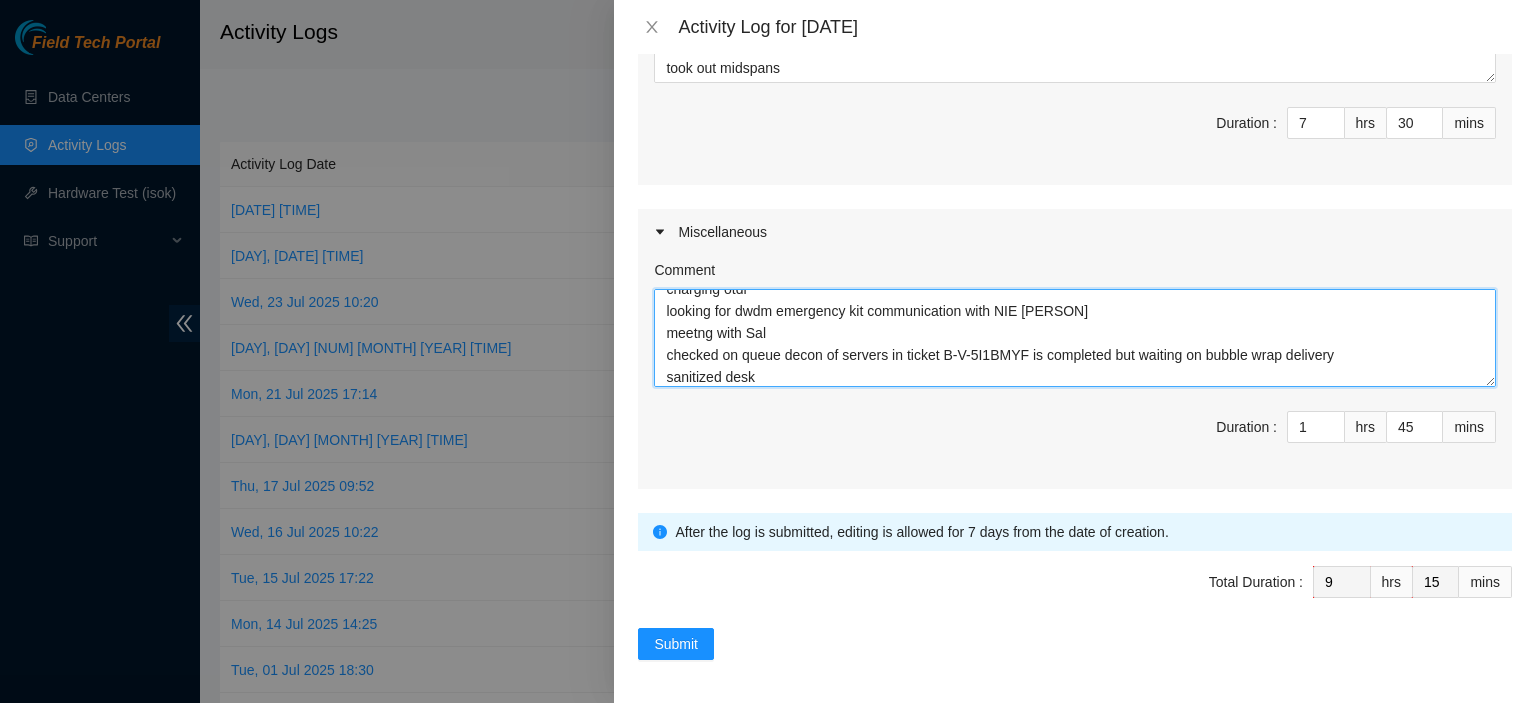 scroll, scrollTop: 192, scrollLeft: 0, axis: vertical 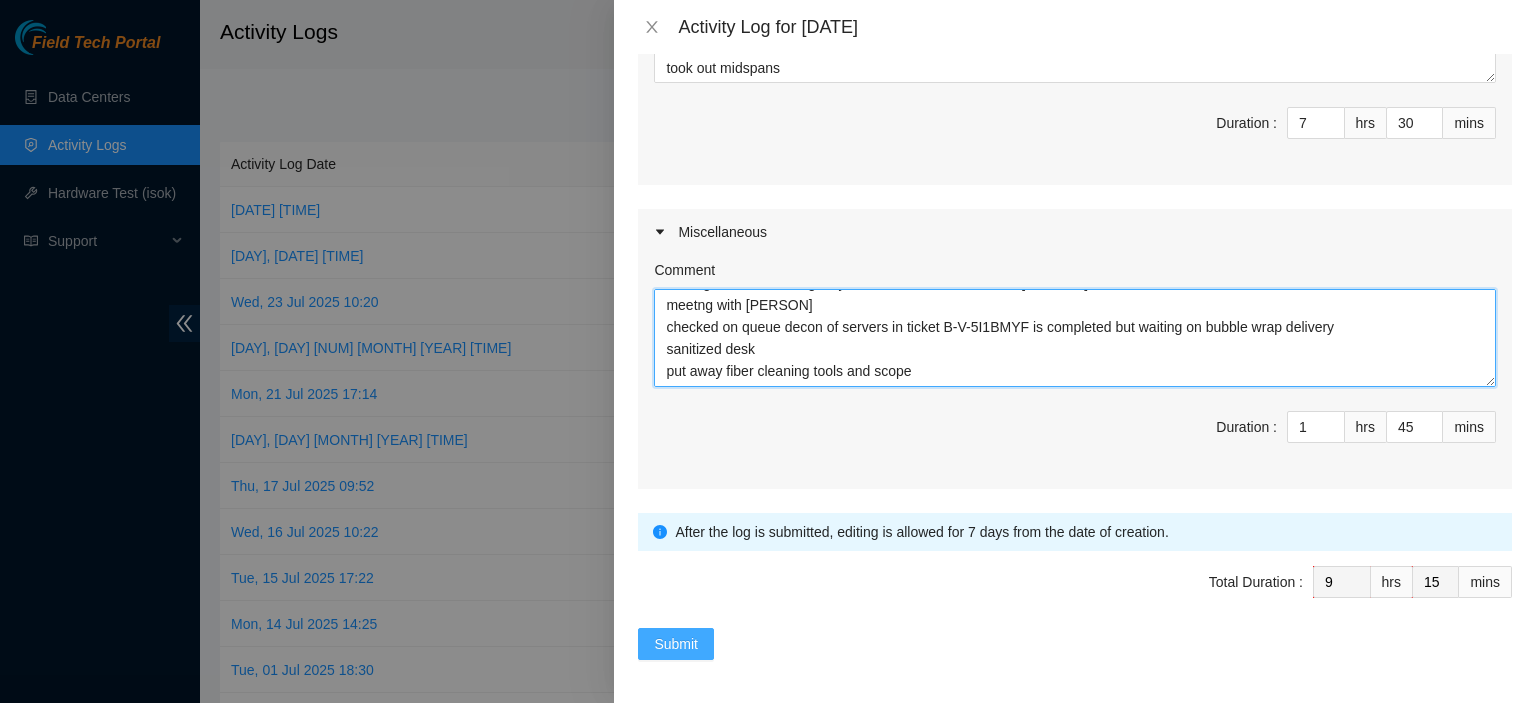 type on "submitted log didnt save
redoing
webex/emails communications
meeting with [PERSON]
taking out trash
locking up cages puting away ladders
putting away crash cart
charging otdr
looking for dwdm emergency kit communication with NIE [PERSON]
meetng with [PERSON]
checked on queue decon of servers in ticket B-V-5I1BMYF is completed but waiting on bubble wrap delivery
sanitized desk
put away fiber cleaning tools and scope" 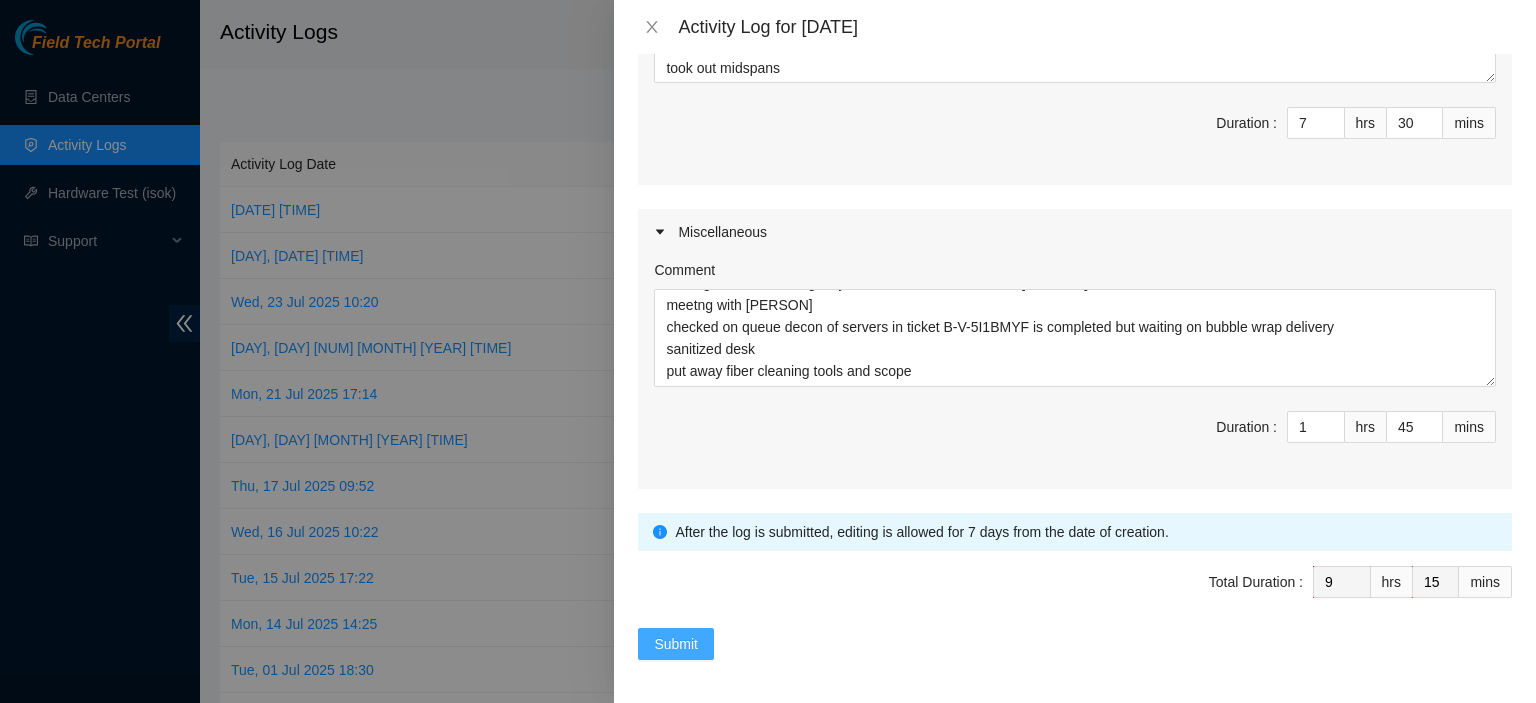 click on "Submit" at bounding box center (676, 644) 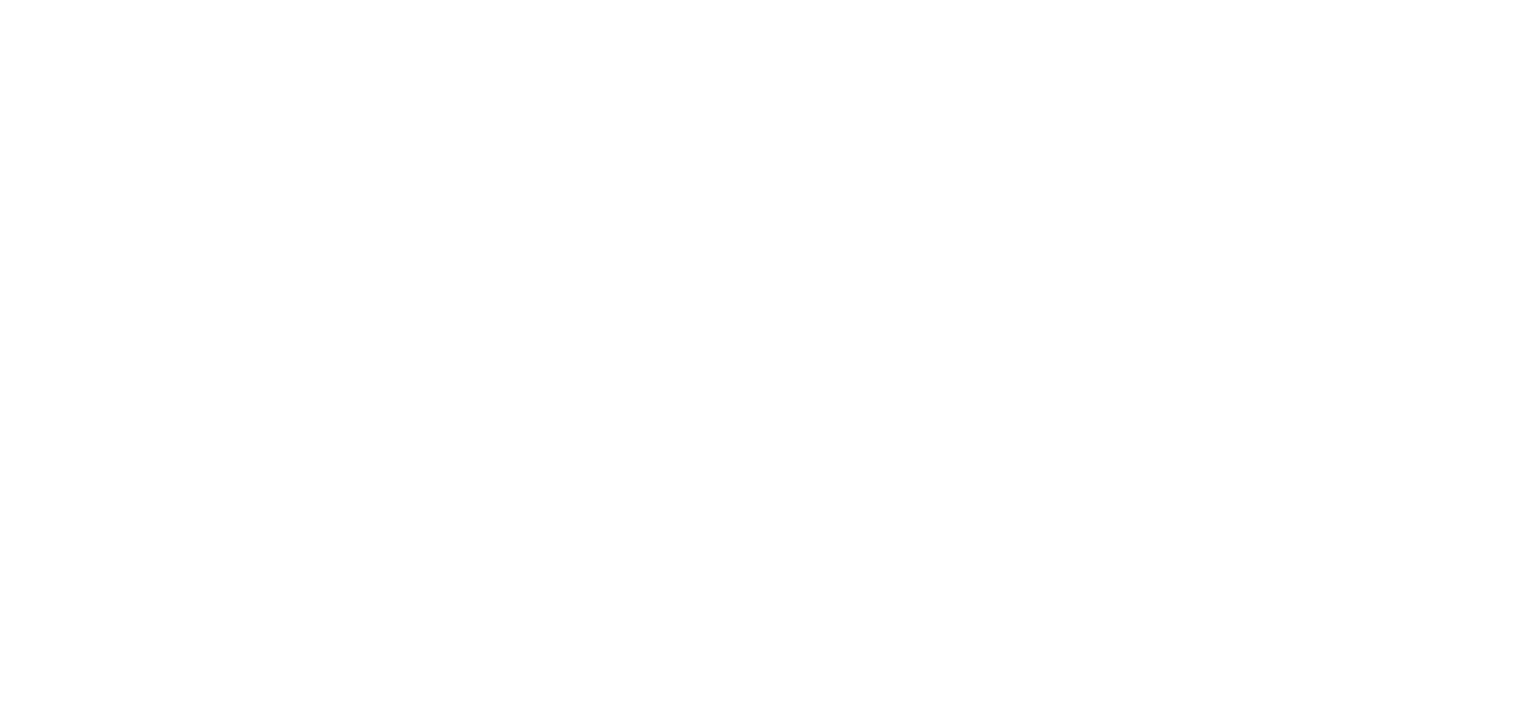 scroll, scrollTop: 0, scrollLeft: 0, axis: both 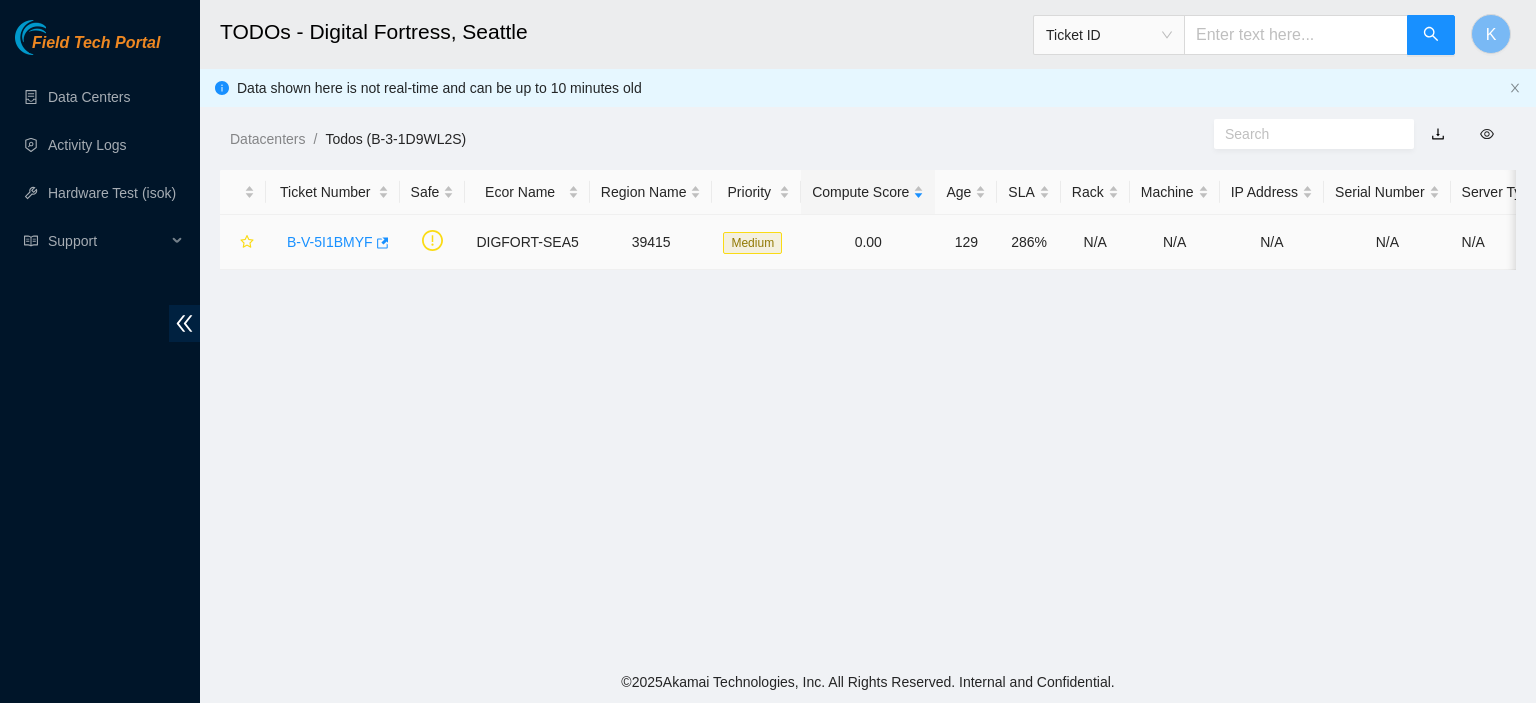click on "B-V-5I1BMYF" at bounding box center [330, 242] 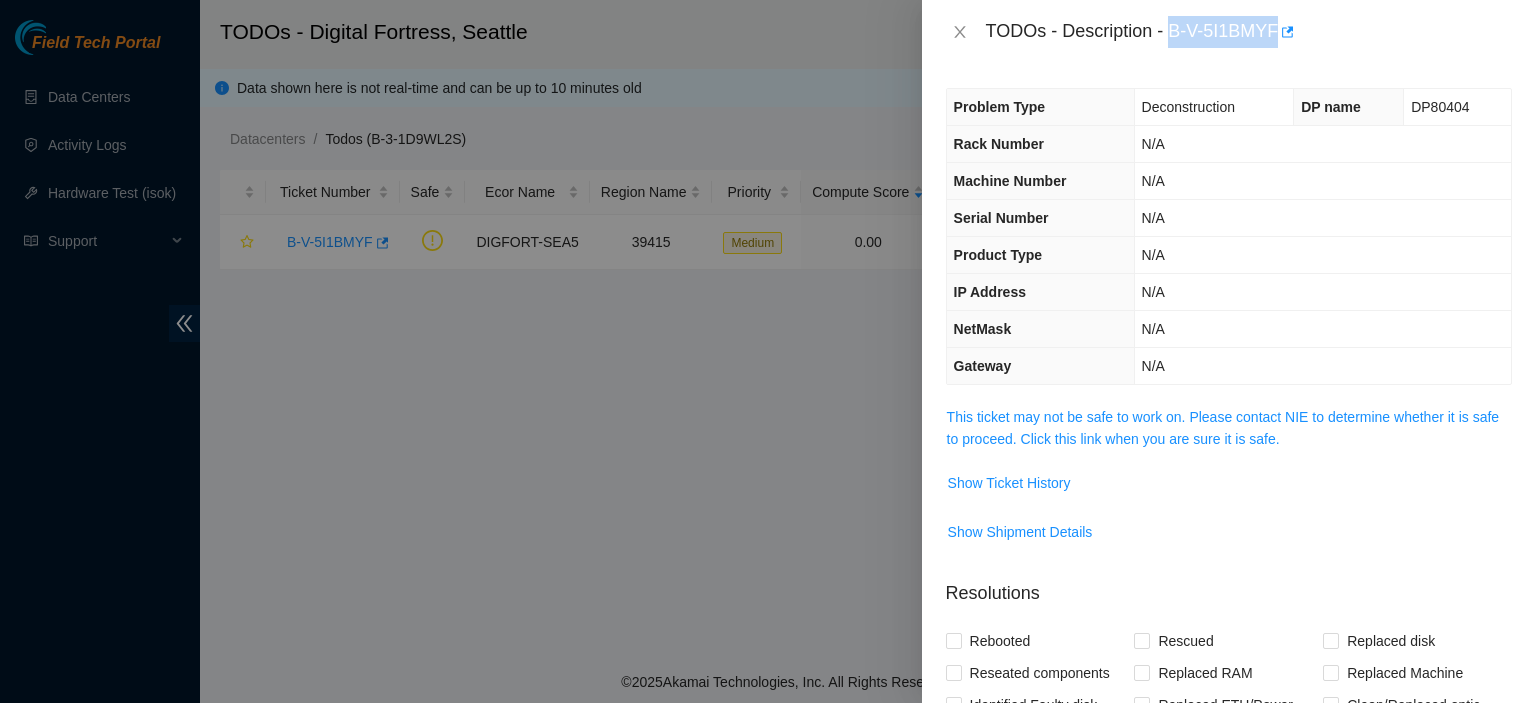 drag, startPoint x: 1170, startPoint y: 33, endPoint x: 1347, endPoint y: 67, distance: 180.23596 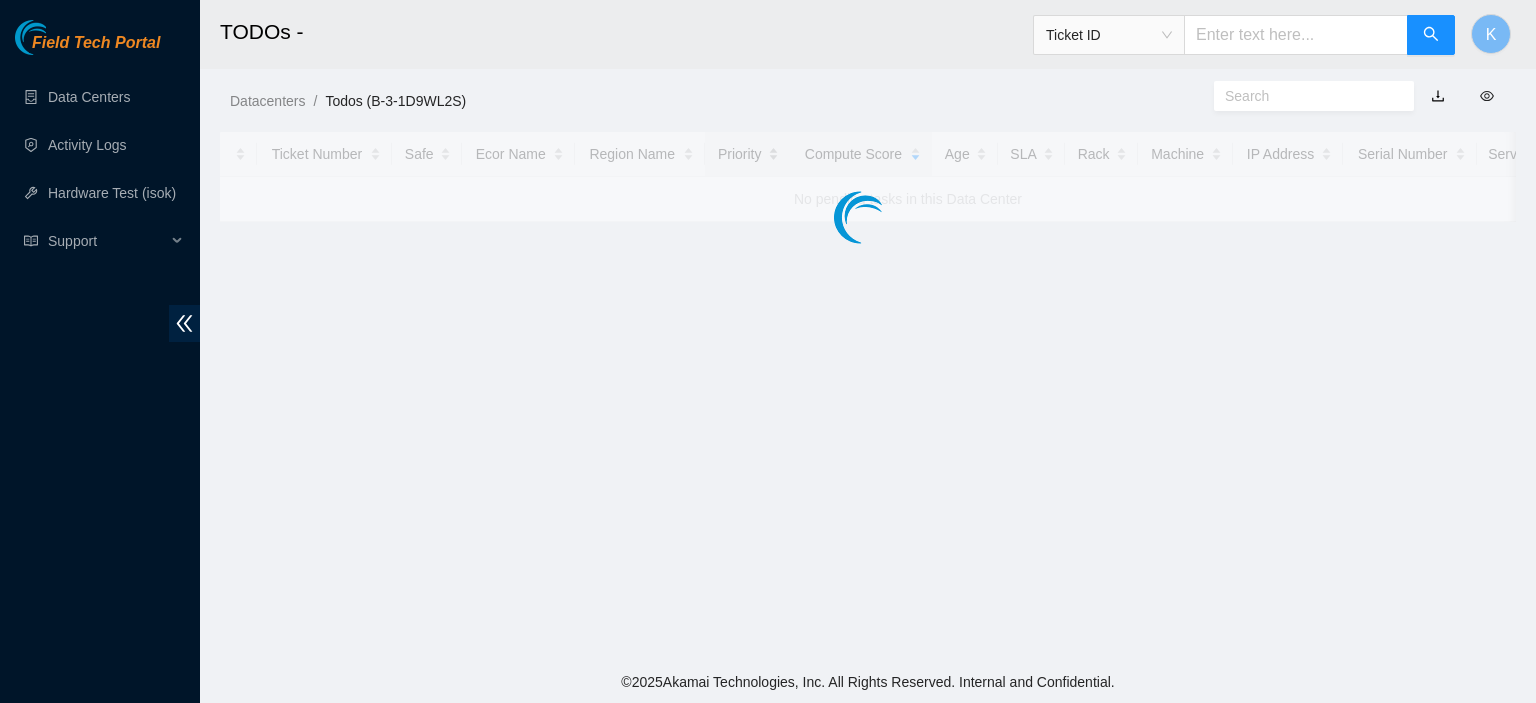scroll, scrollTop: 0, scrollLeft: 0, axis: both 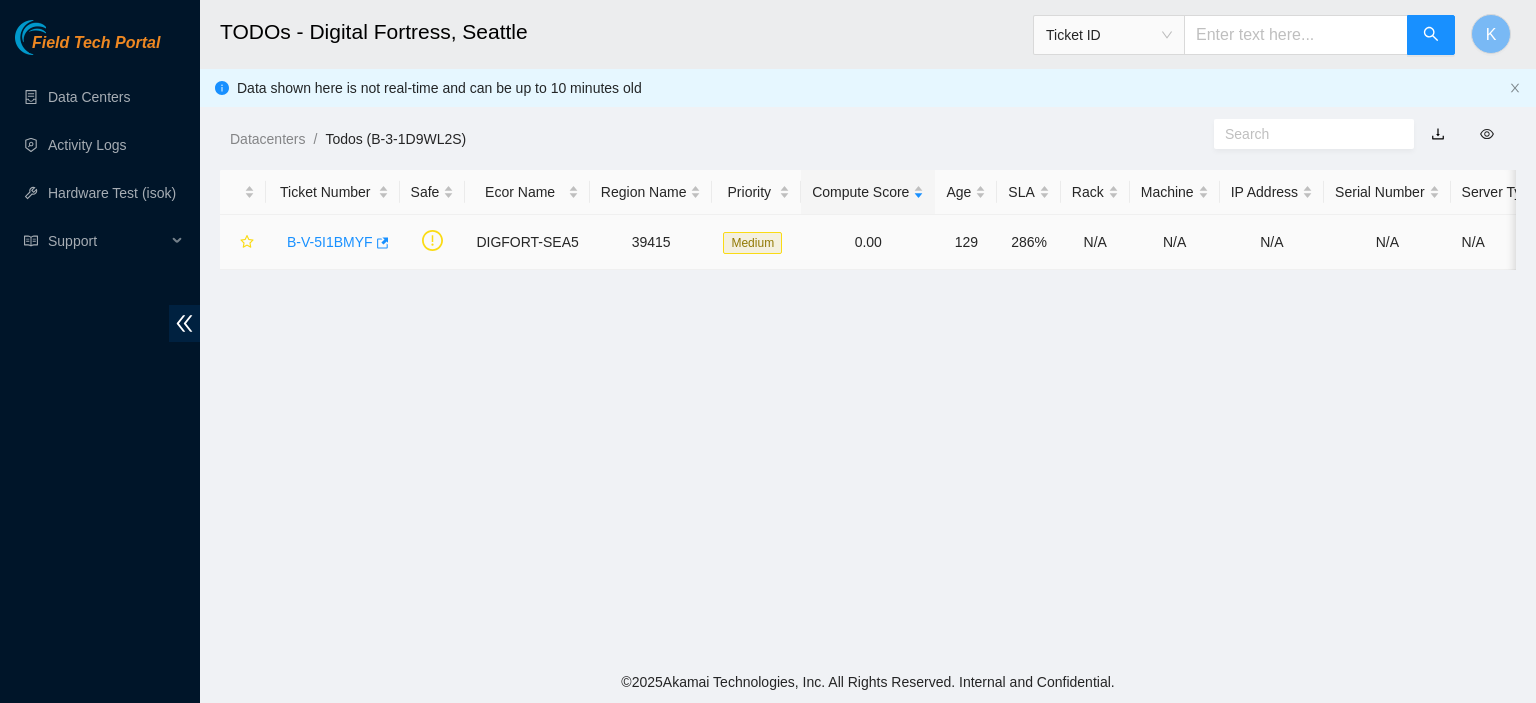 click on "B-V-5I1BMYF" at bounding box center (330, 242) 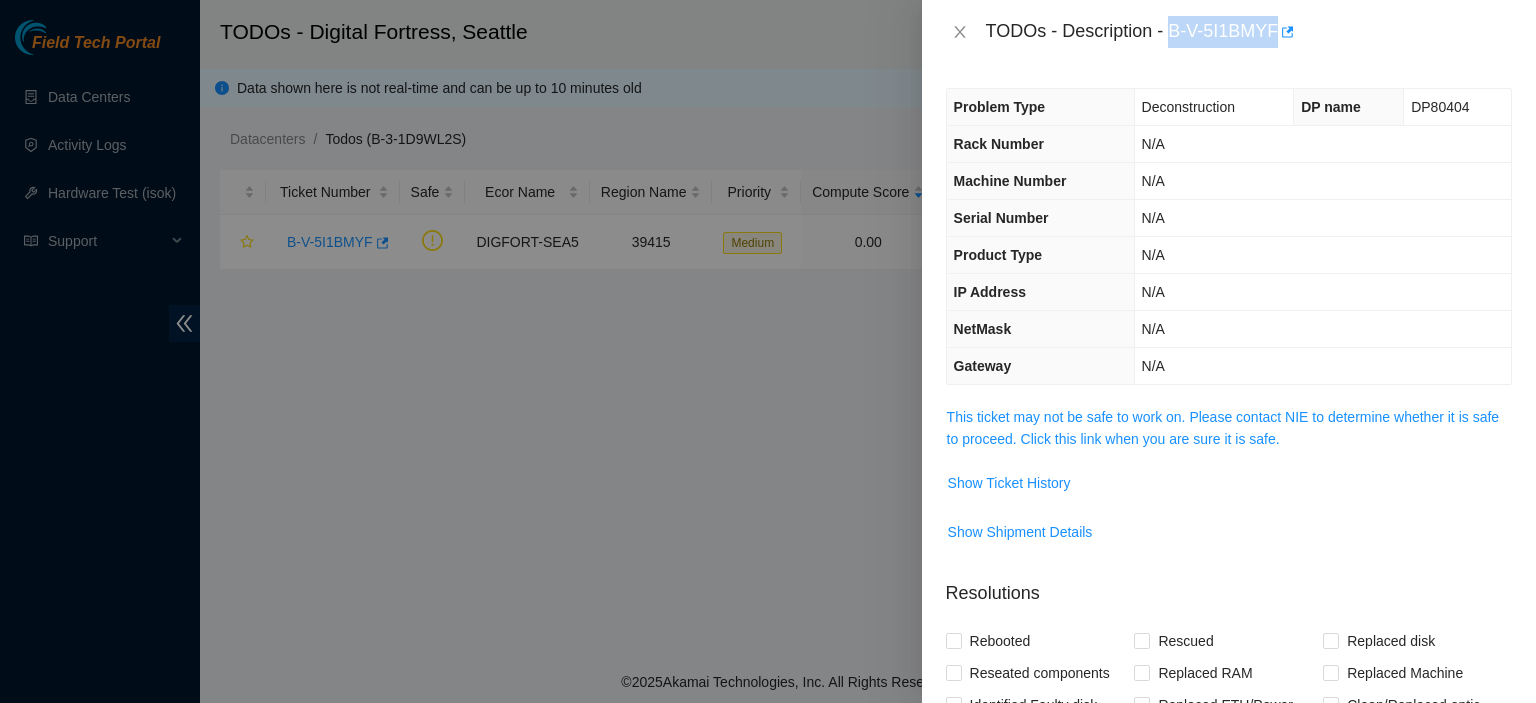 drag, startPoint x: 1171, startPoint y: 32, endPoint x: 1276, endPoint y: 48, distance: 106.21205 